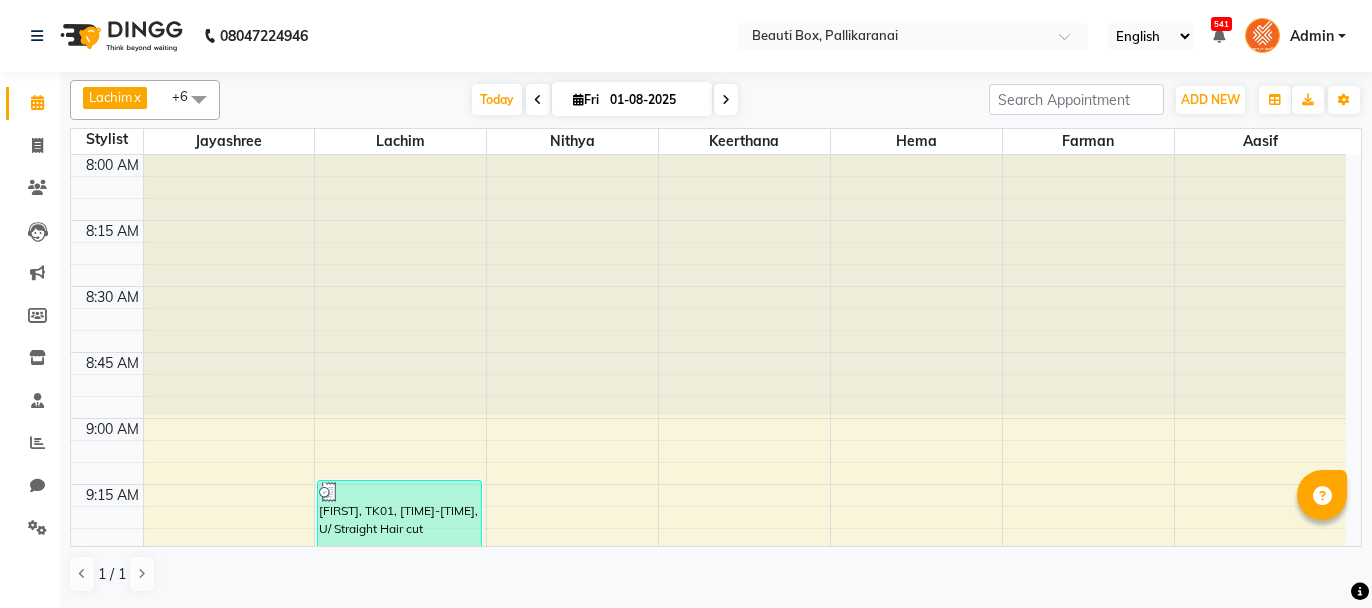 scroll, scrollTop: 0, scrollLeft: 0, axis: both 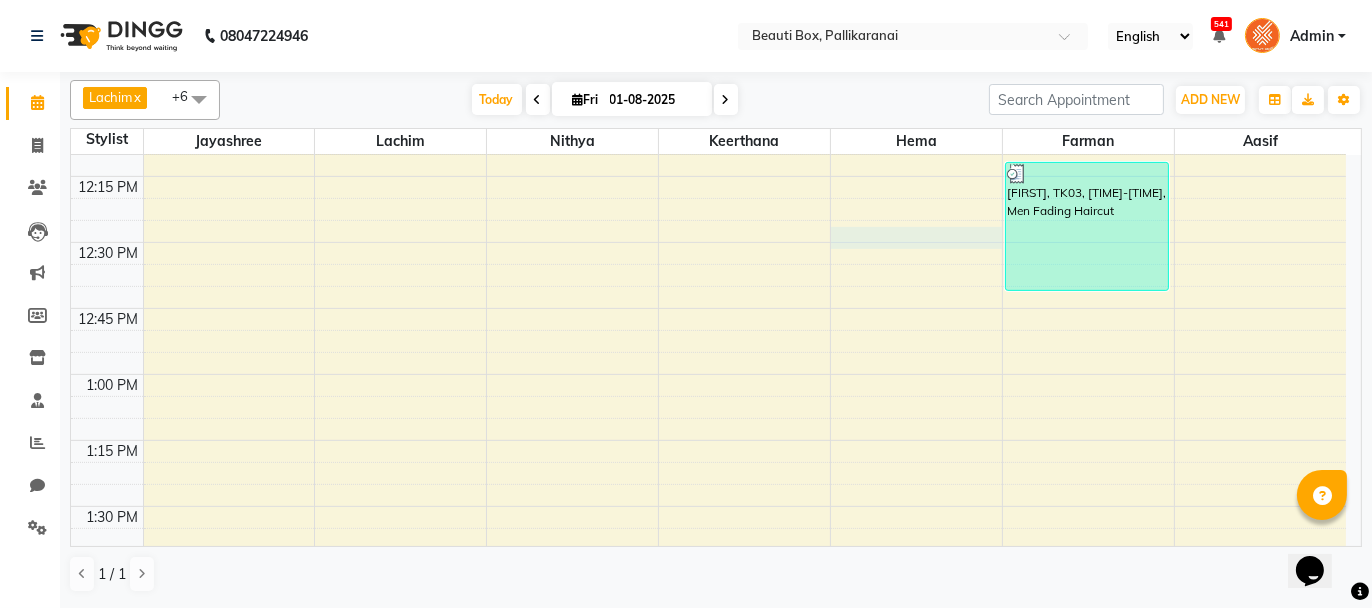click on "[FIRST], TK01, [TIME]-[TIME], U/ Straight Hair cut      [FIRST], TK02, [TIME]-[TIME], MP2     [FIRST], TK03, [TIME]-[TIME], Men Fading Haircut" at bounding box center (708, 902) 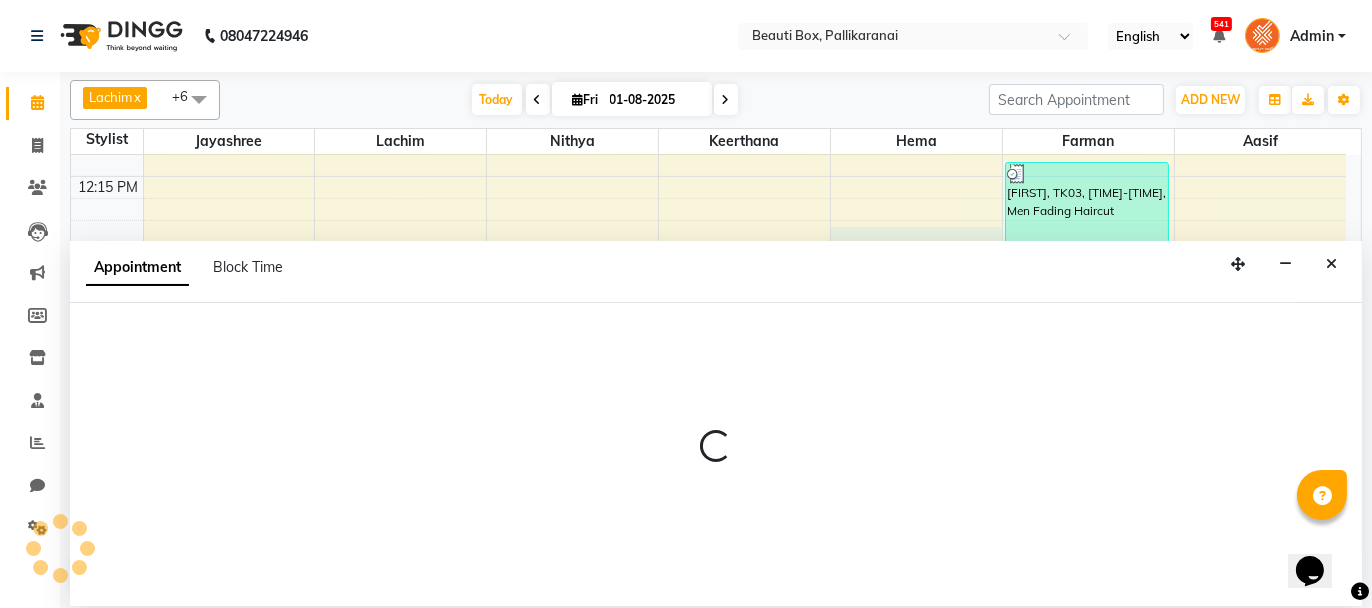 select on "84028" 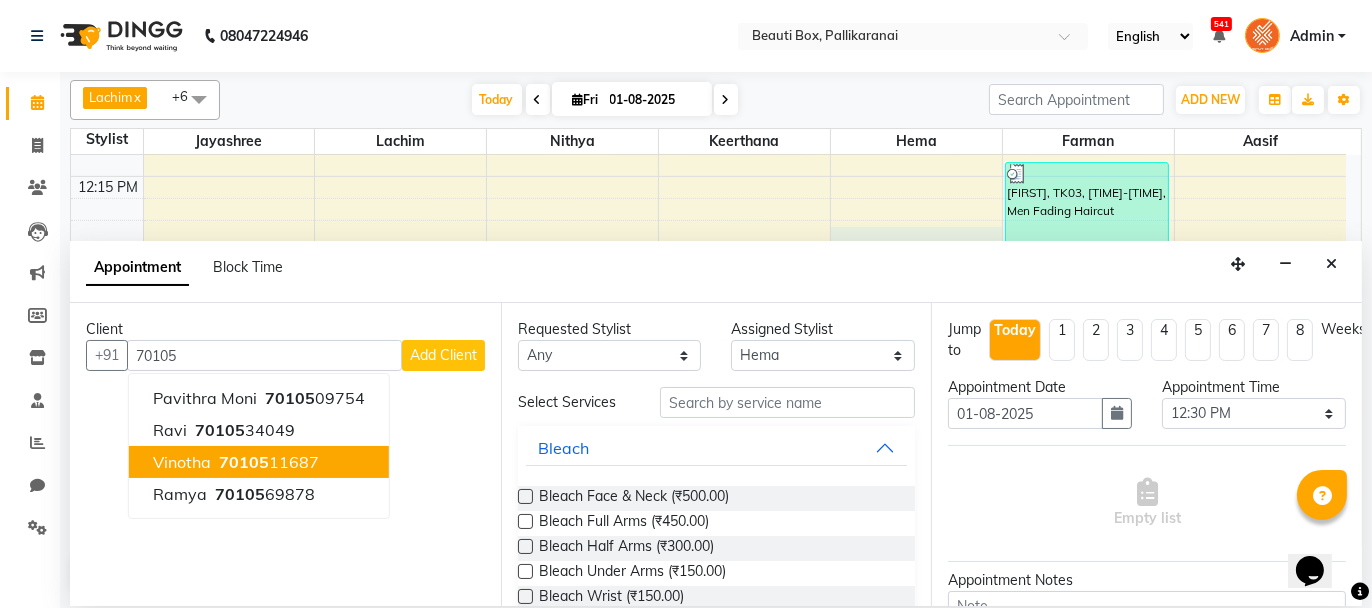 click on "[PHONE]" at bounding box center (267, 462) 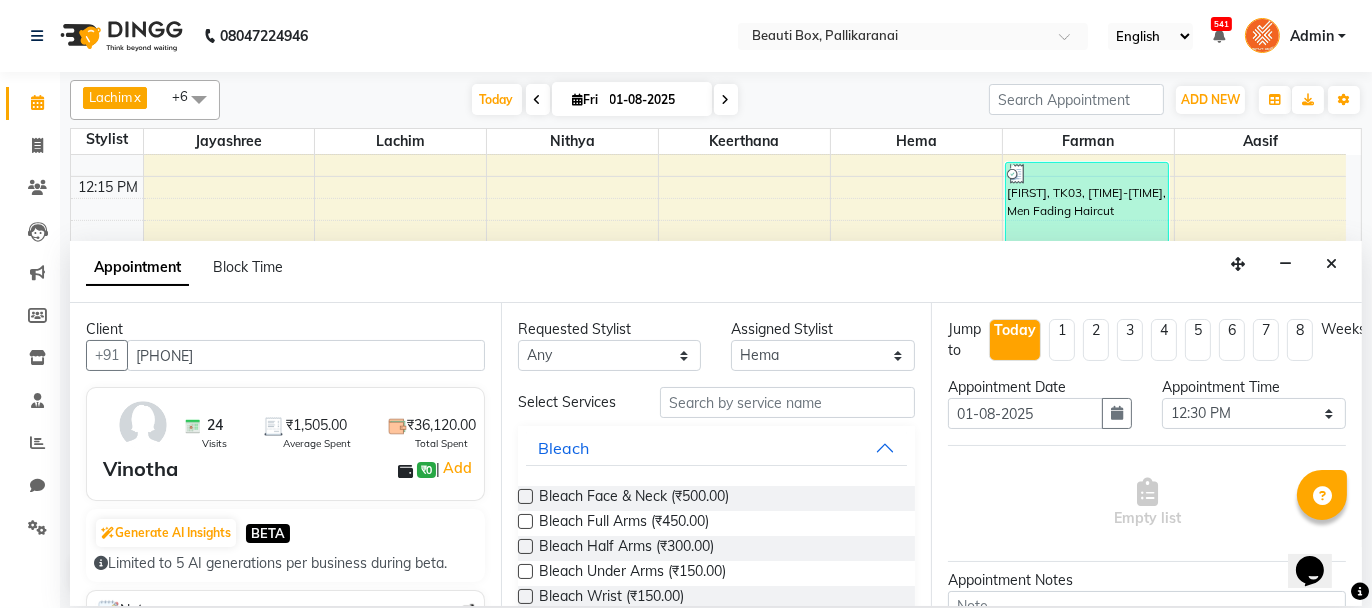type on "[PHONE]" 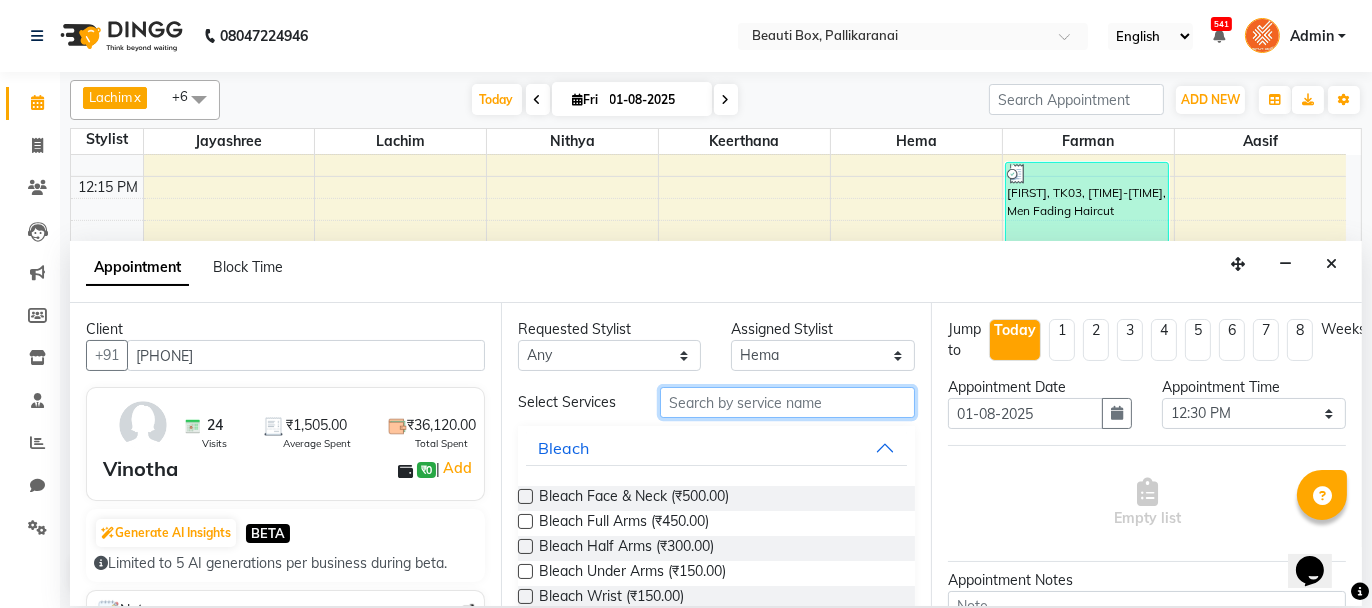 click at bounding box center (787, 402) 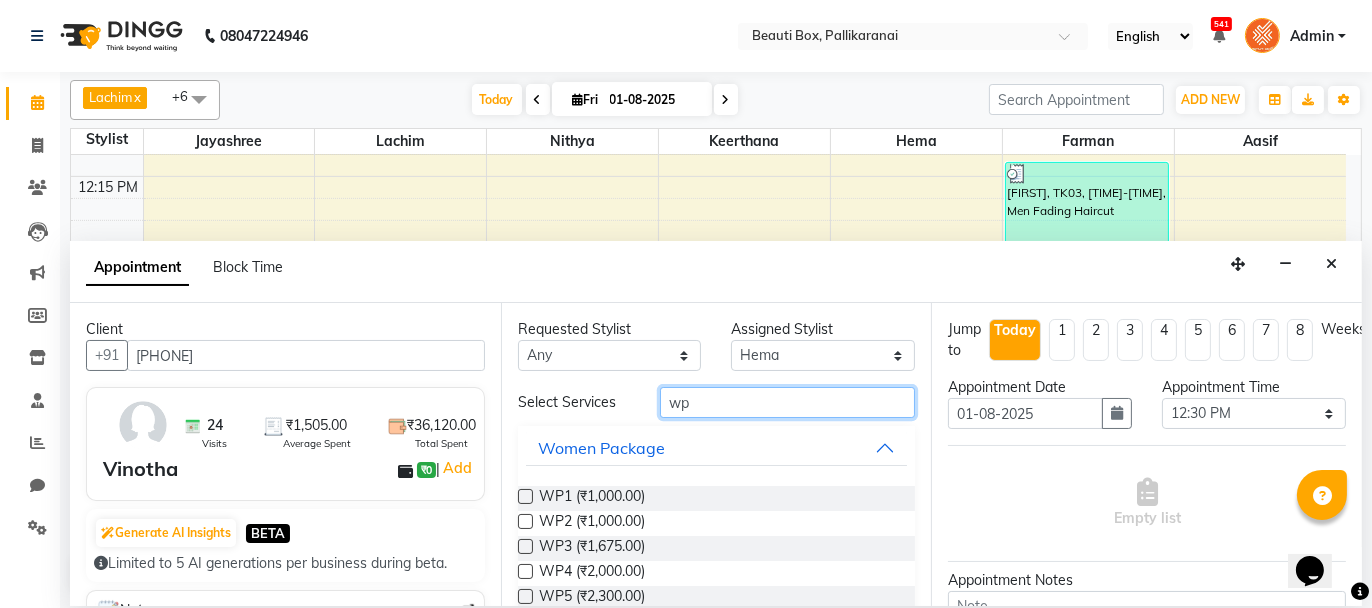 type on "wp" 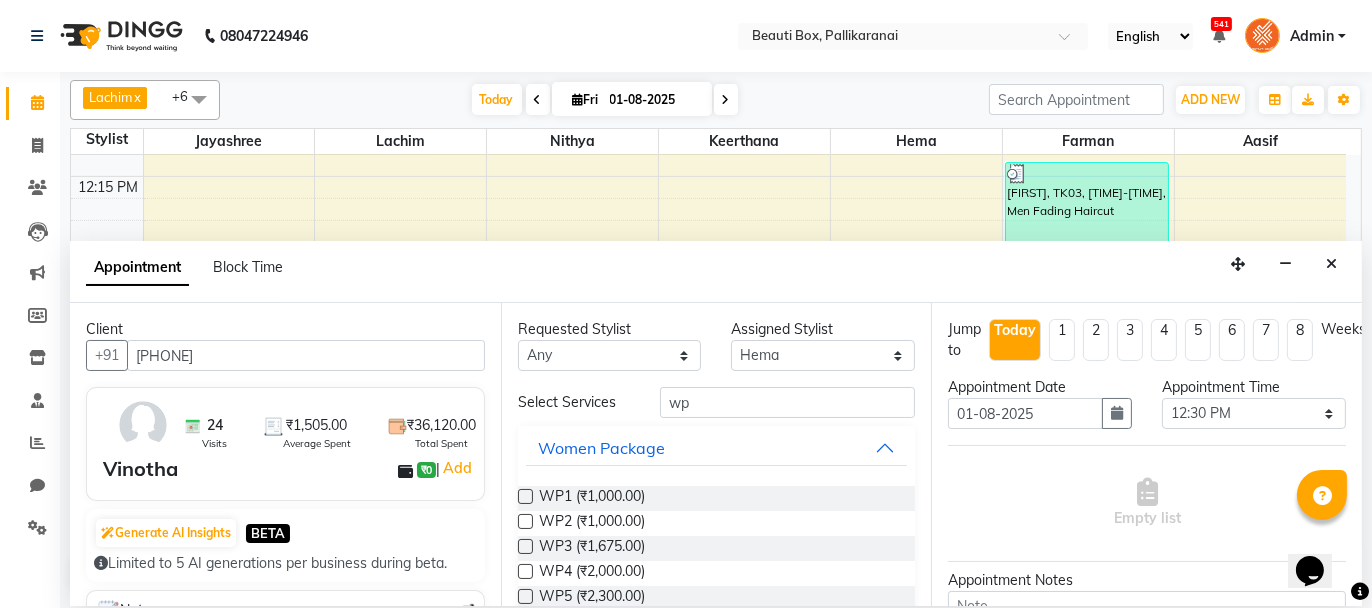 click at bounding box center (525, 596) 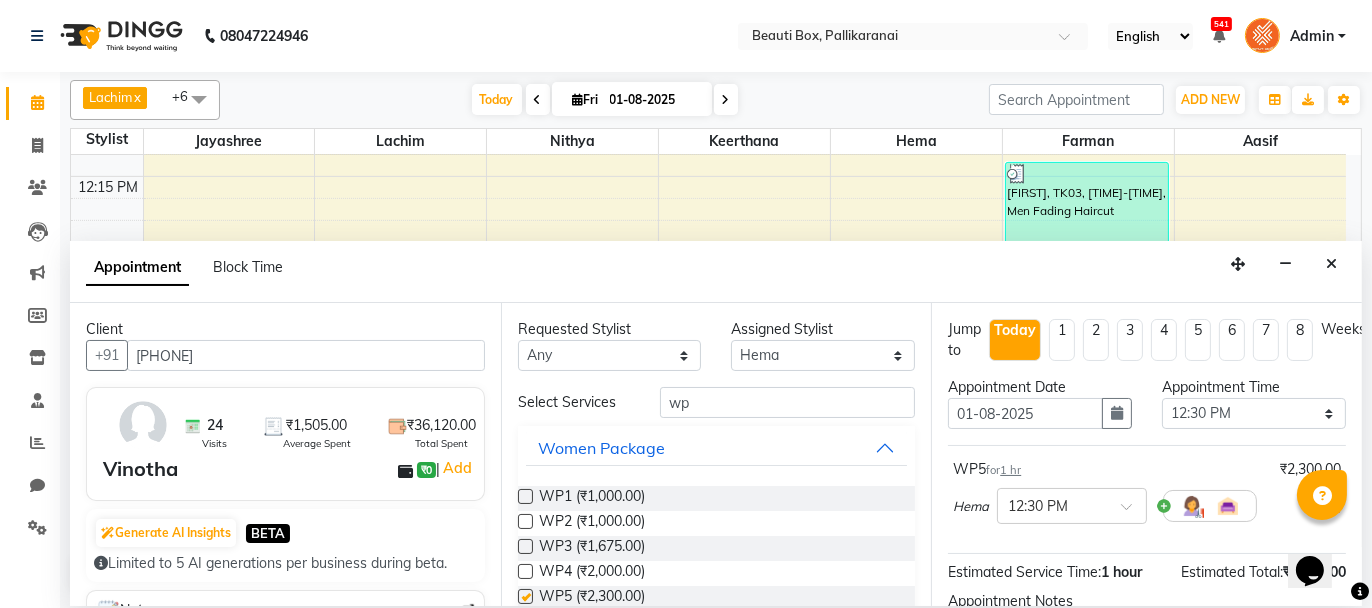 checkbox on "false" 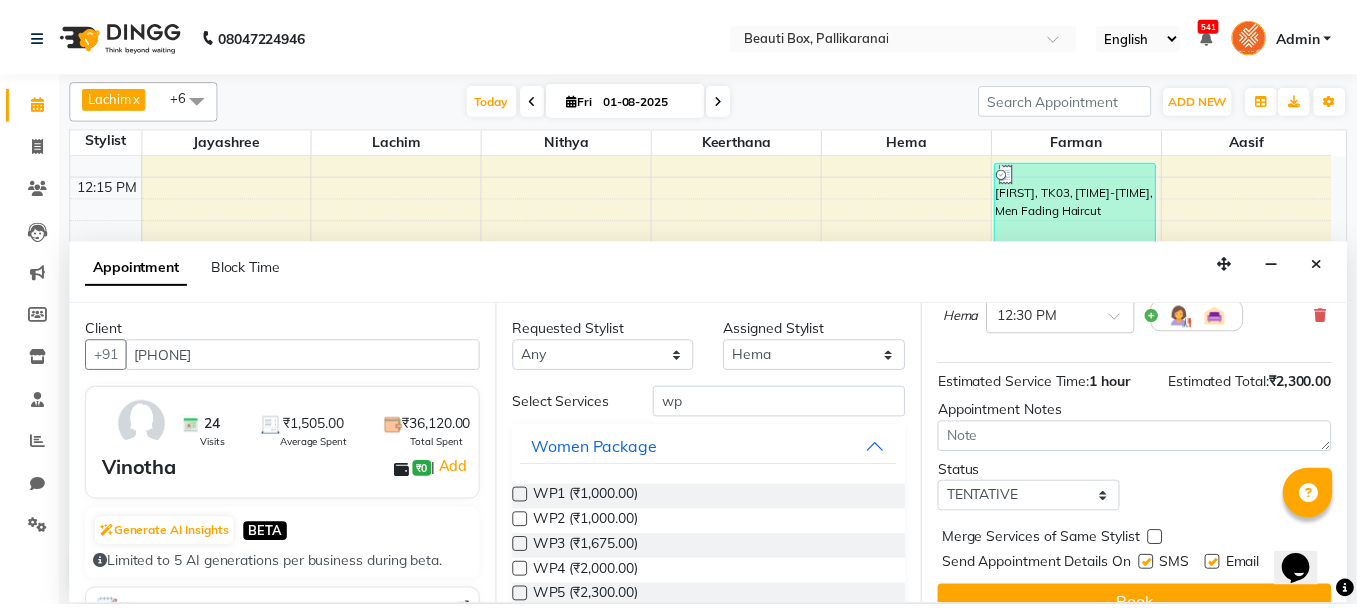 scroll, scrollTop: 221, scrollLeft: 0, axis: vertical 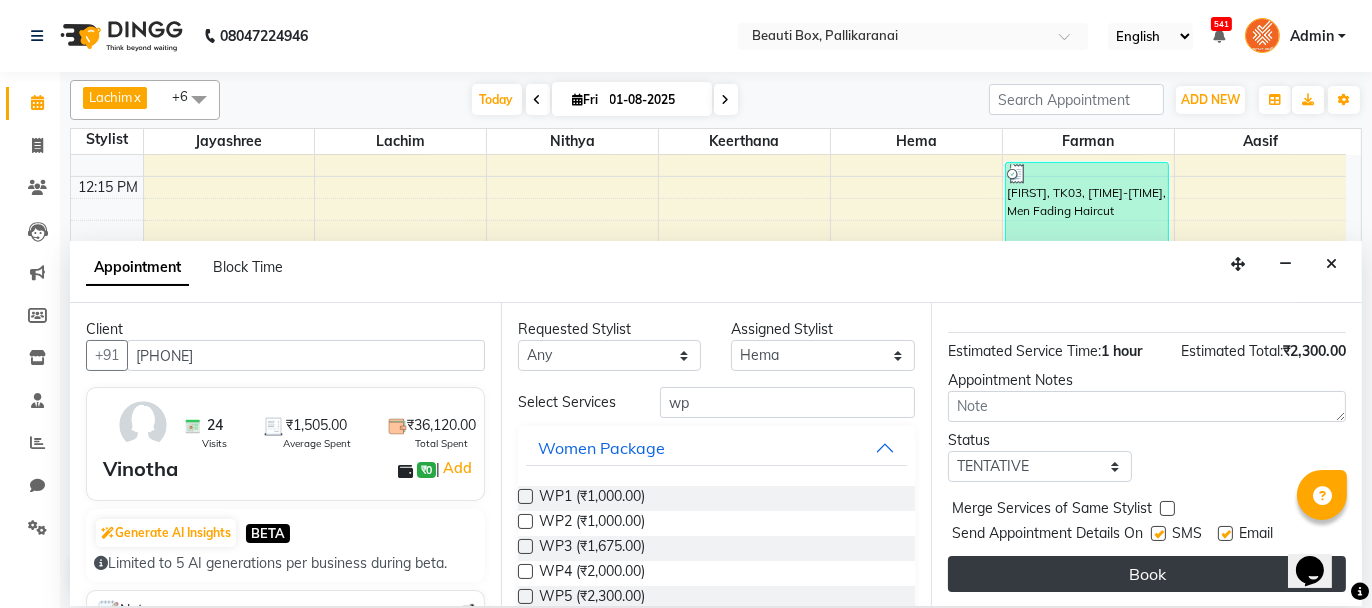 click on "Book" at bounding box center [1147, 574] 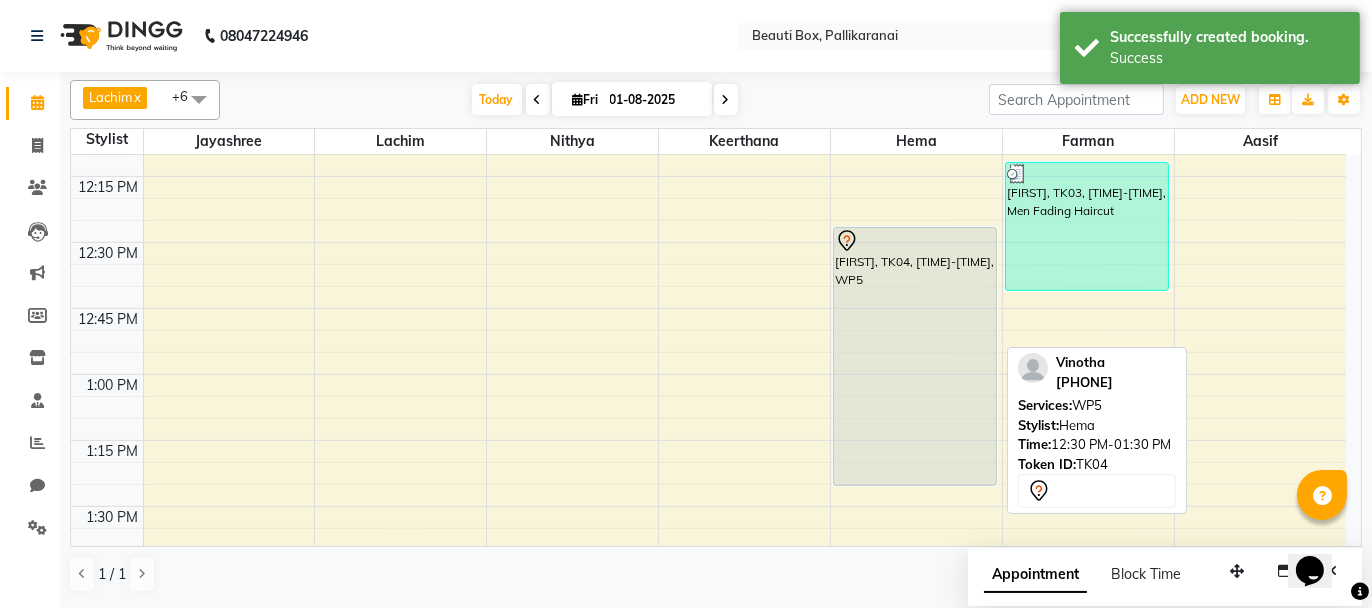 click on "[FIRST], TK04, [TIME]-[TIME], WP5" at bounding box center [915, 356] 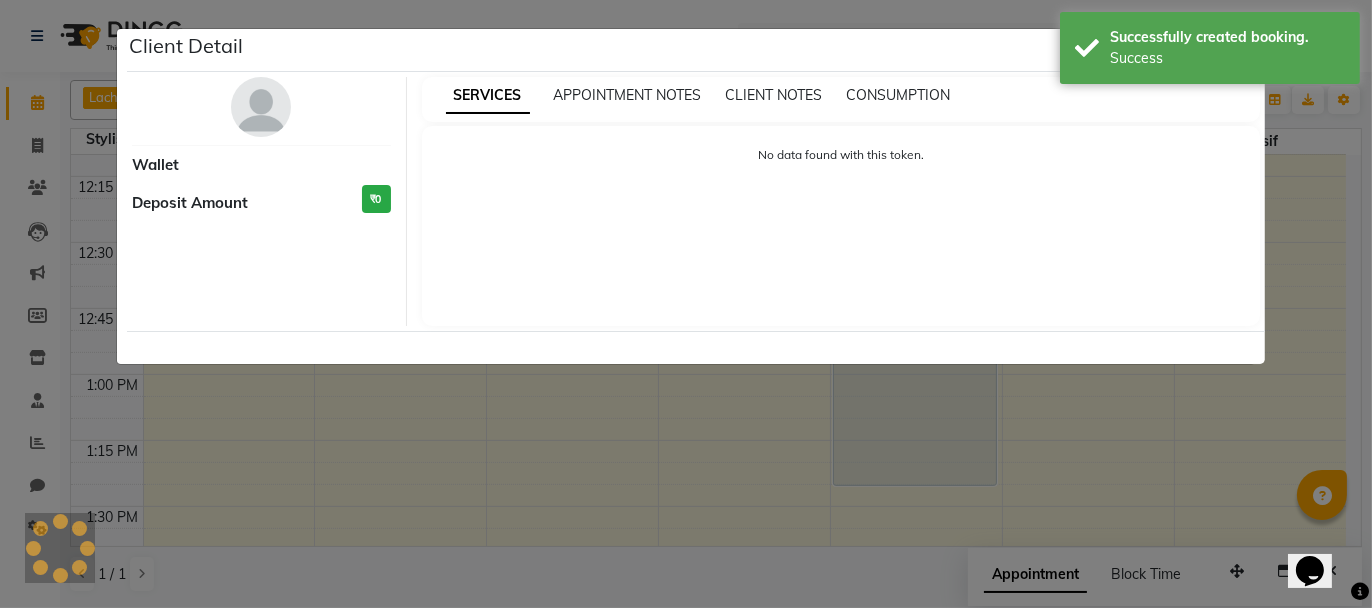 select on "7" 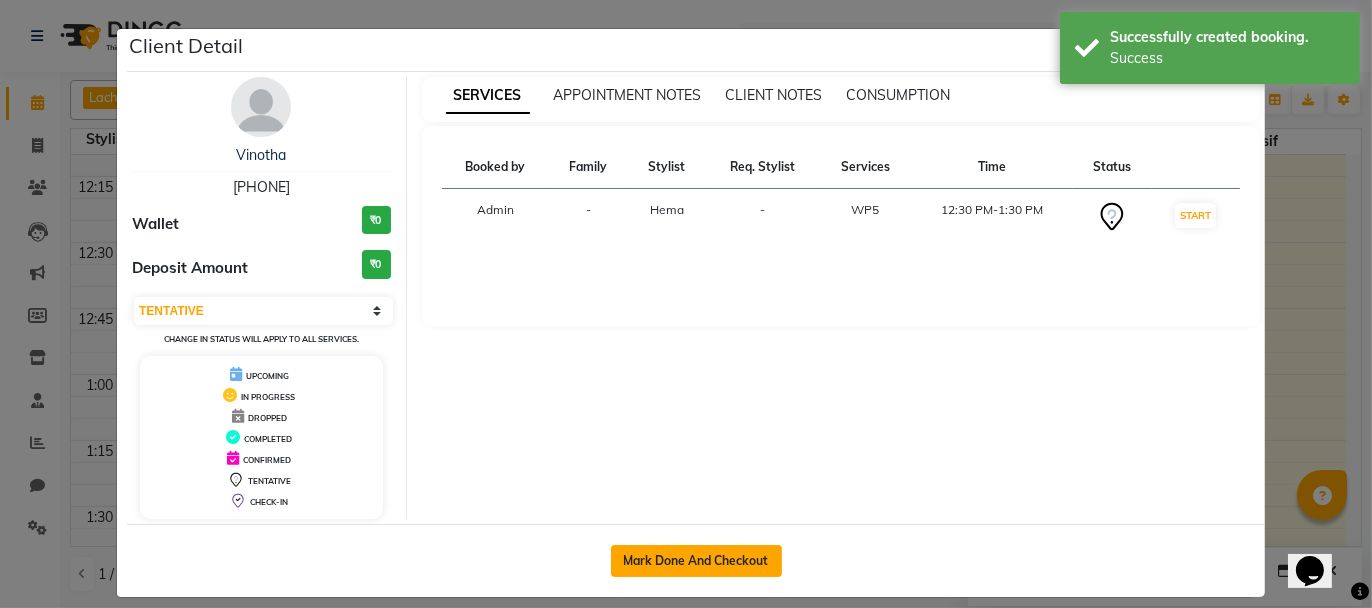 click on "Mark Done And Checkout" 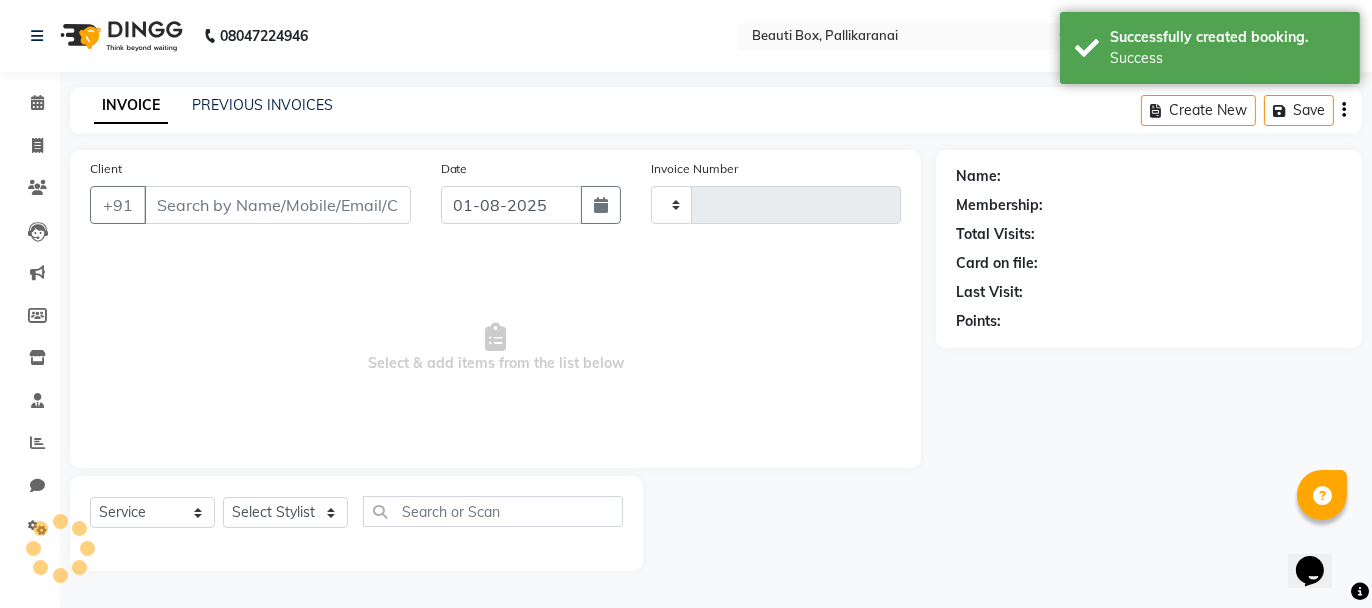 type on "1913" 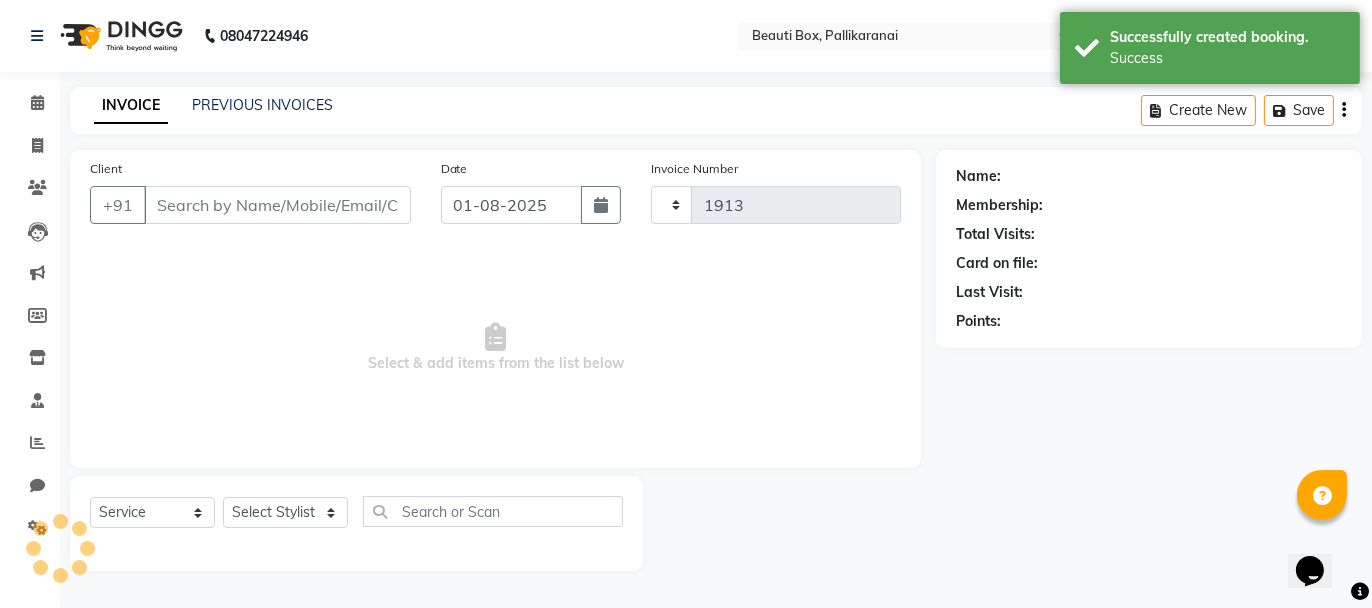 select on "11" 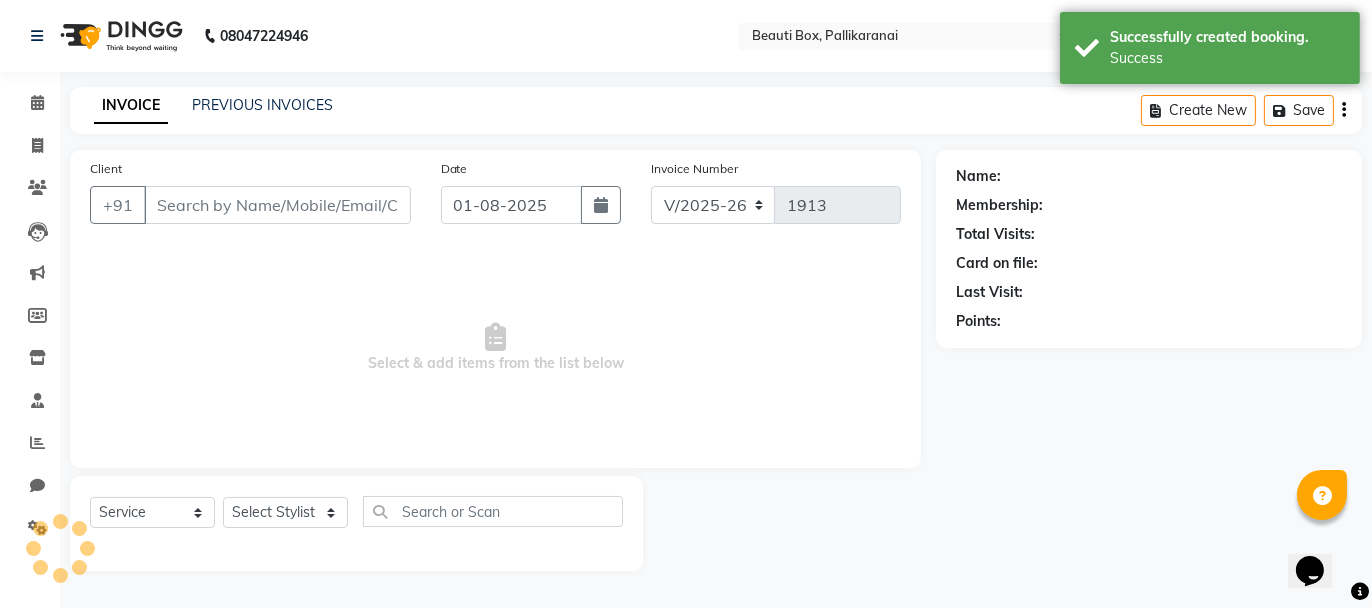 type on "[PHONE]" 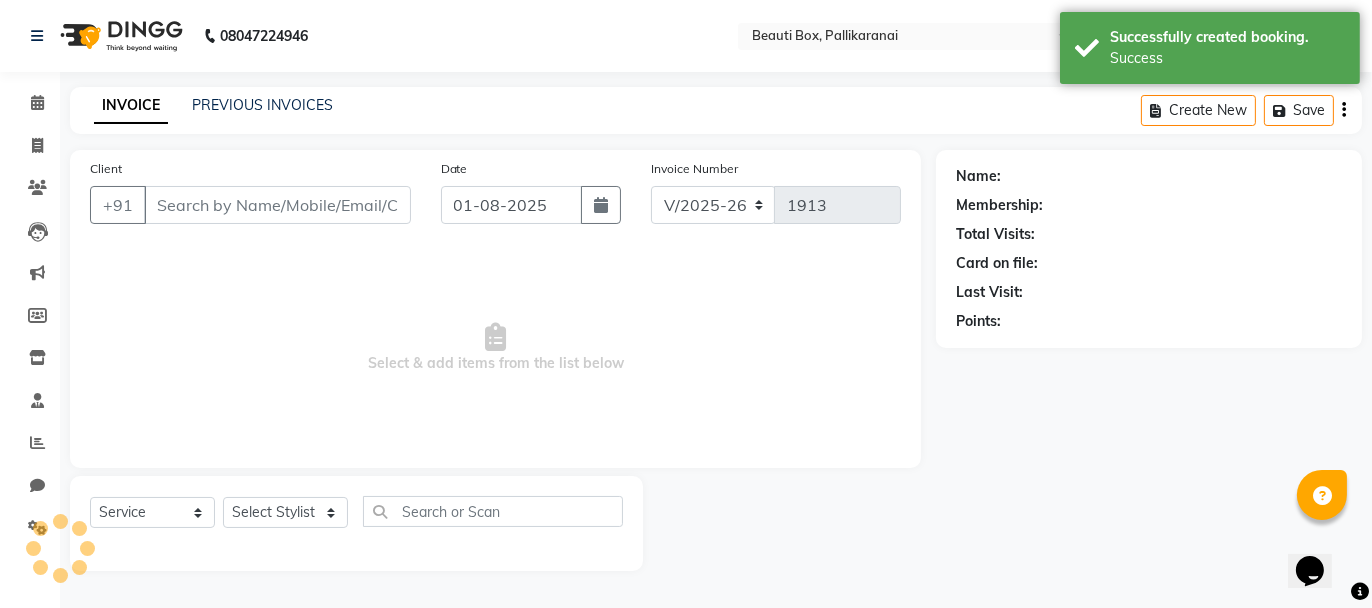 select on "84028" 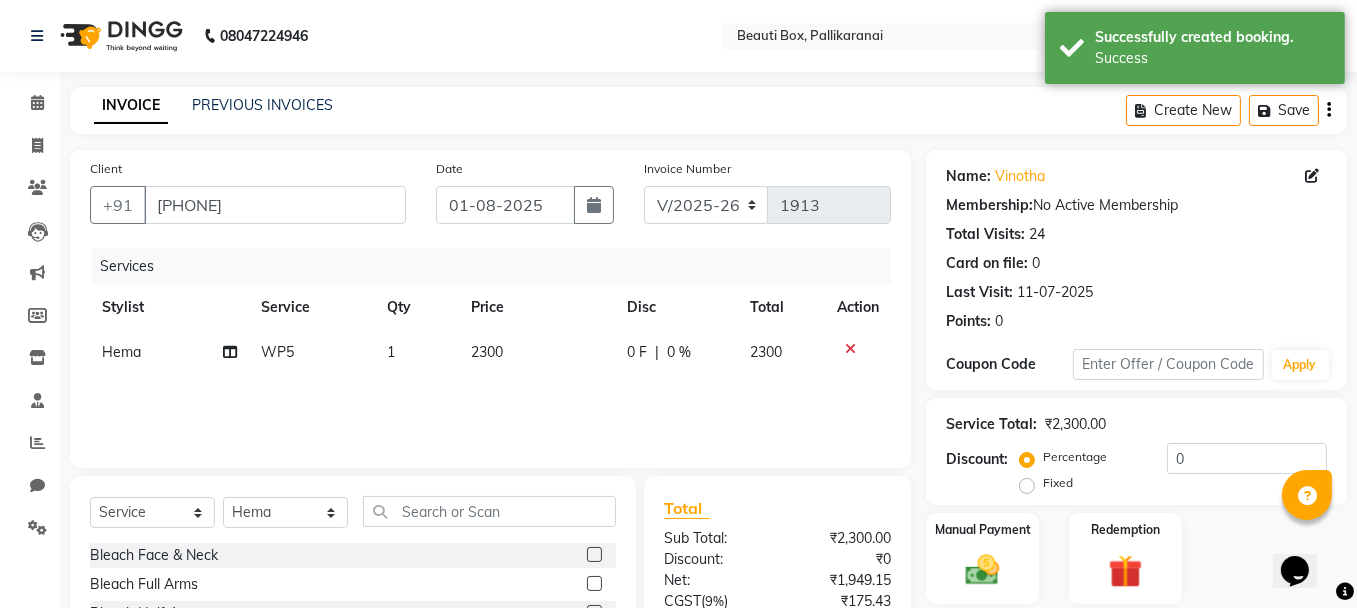 click on "2300" 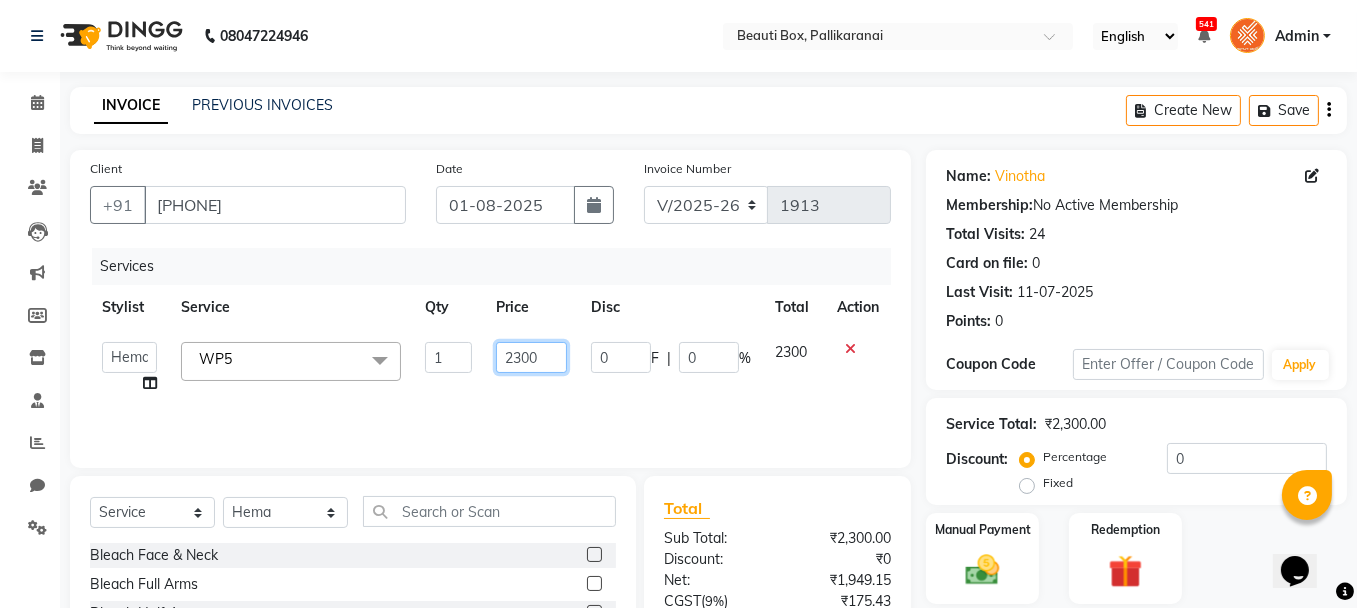 click on "2300" 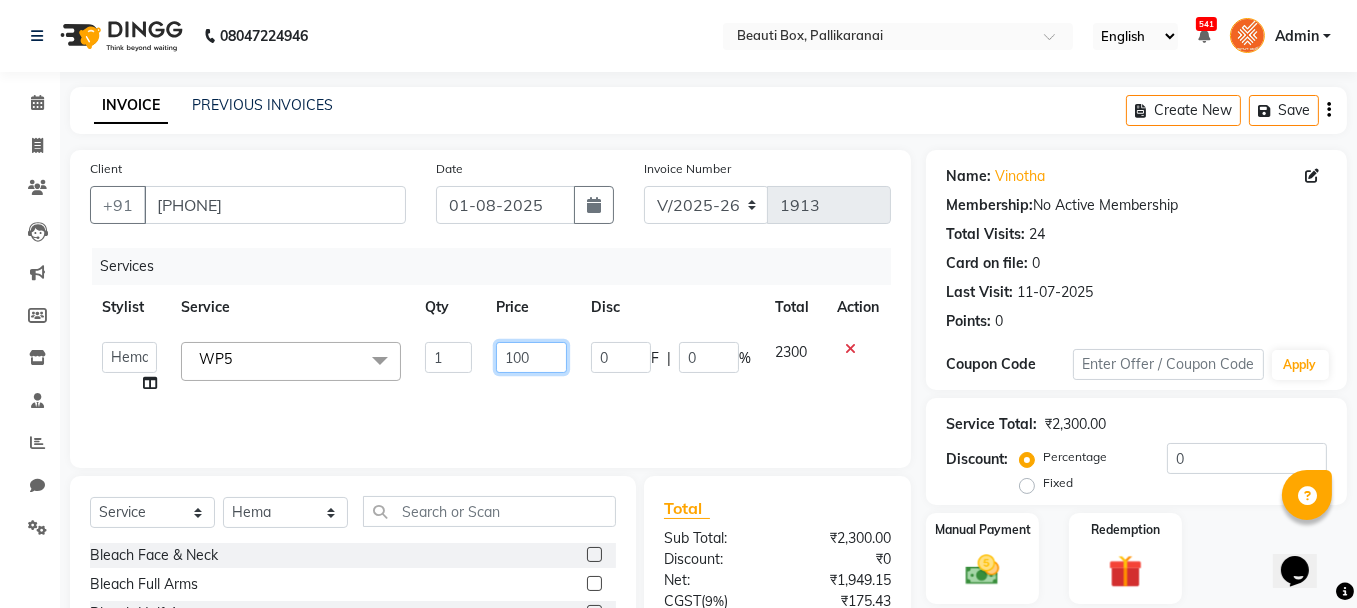 type on "1200" 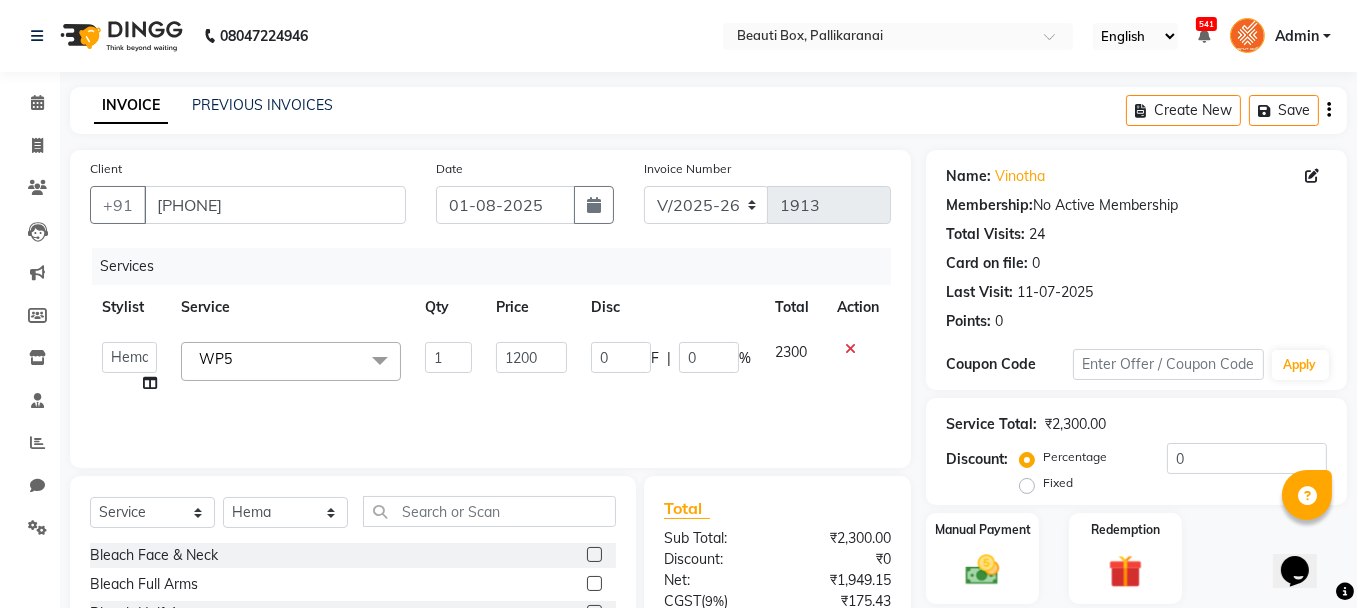 click on "Services Stylist Service Qty Price Disc Total Action Aasif Arashad Farman Hashida Hema Ifzan jayashree Keerthana Lachim Nandini Nithya Parimala Rijvan Rizwan Rukhsar Sakeem Tohan Uvesh WP5 x Bleach Face & Neck Bleach Full Arms Bleach Half Arms Bleach Under Arms Bleach Wrist Bleach Feet Bleach Half Legs Bleach Full Legs Bleach Full Back Bleach Half Back Bleach Neck Bleach Face Men's Dry Hair Cut Men Fading Haircut Men Design HairCut Male Child Haircut Basic Male Child Haircut Advanced Male Head Shave Male Hairwash Male wash & Setting Foam Shave Beard Shaping Beard Design Shaping Beard Trimming Upper Body Trimming Upper Body Foam Shave Upper Body Waxing Men Head Massage Men Face Massage Men Foot Massage Men Manicure Men Pedicure Men Beard Colour Men Moustache Men AF Hair Color Men Highlights 1 Men Highlights Cap Men Hair Spa Men Anti Dandruff Men Straightening Hairwash before Haircut Hairwash & Normal Dry Head Massage without wash 1" 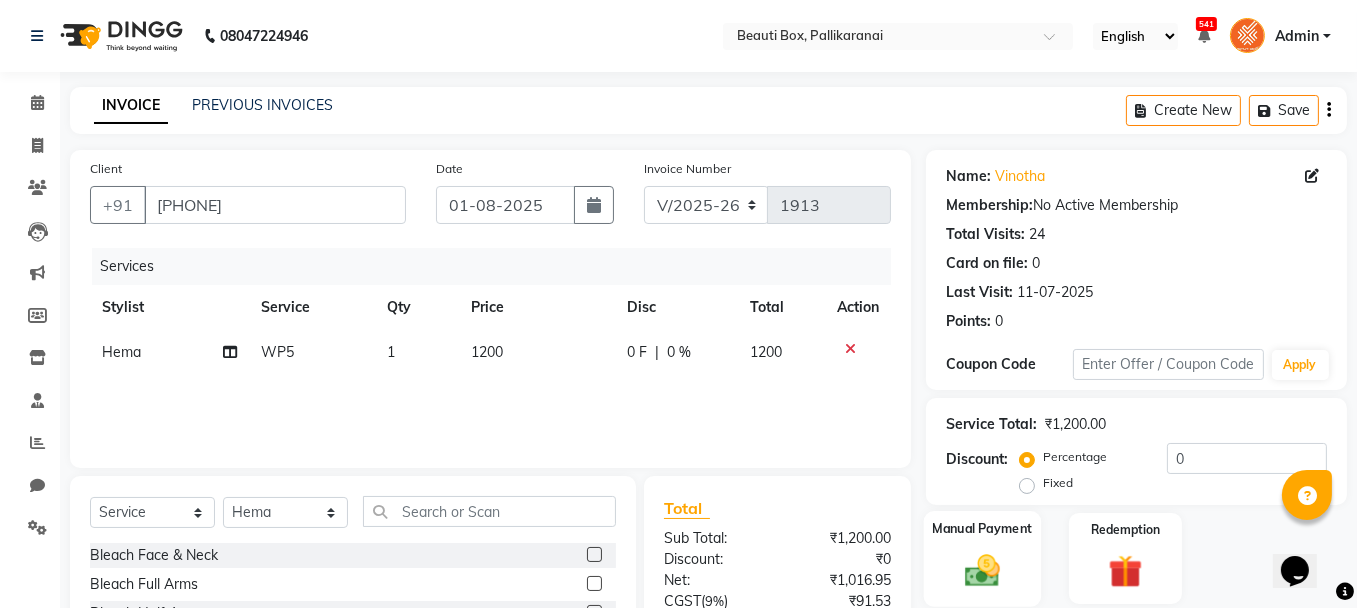 click 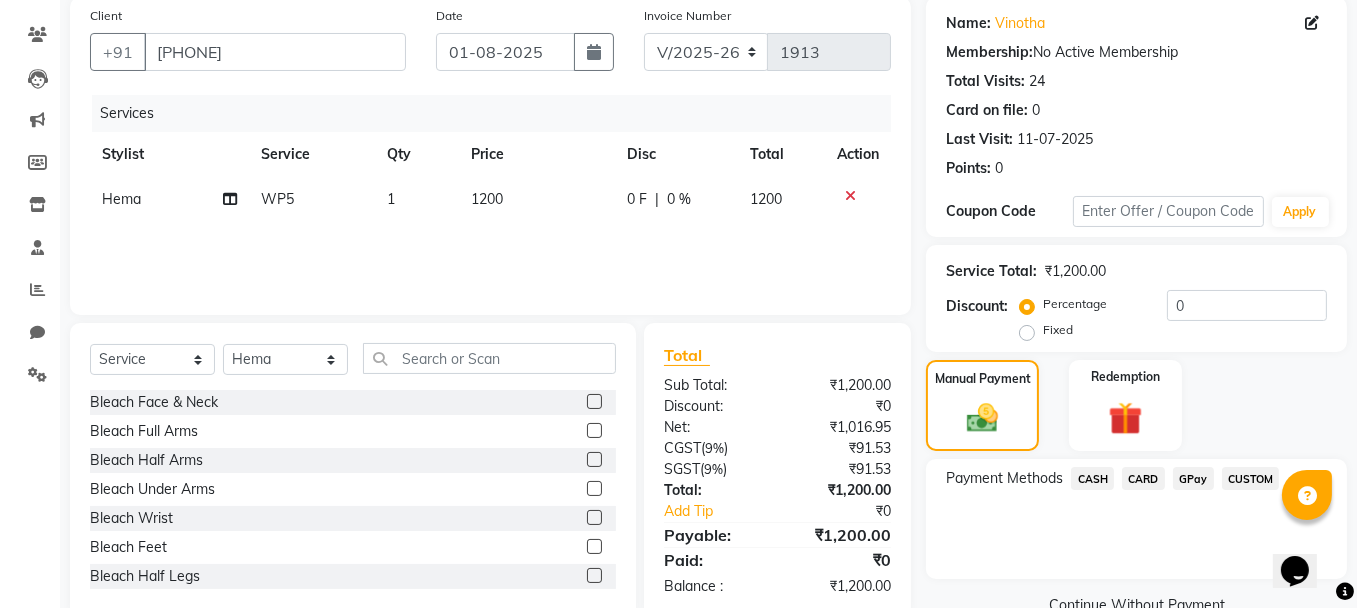 scroll, scrollTop: 194, scrollLeft: 0, axis: vertical 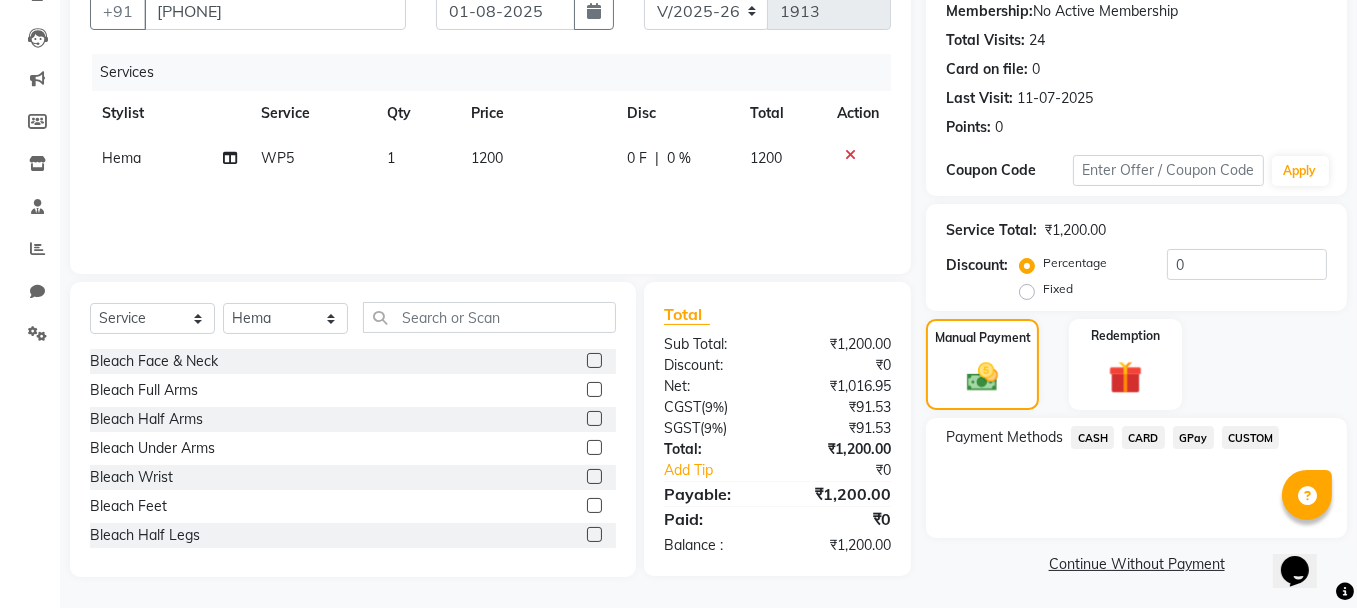 click on "CASH" 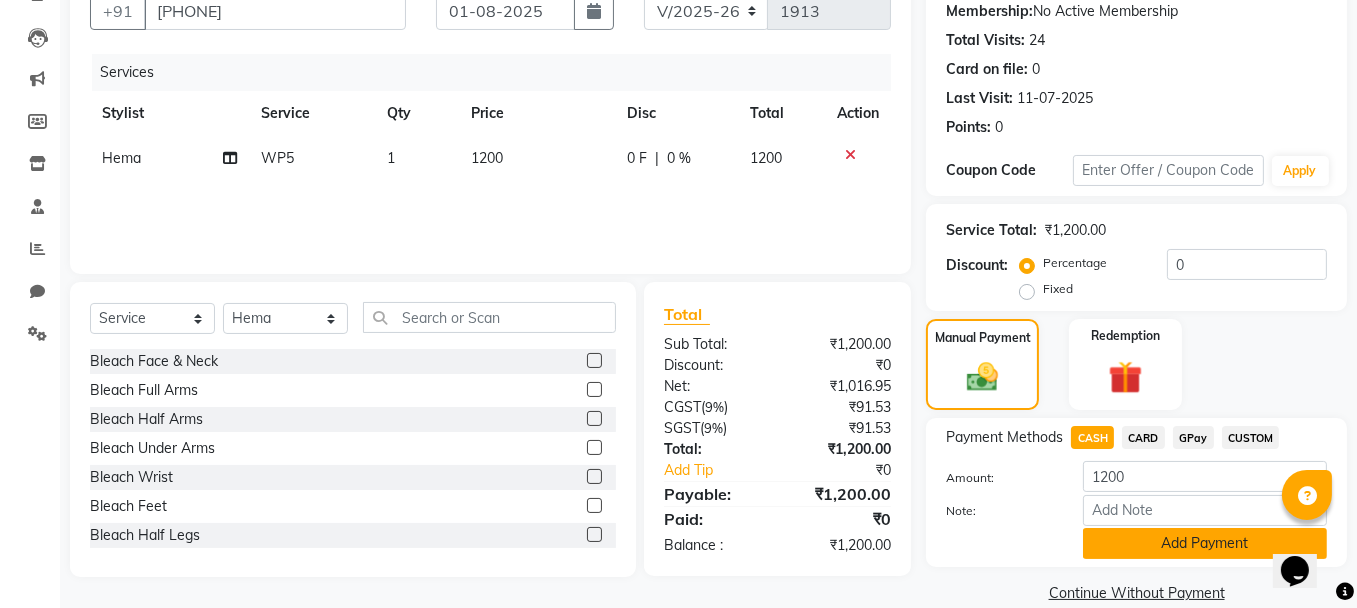click on "Add Payment" 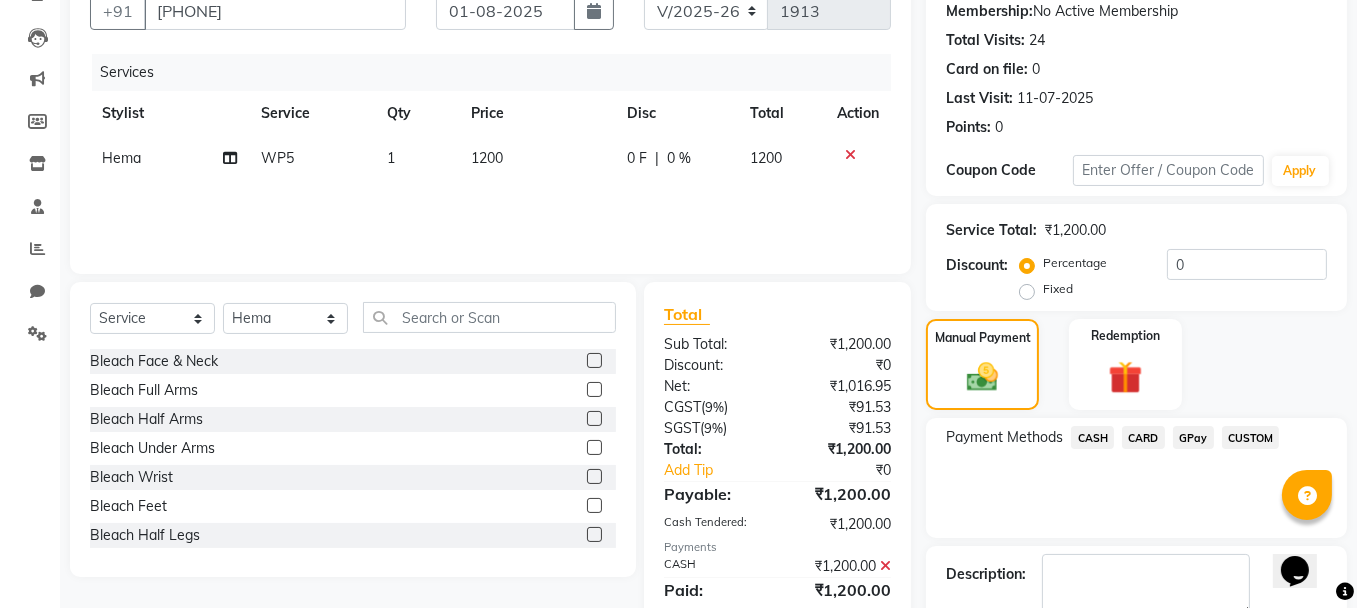 scroll, scrollTop: 305, scrollLeft: 0, axis: vertical 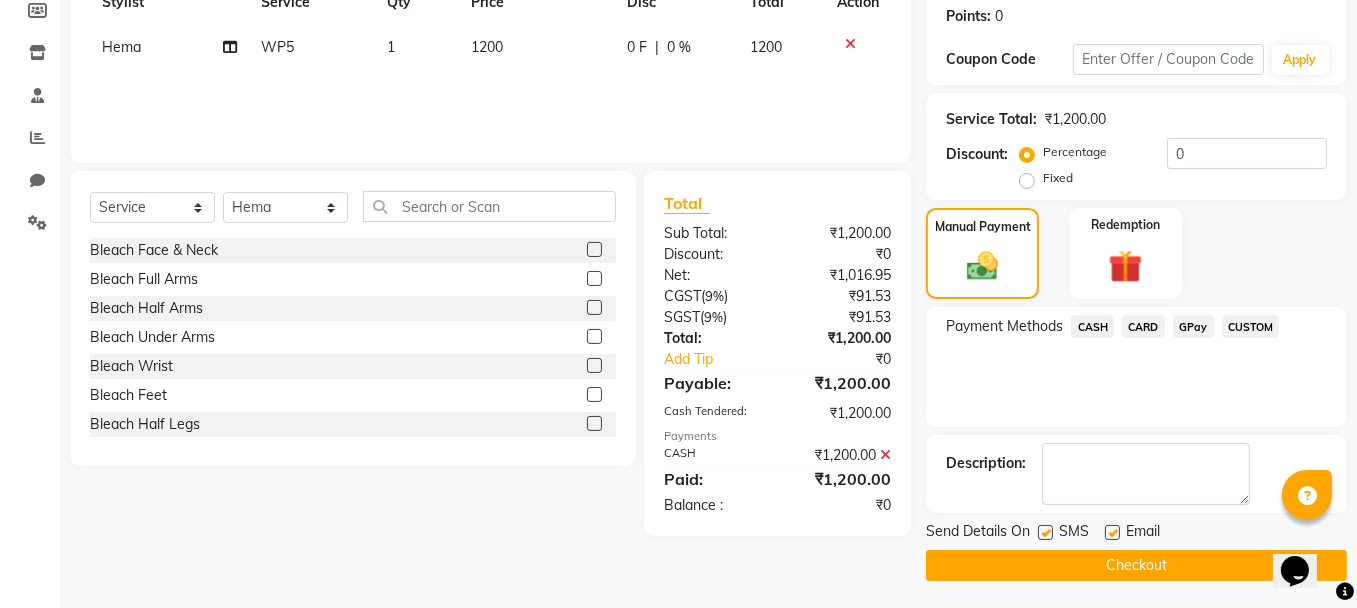 click on "Checkout" 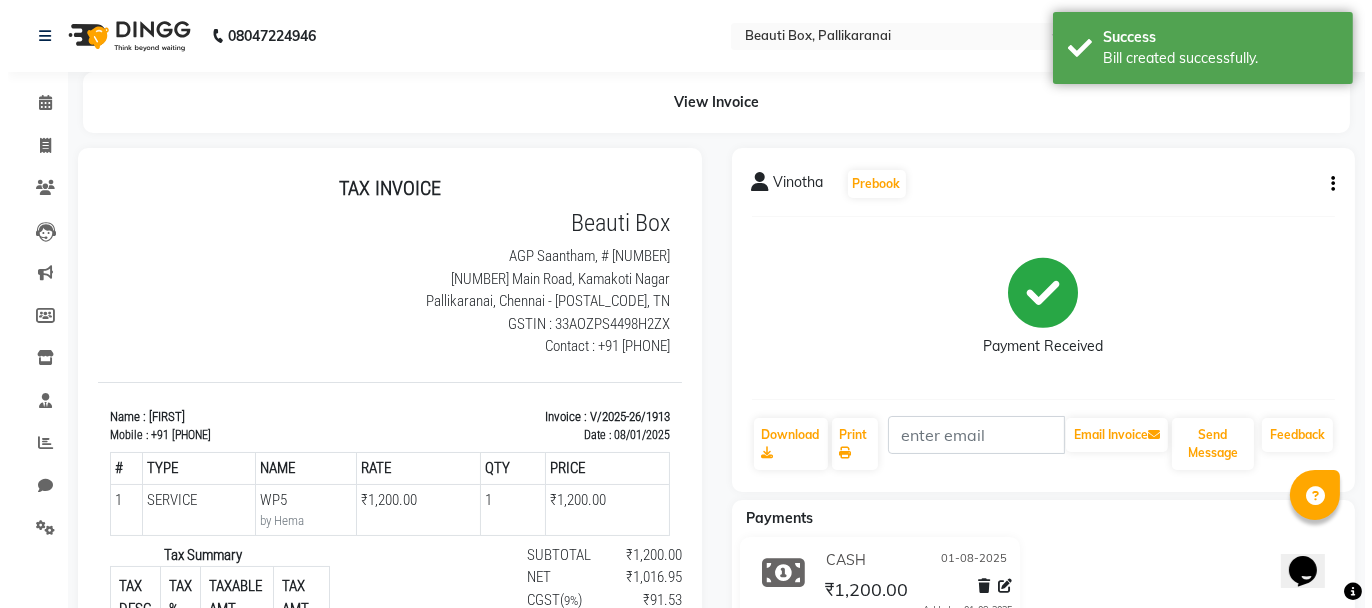 scroll, scrollTop: 0, scrollLeft: 0, axis: both 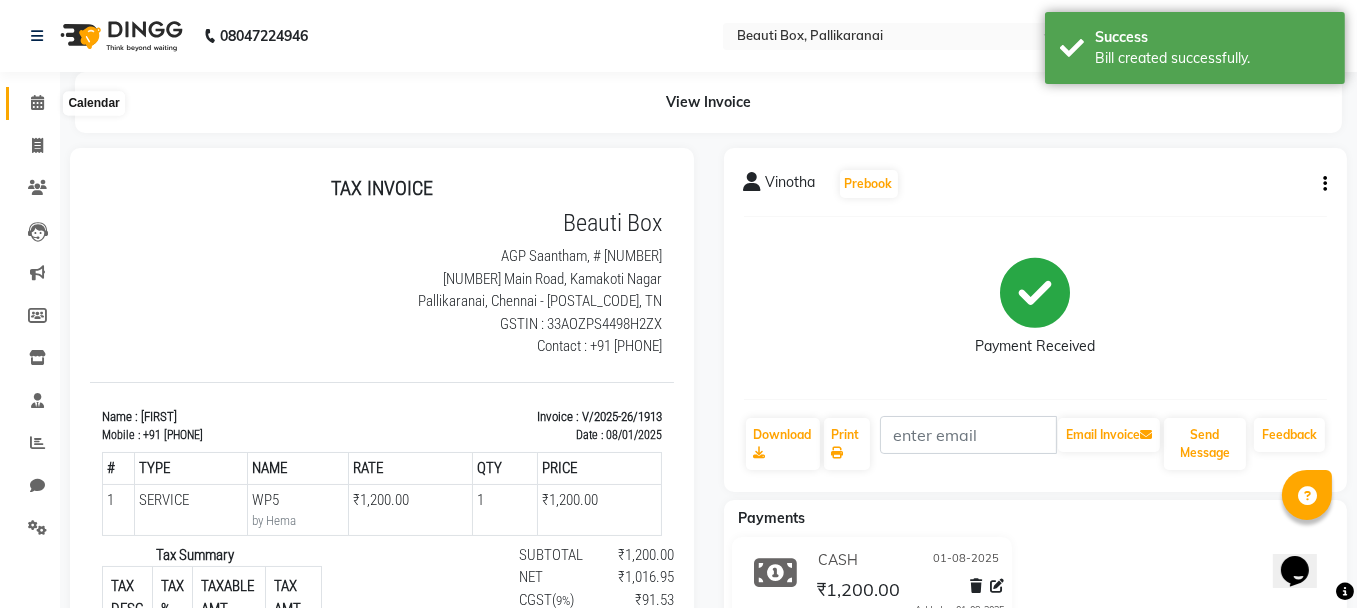 click 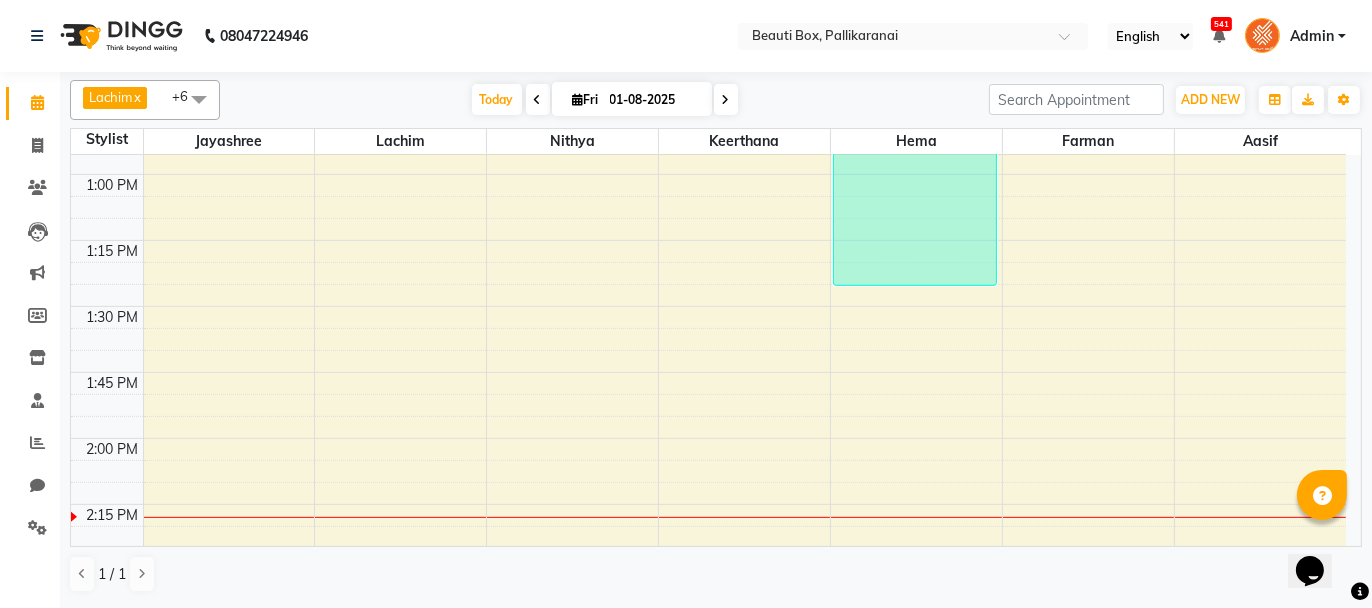 scroll, scrollTop: 1200, scrollLeft: 0, axis: vertical 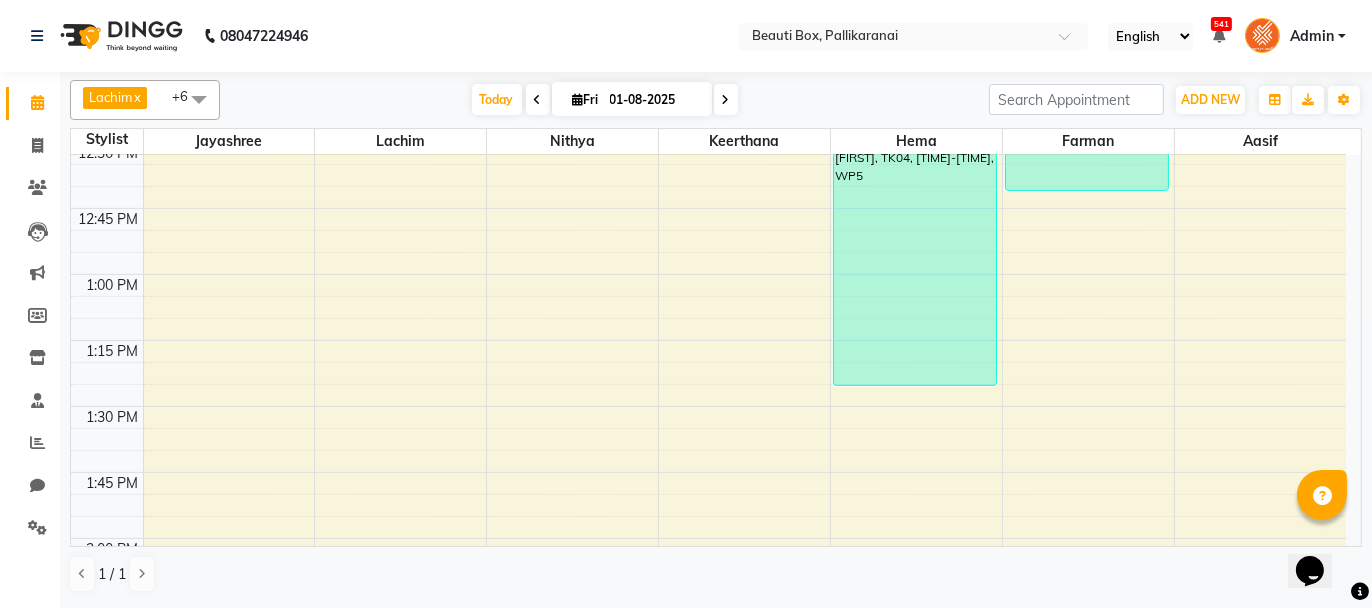 click on "[FIRST], TK01, [TIME]-[TIME], U/ Straight Hair cut      [FIRST], TK04, [TIME]-[TIME], WP5     [FIRST], TK02, [TIME]-[TIME], MP2     [FIRST], TK03, [TIME]-[TIME], Men Fading Haircut" at bounding box center (708, 802) 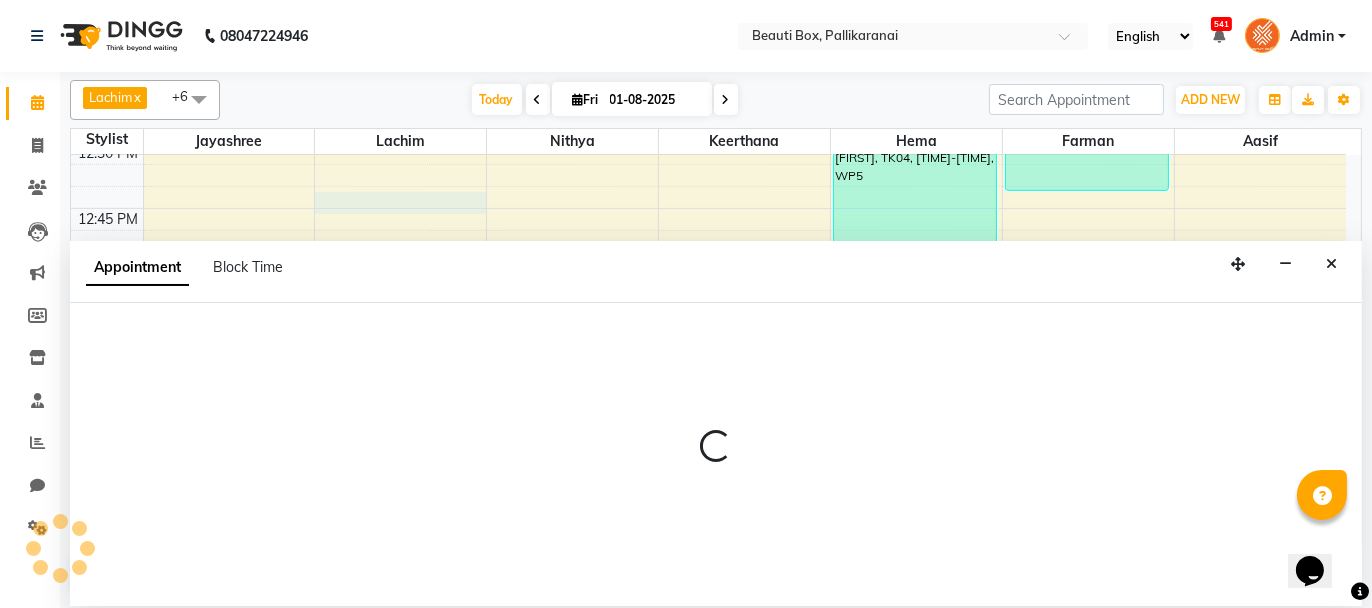 select on "9763" 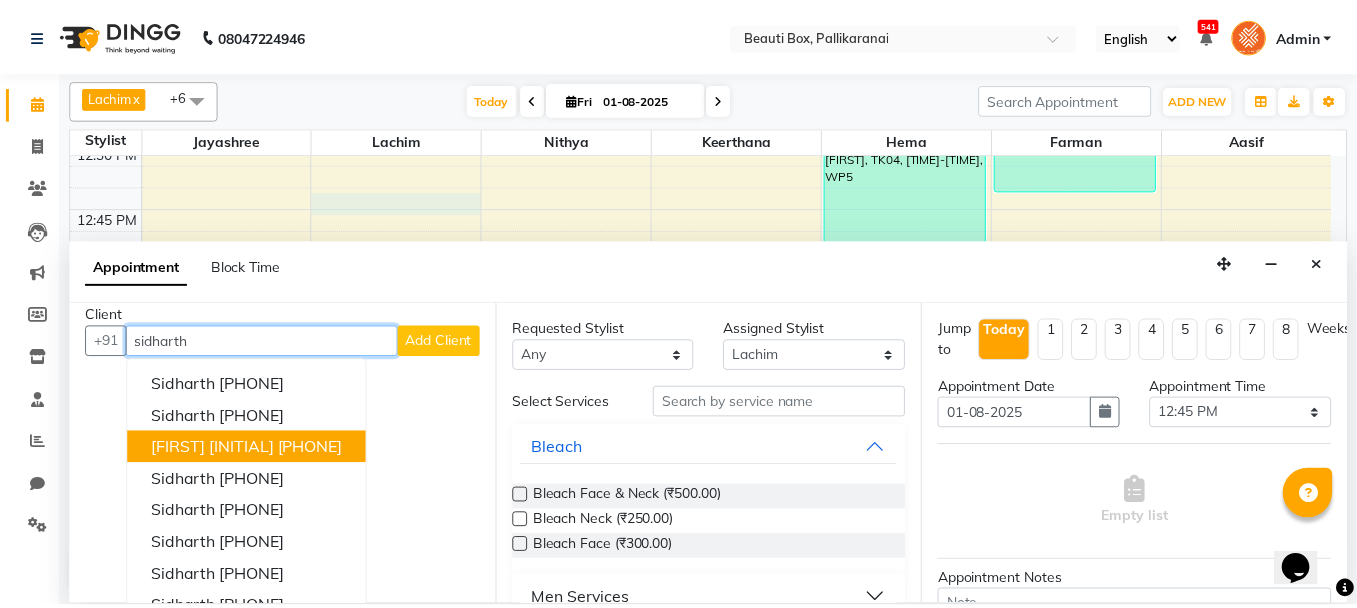 scroll, scrollTop: 0, scrollLeft: 0, axis: both 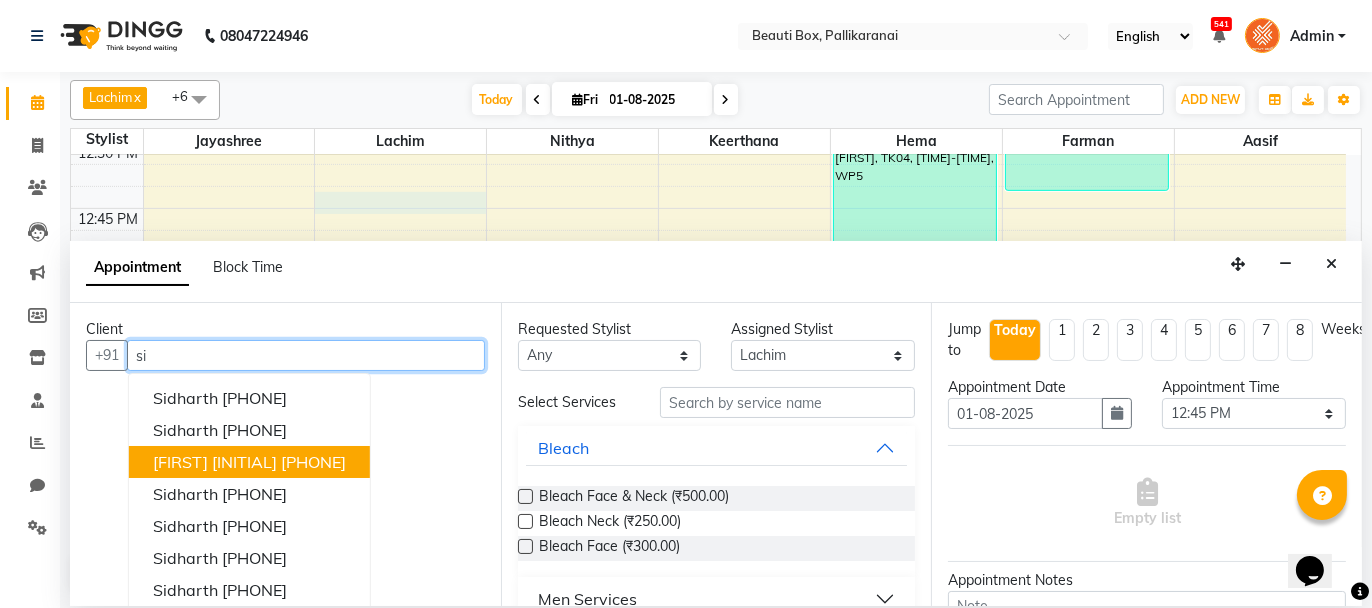 type on "s" 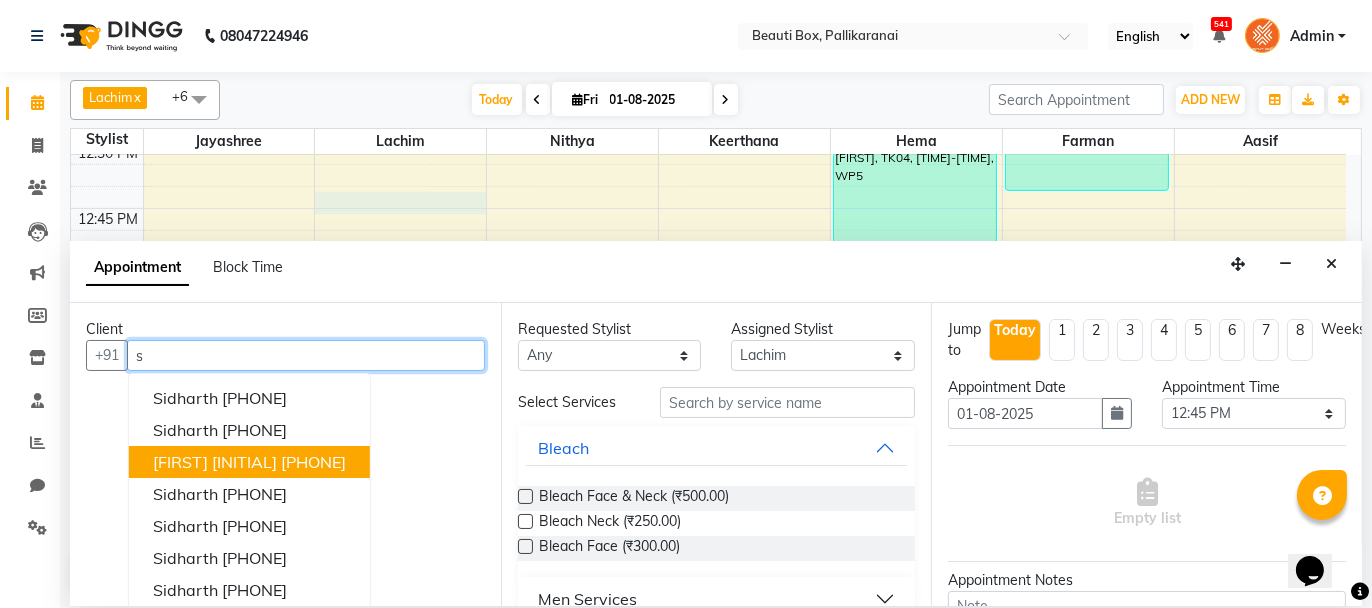 type 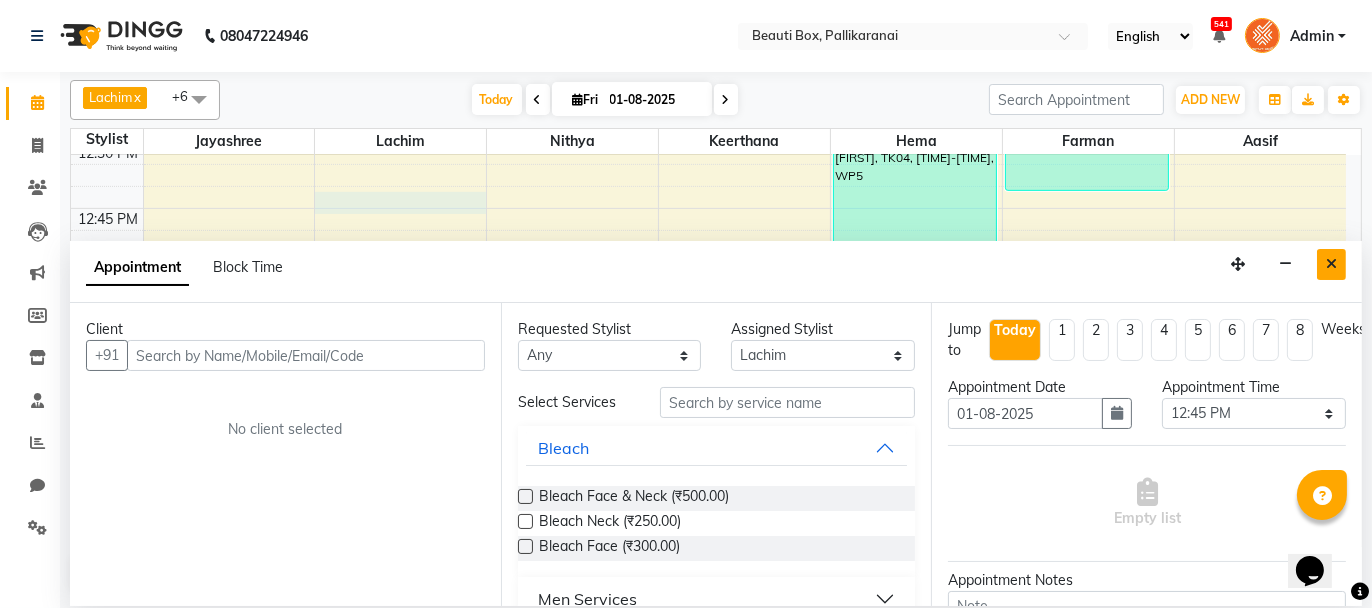 click at bounding box center [1331, 264] 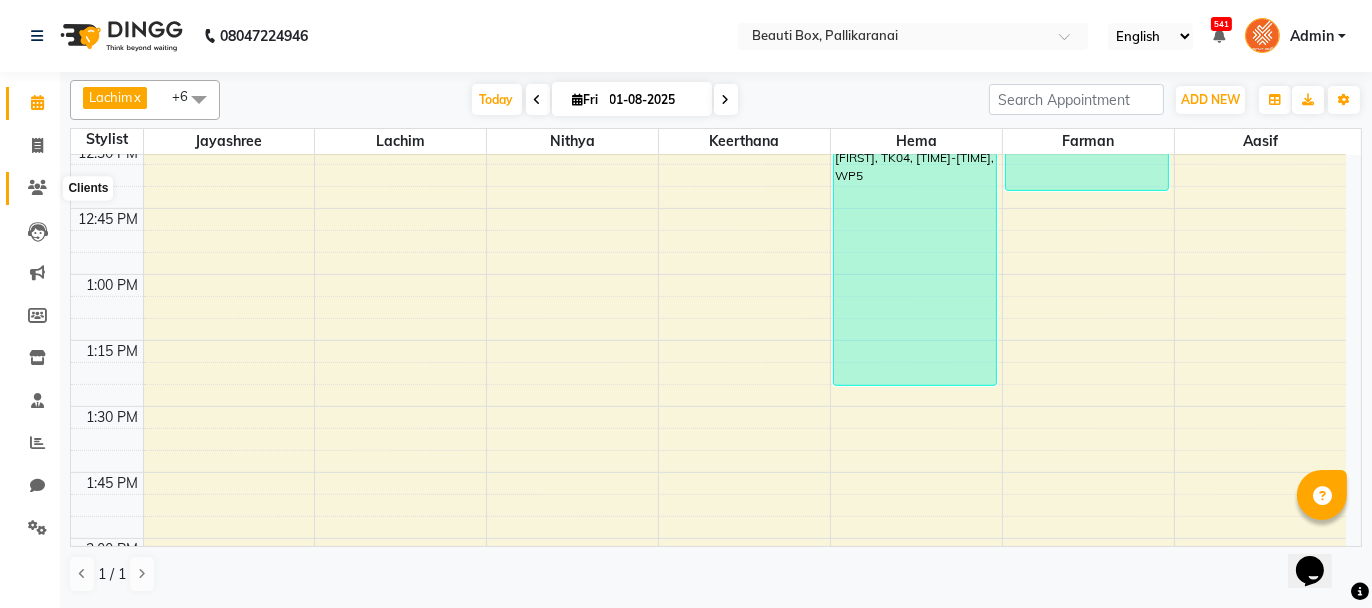 click 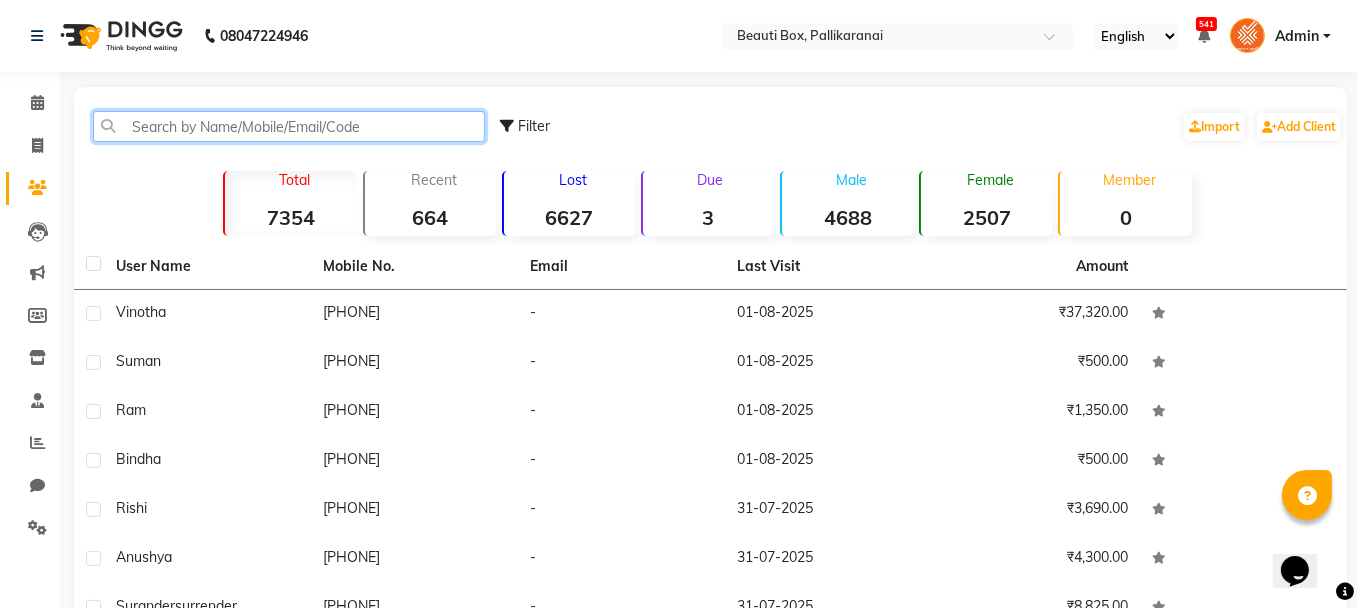 click 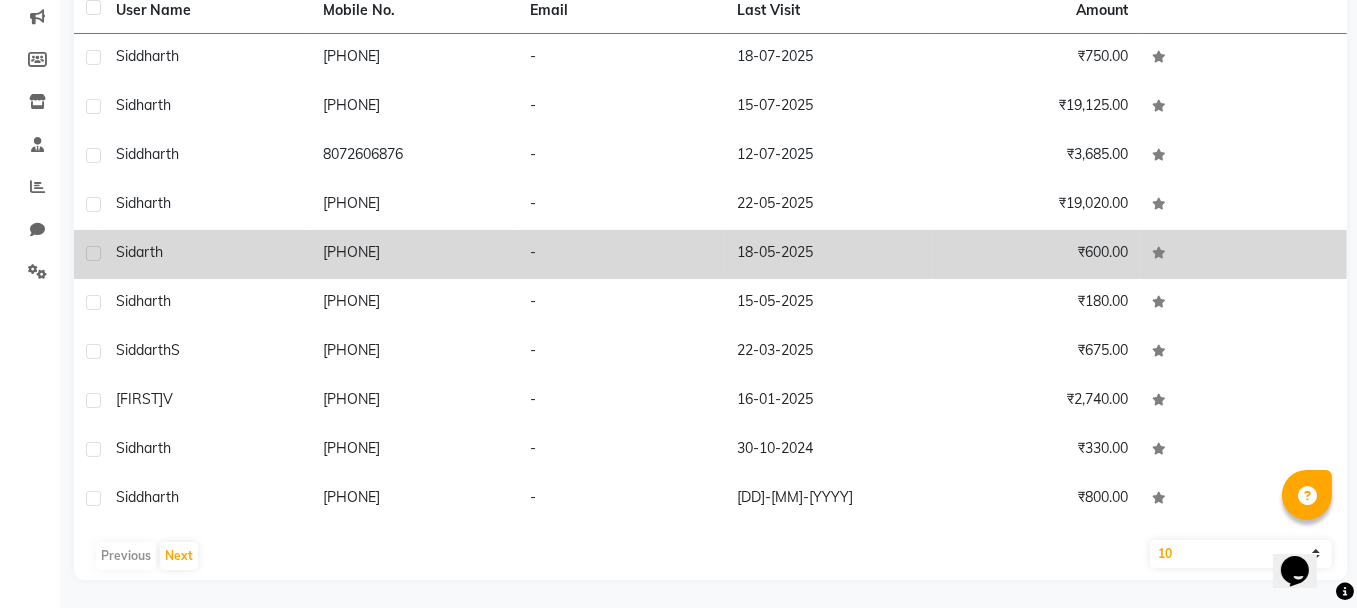 scroll, scrollTop: 257, scrollLeft: 0, axis: vertical 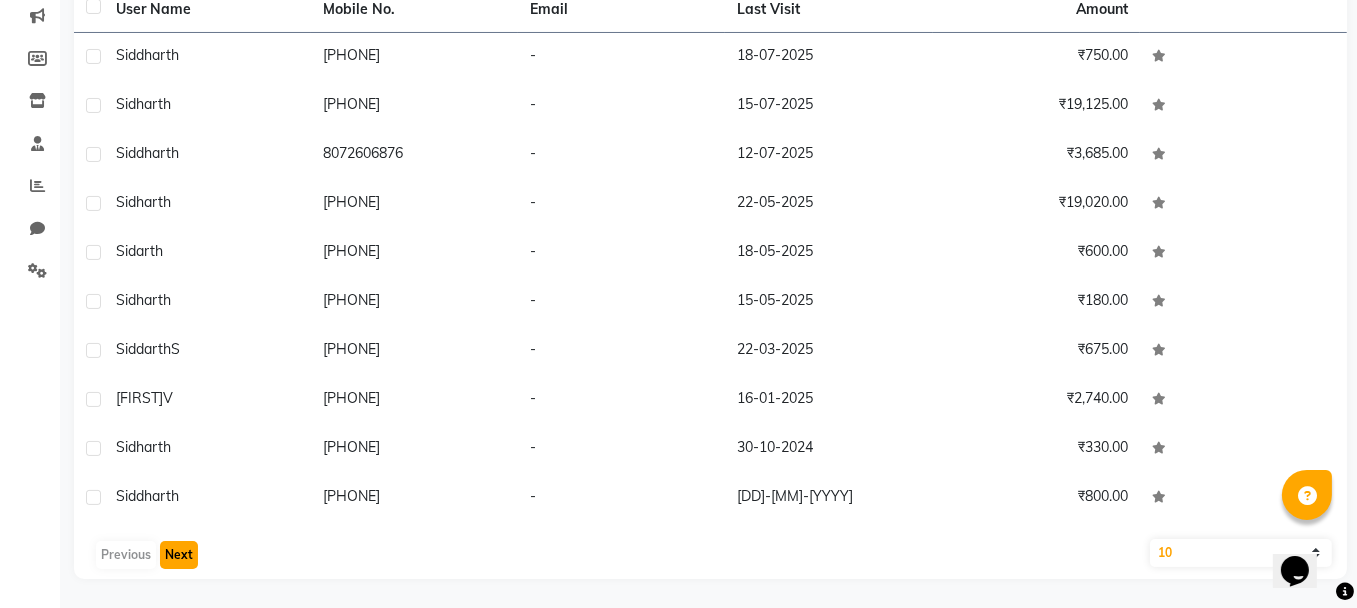 click on "Next" 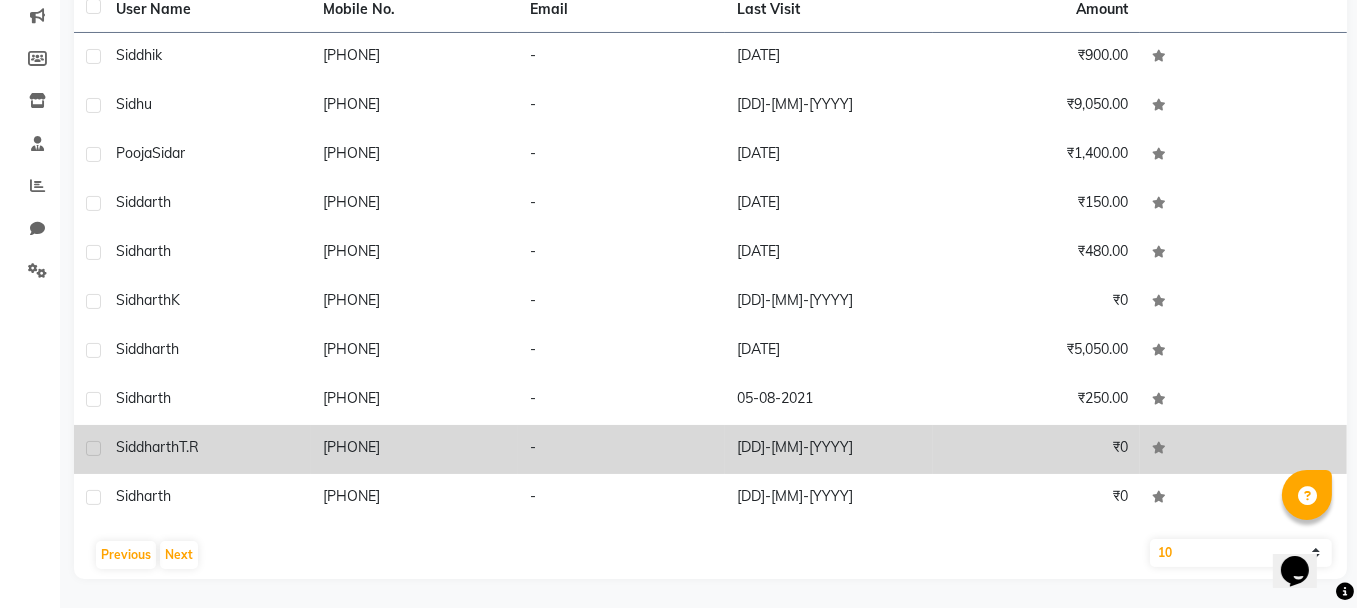 click on "Siddharth T.R" 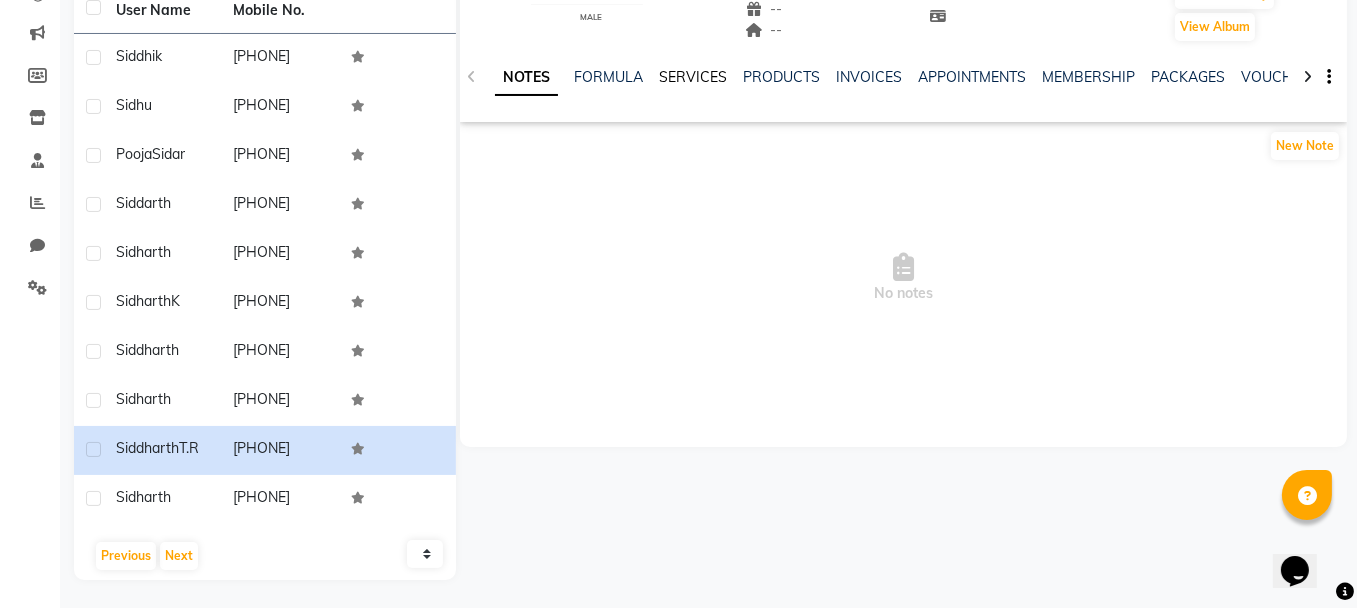 click on "SERVICES" 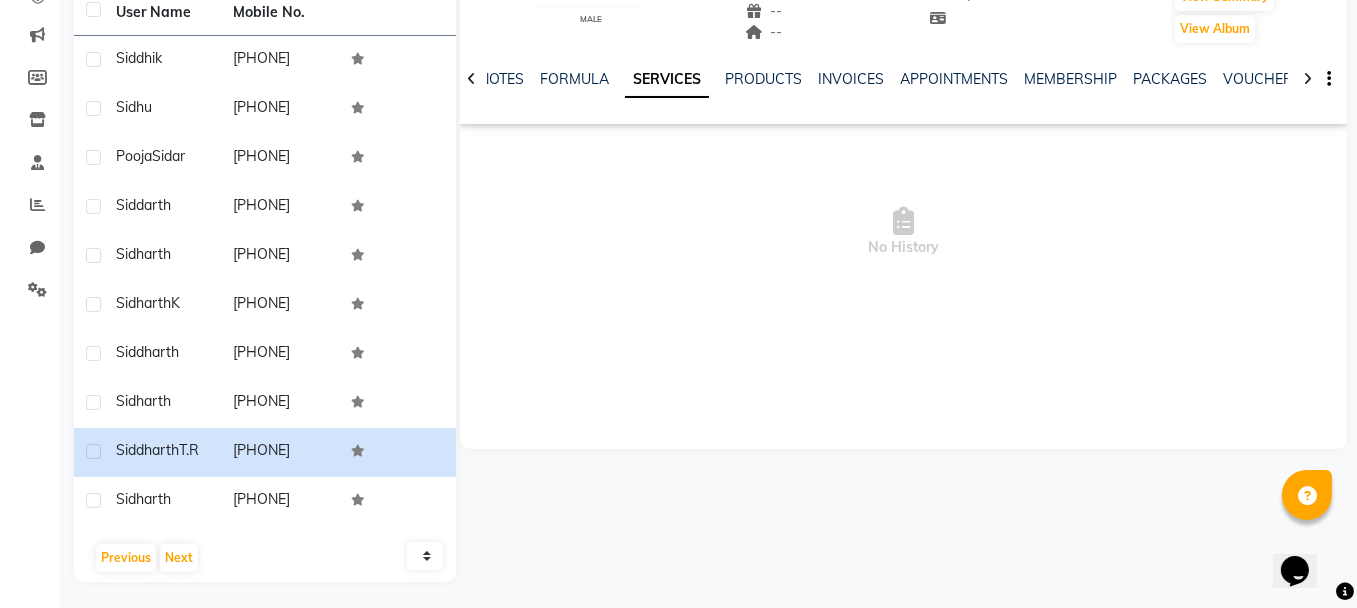 scroll, scrollTop: 240, scrollLeft: 0, axis: vertical 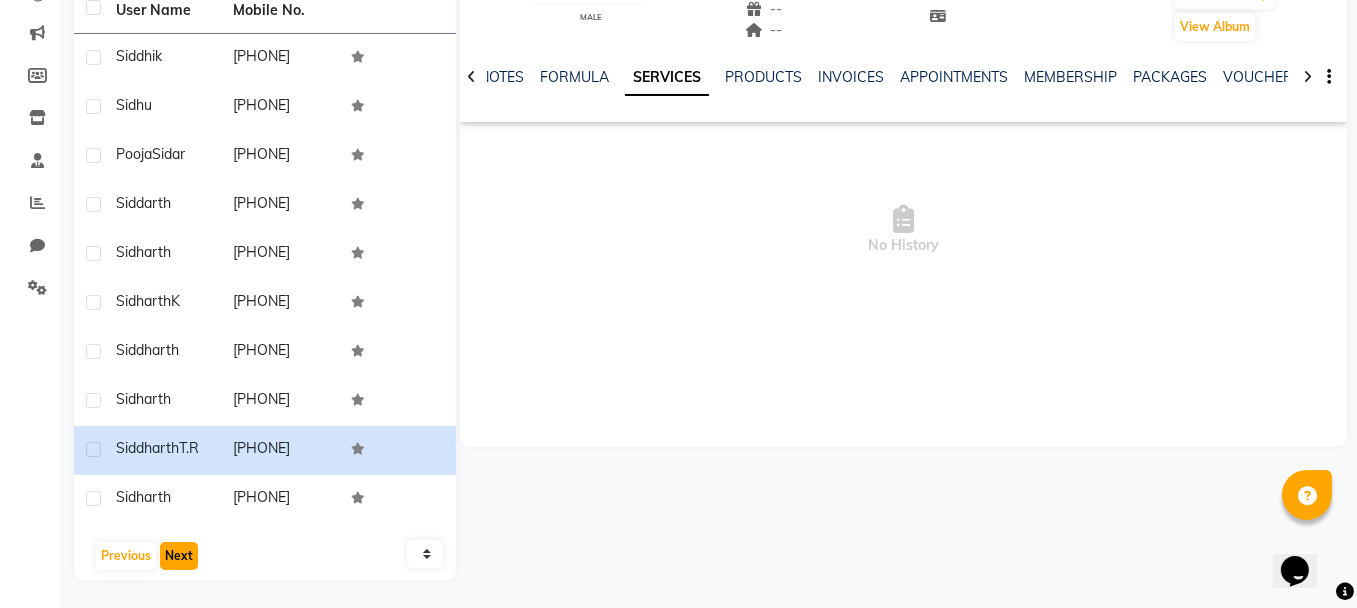 click on "Next" 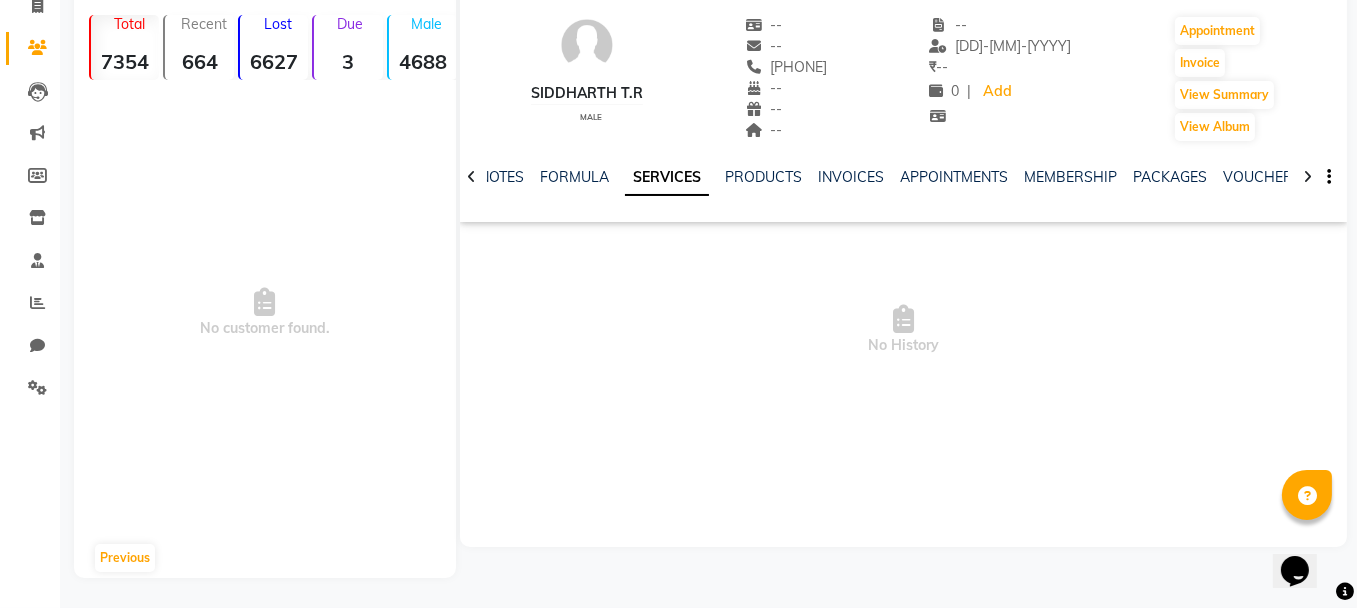 scroll, scrollTop: 139, scrollLeft: 0, axis: vertical 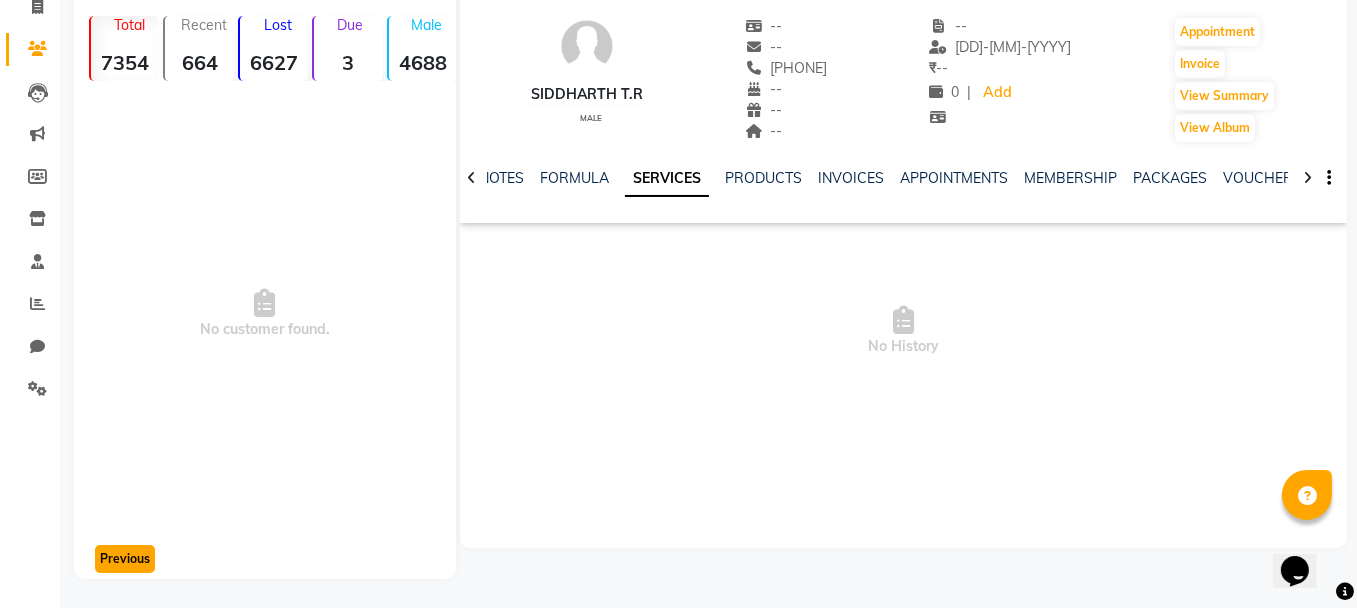 click on "Previous" 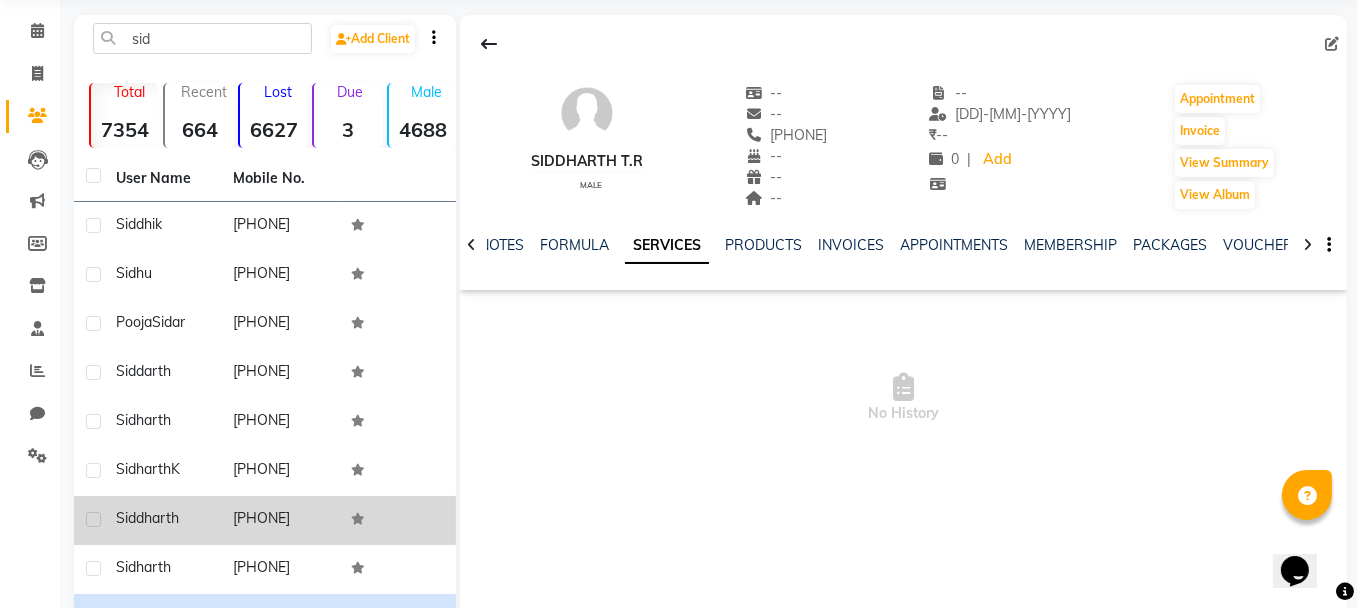 scroll, scrollTop: 0, scrollLeft: 0, axis: both 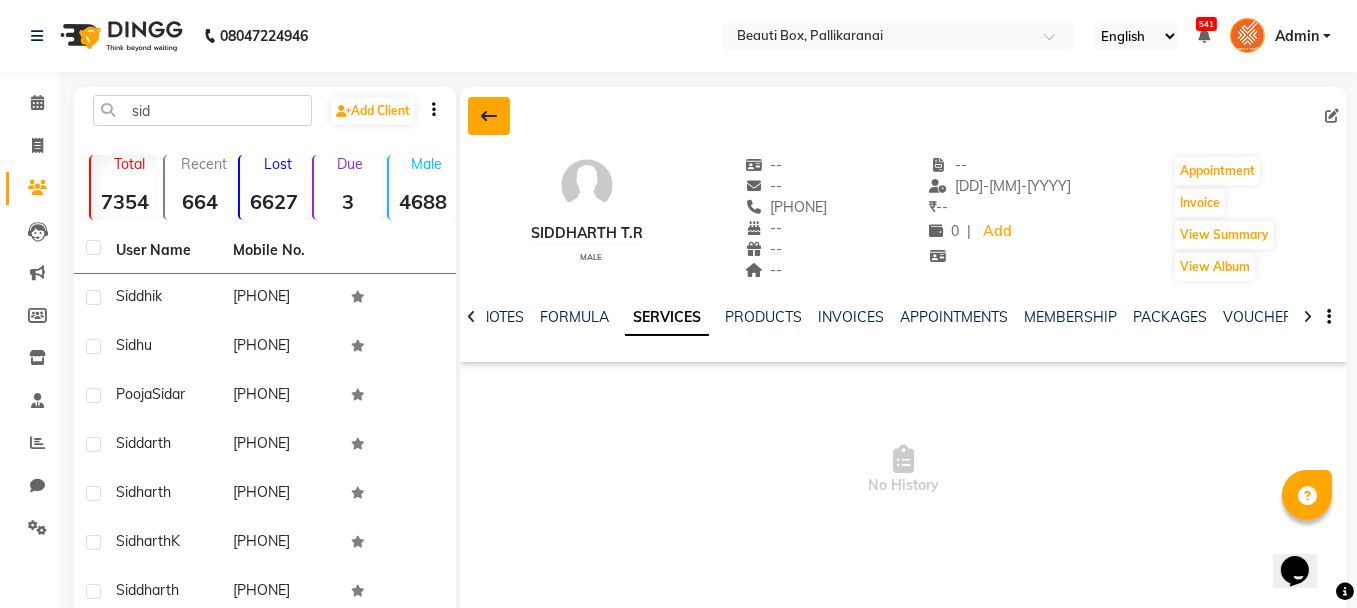 click 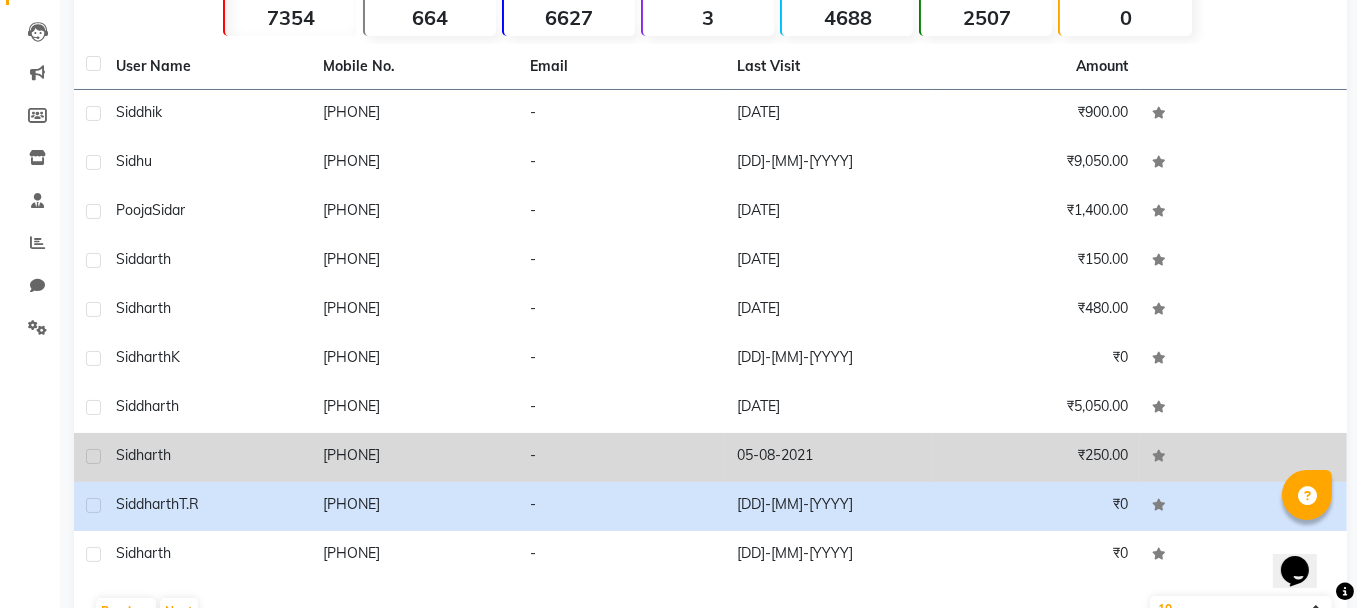 scroll, scrollTop: 257, scrollLeft: 0, axis: vertical 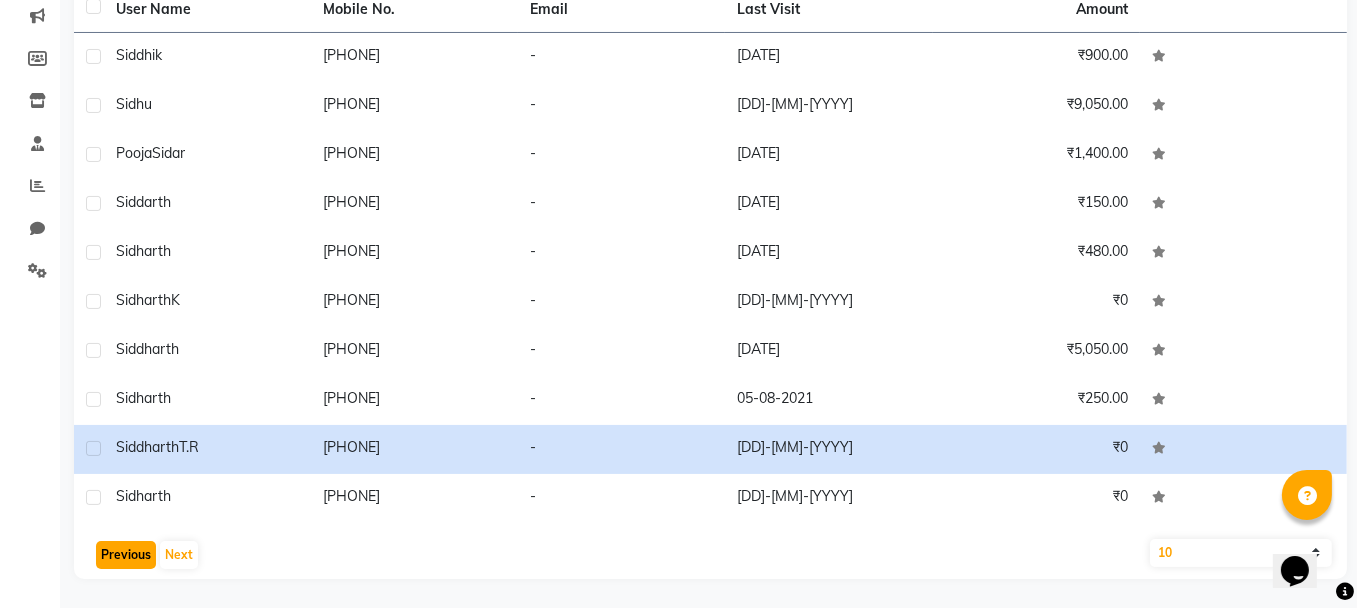 click on "Previous" 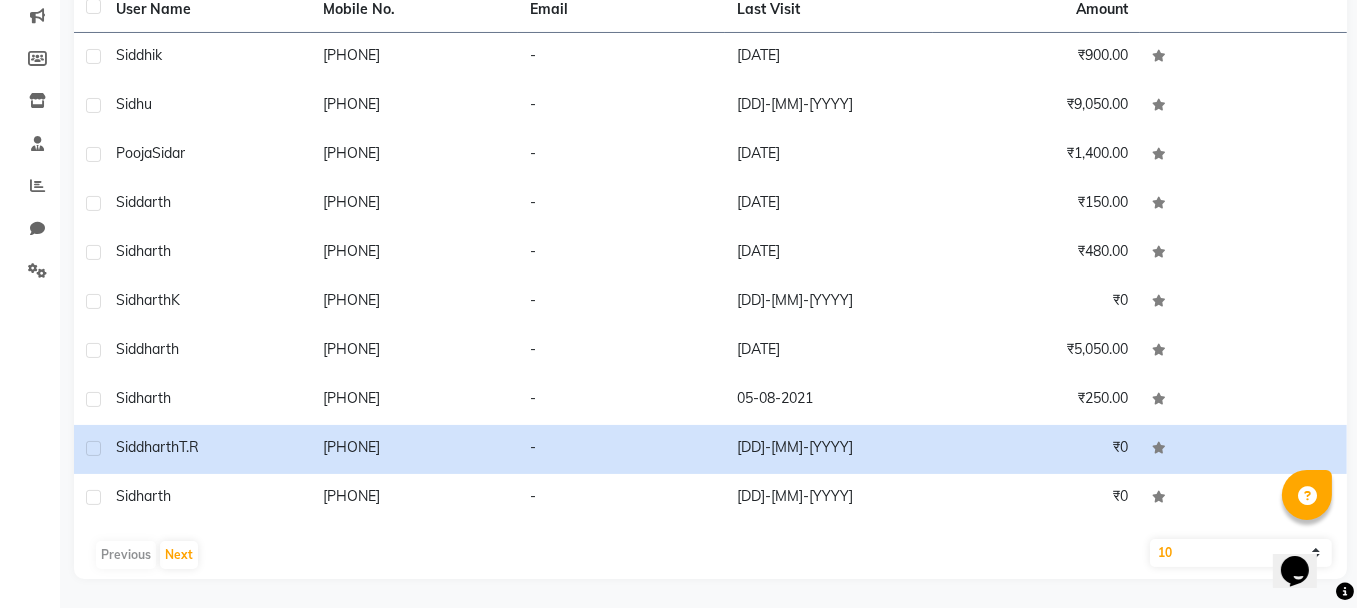 click on "Previous   Next" 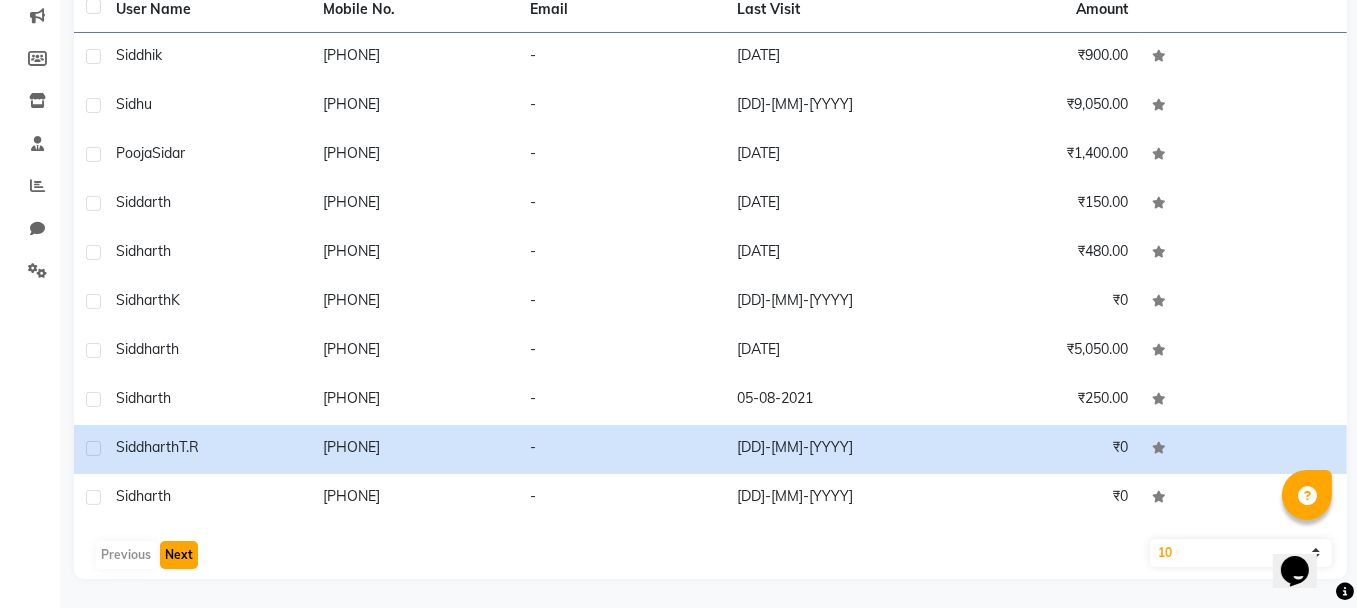 click on "Next" 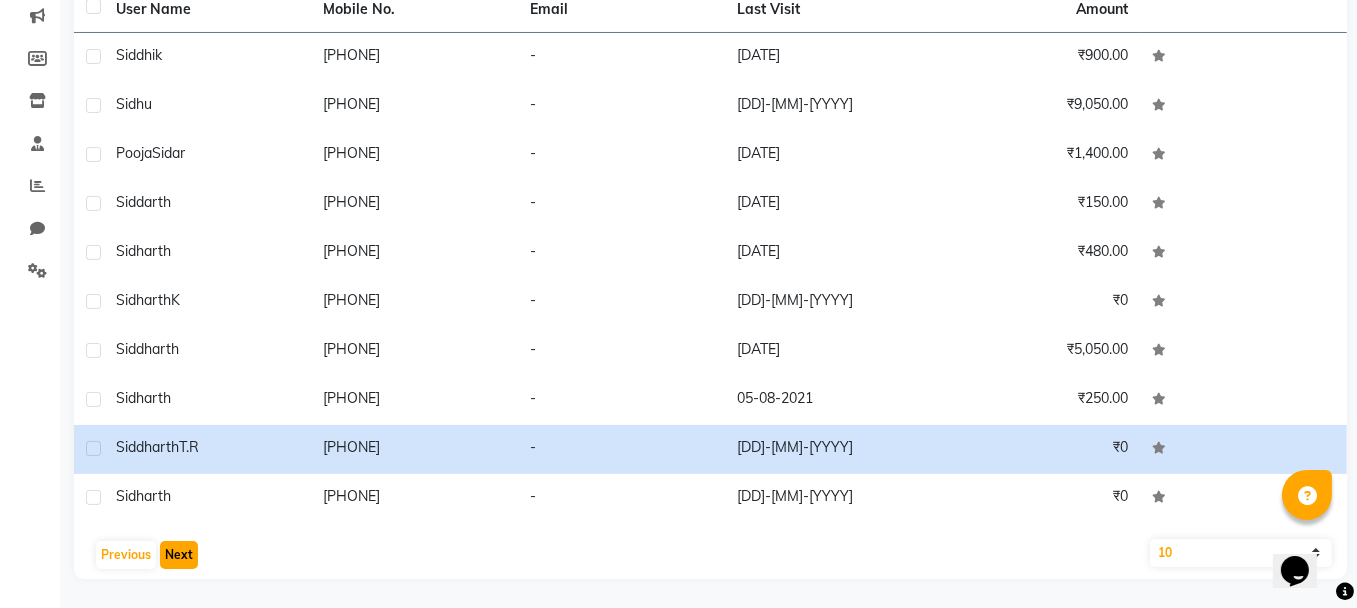 click on "Next" 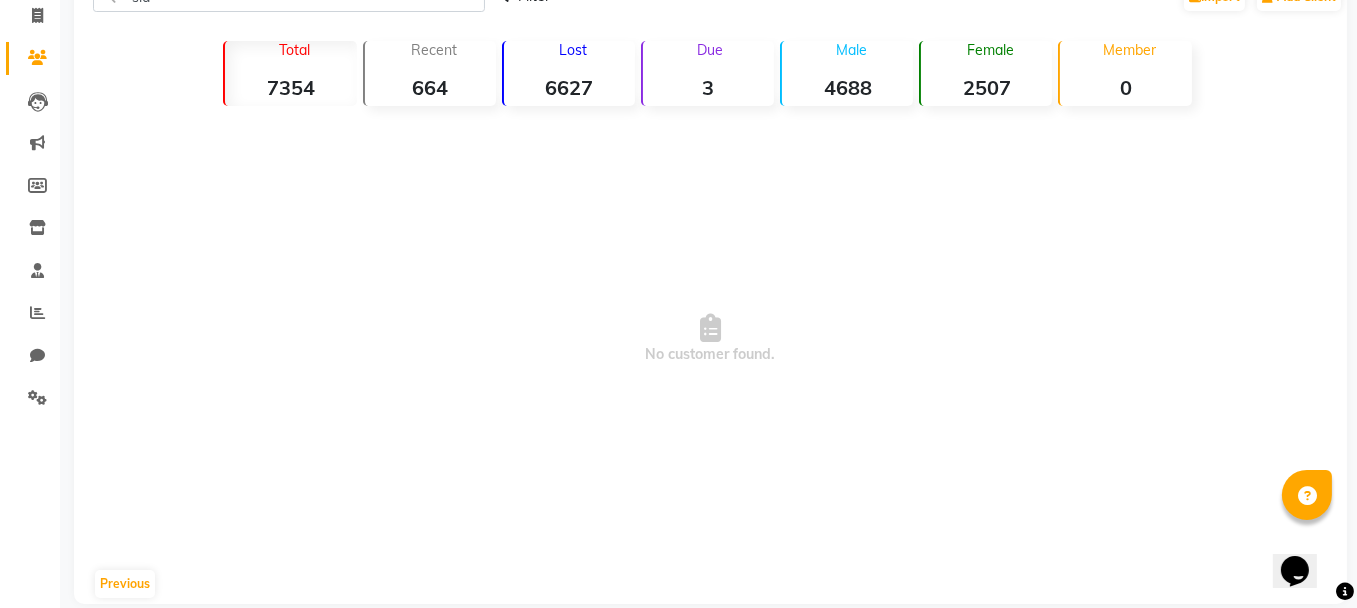 scroll, scrollTop: 0, scrollLeft: 0, axis: both 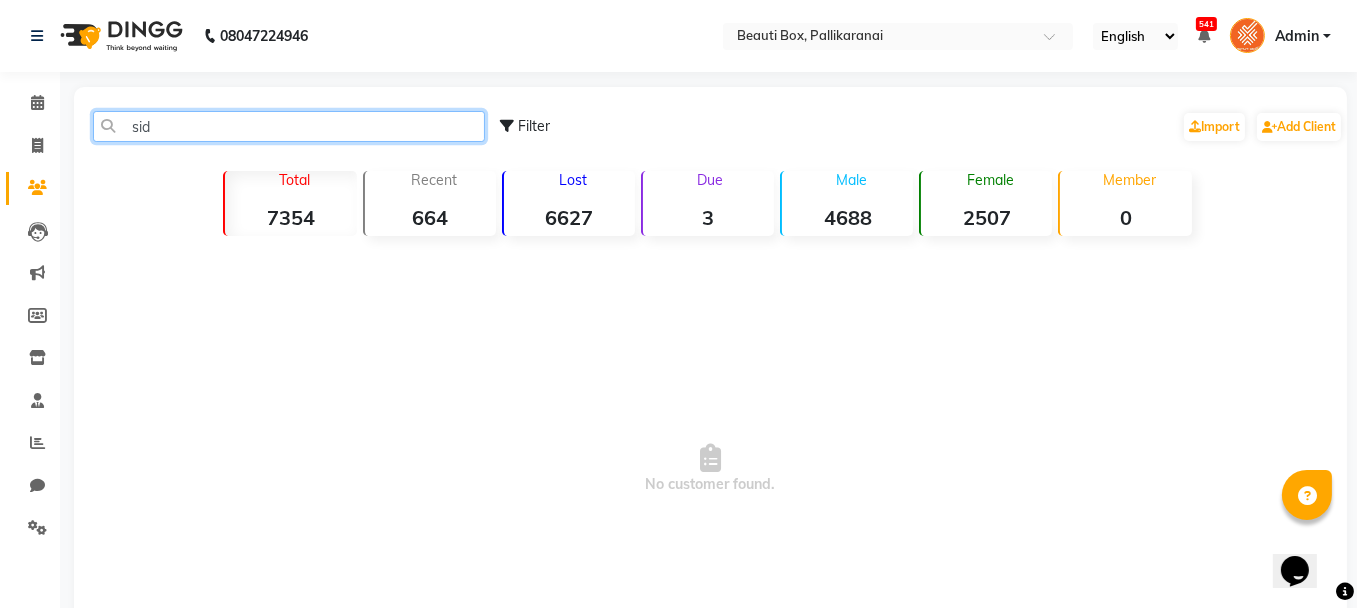 click on "sid" 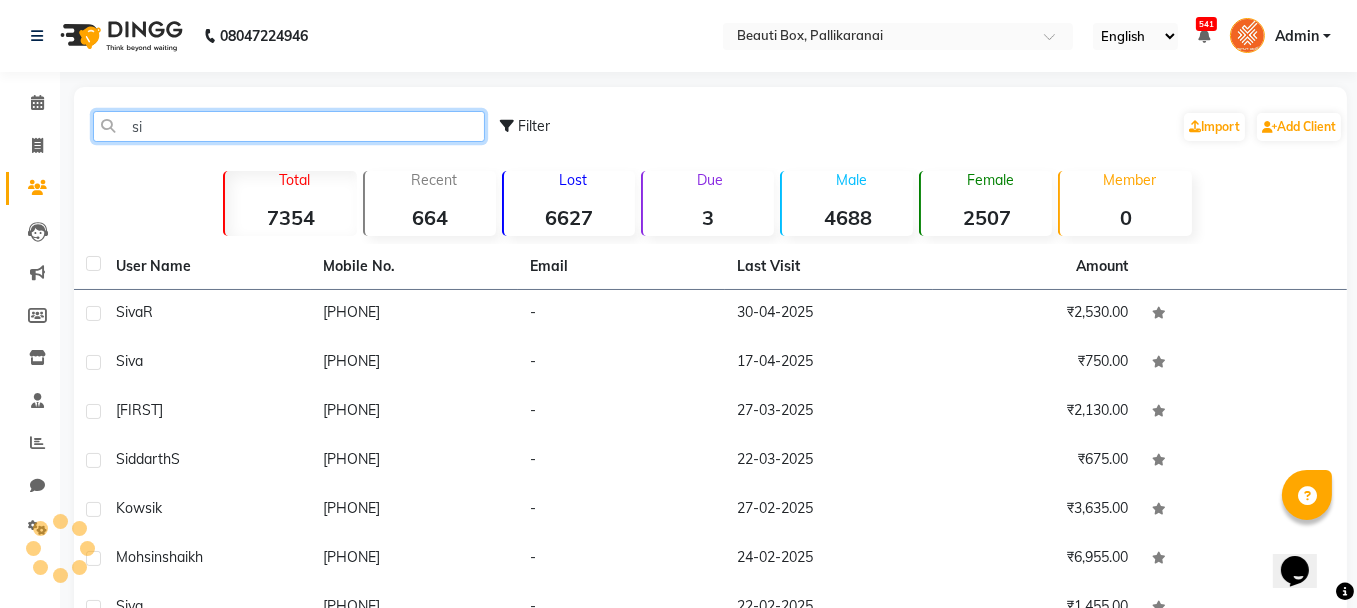 type on "s" 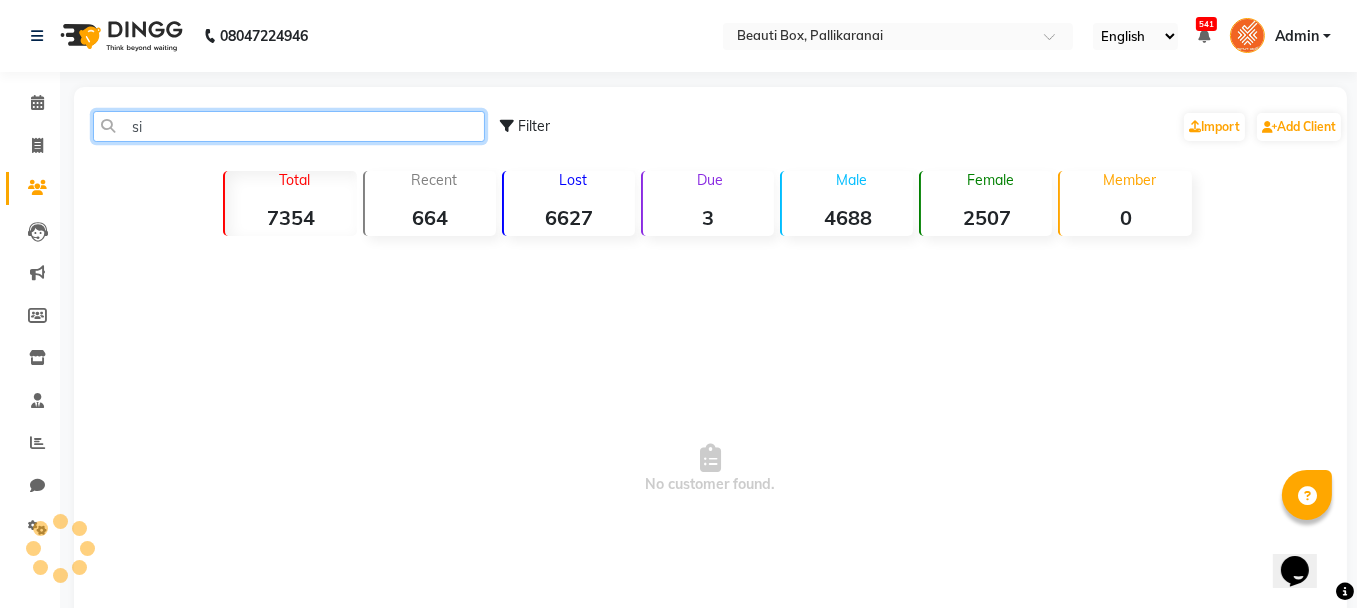 type on "s" 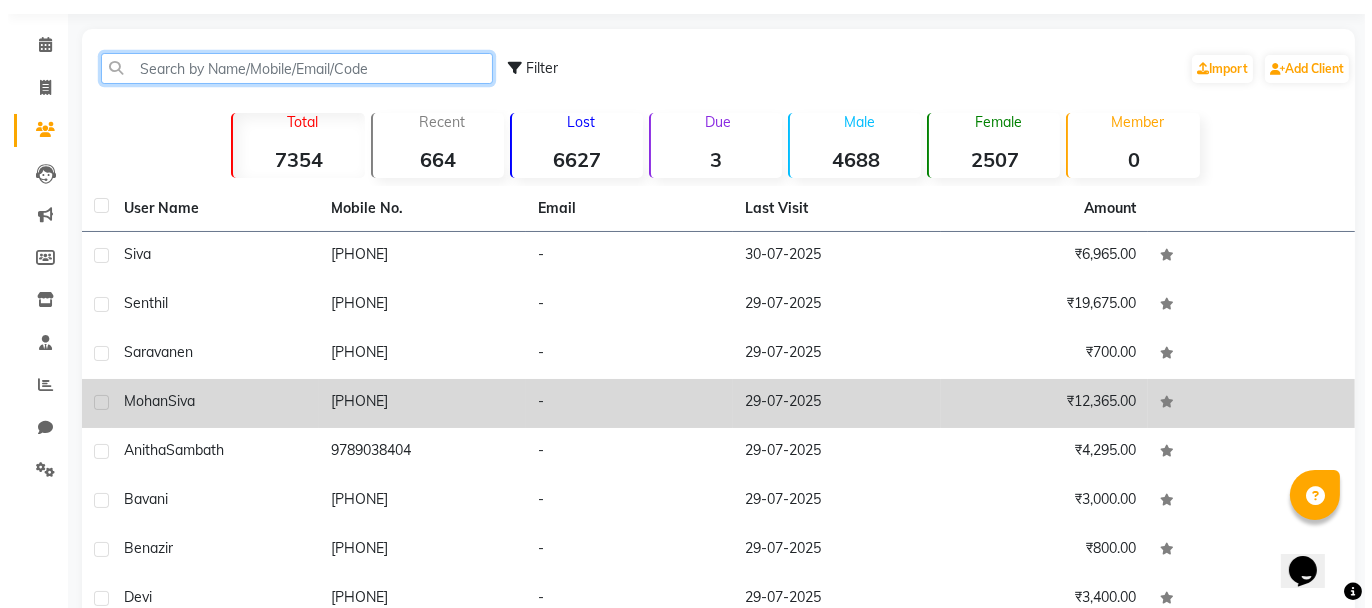 scroll, scrollTop: 0, scrollLeft: 0, axis: both 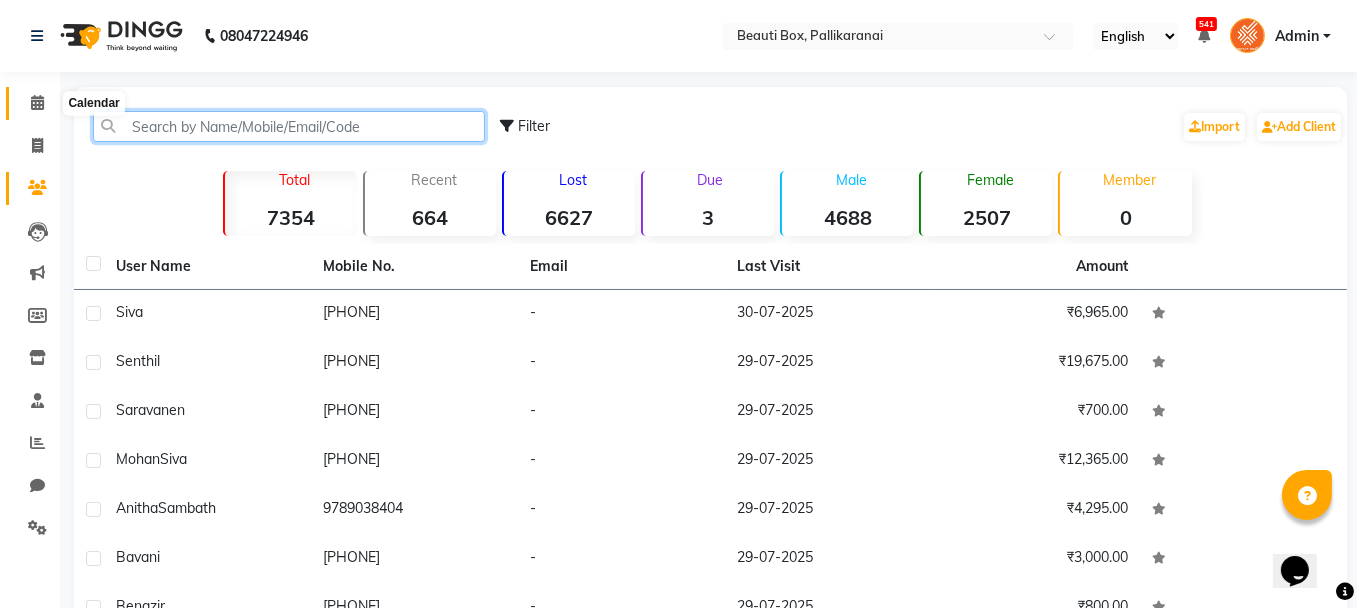 type 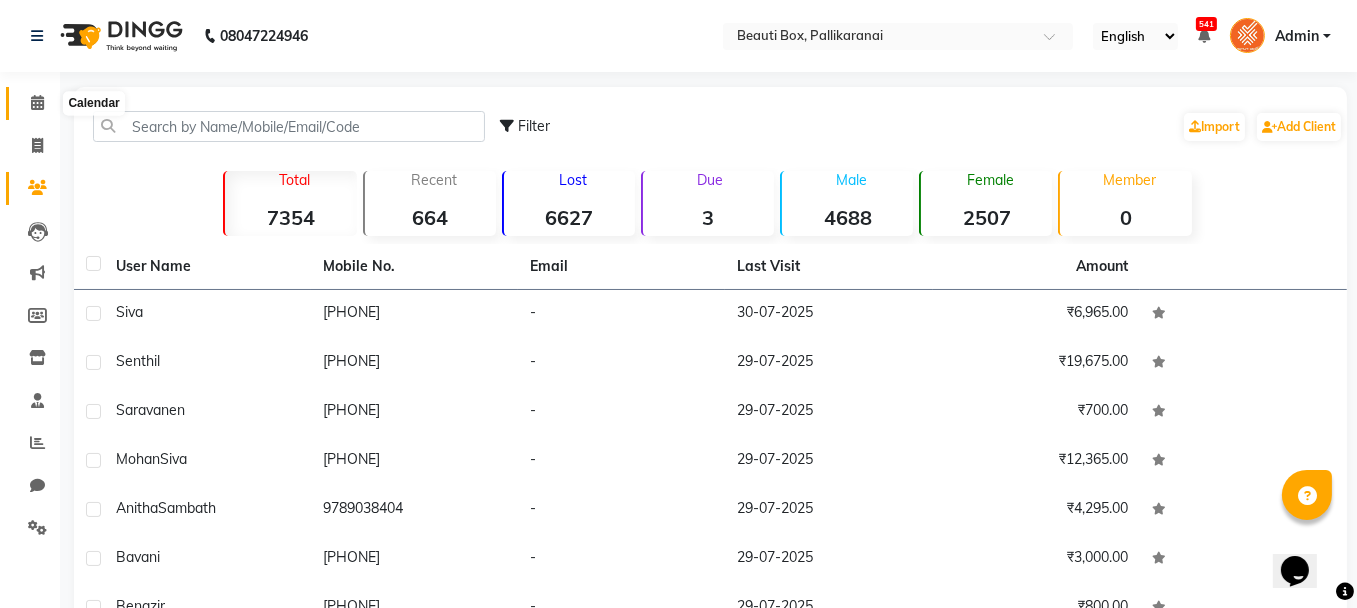 click 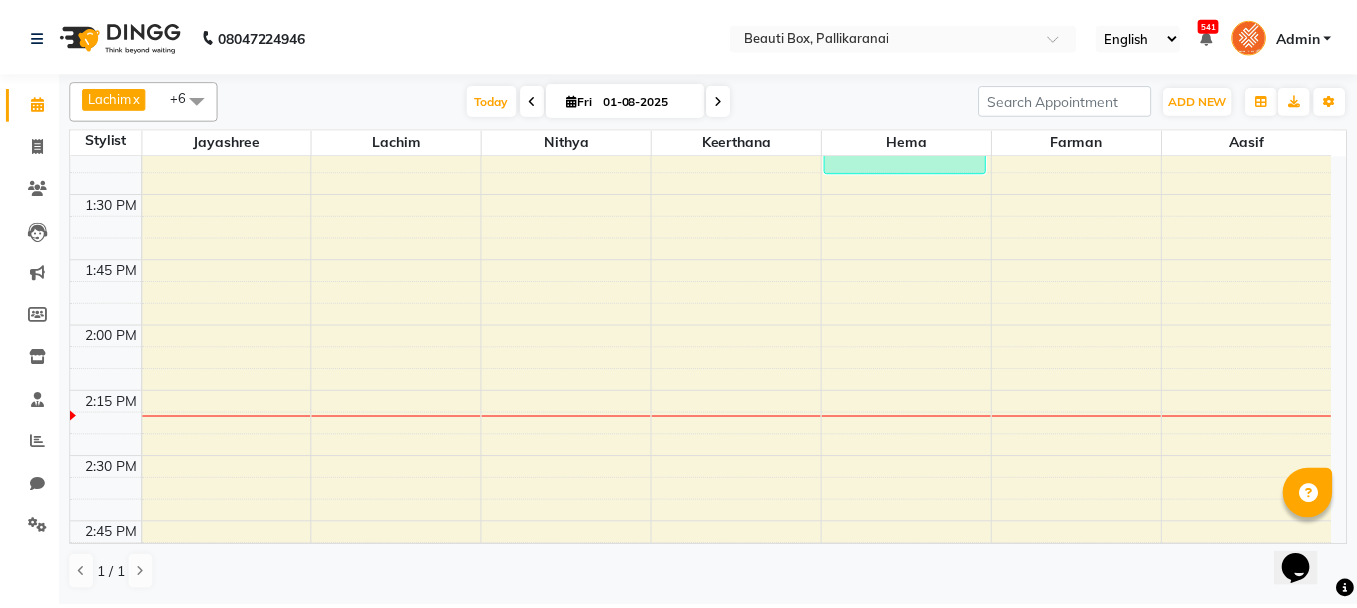 scroll, scrollTop: 1364, scrollLeft: 0, axis: vertical 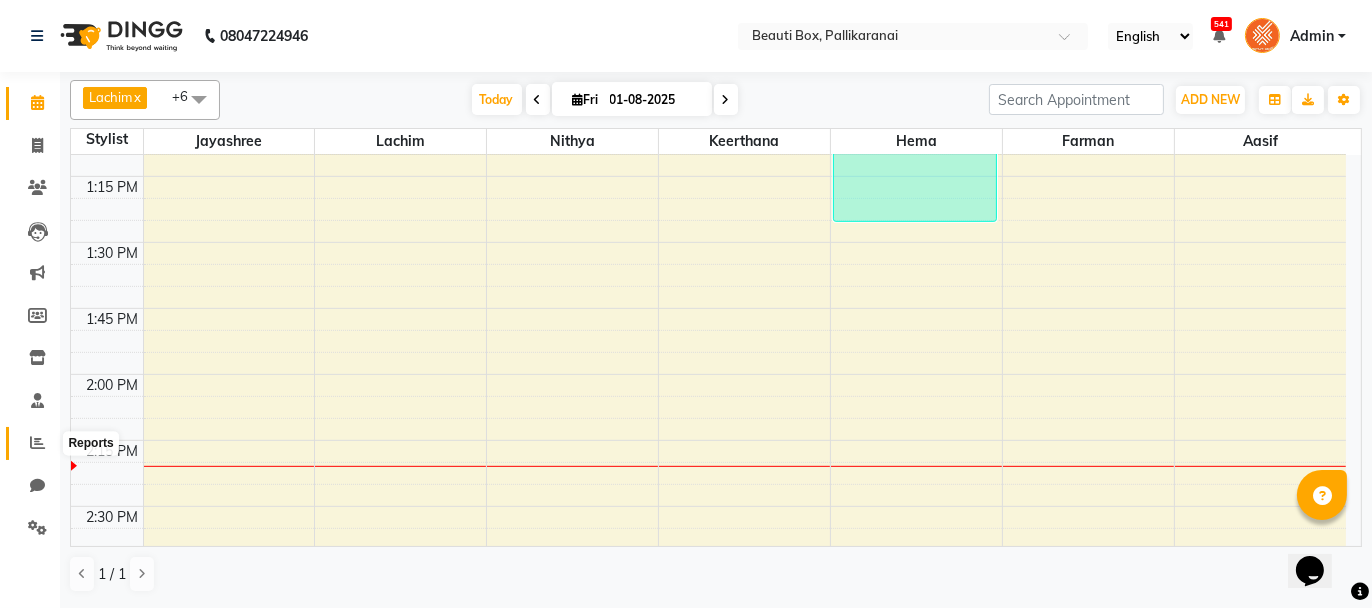 click 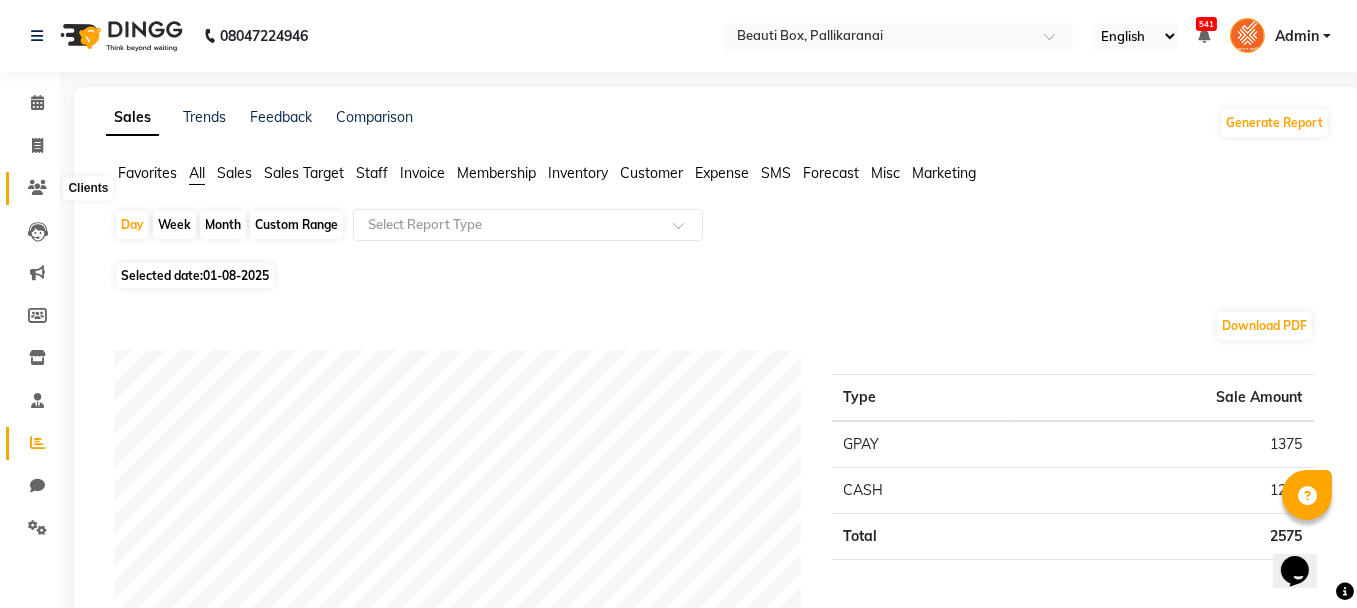 click 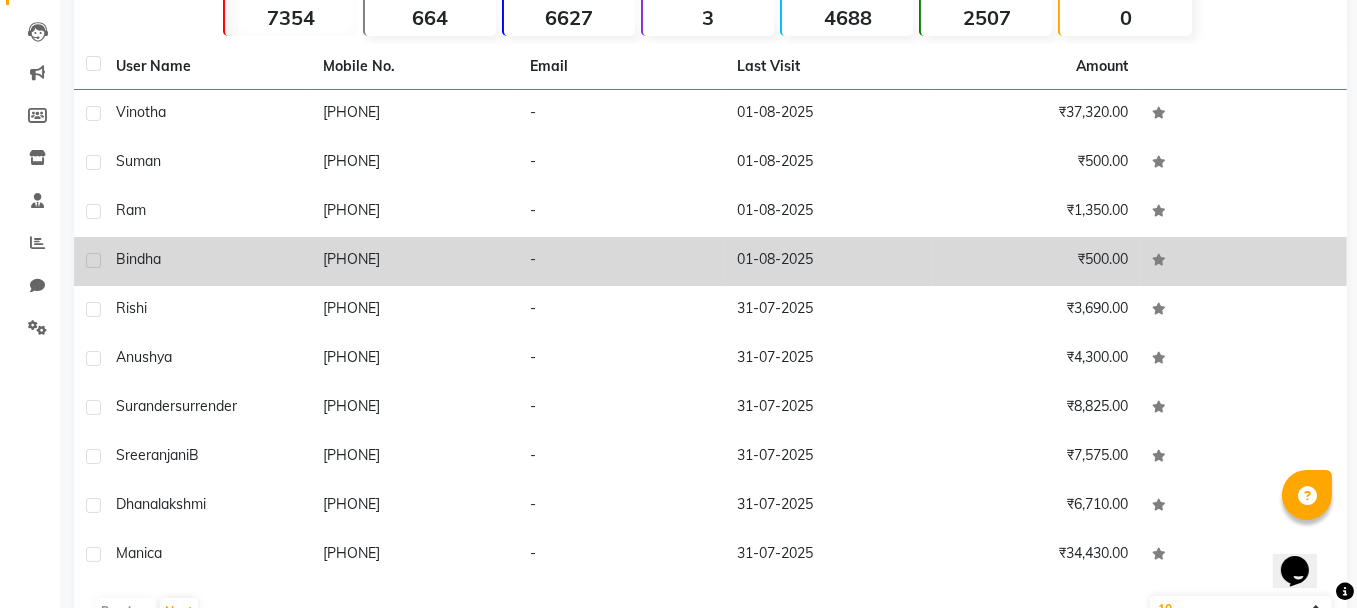 scroll, scrollTop: 257, scrollLeft: 0, axis: vertical 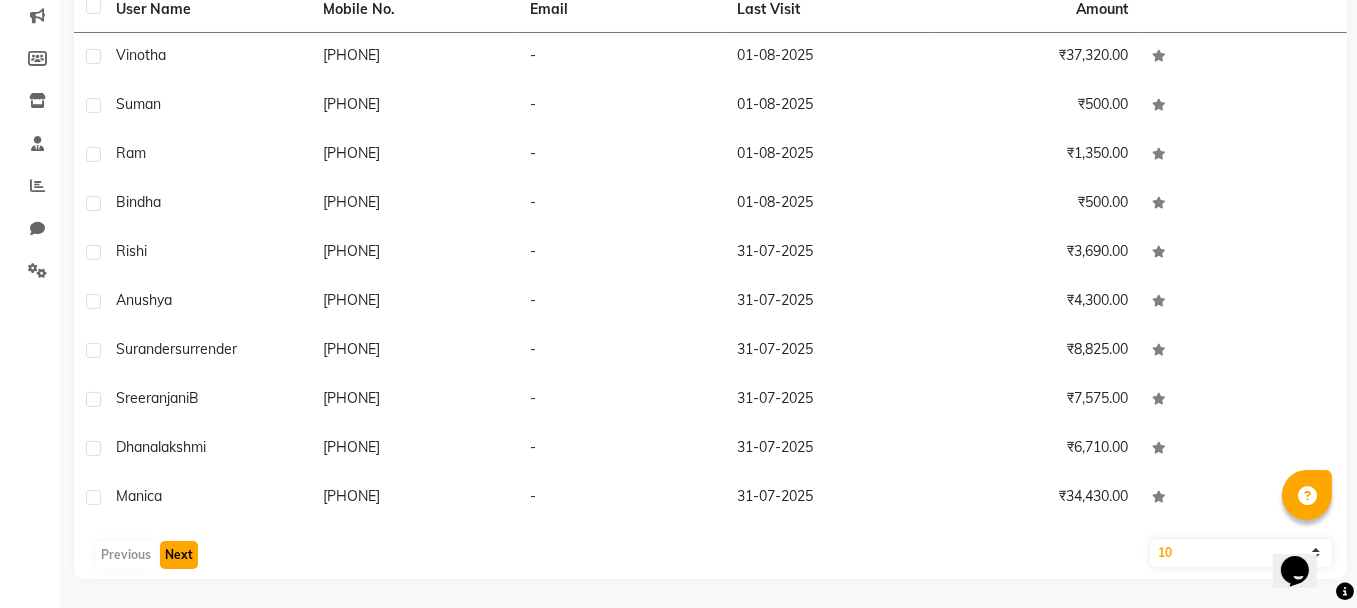 click on "Next" 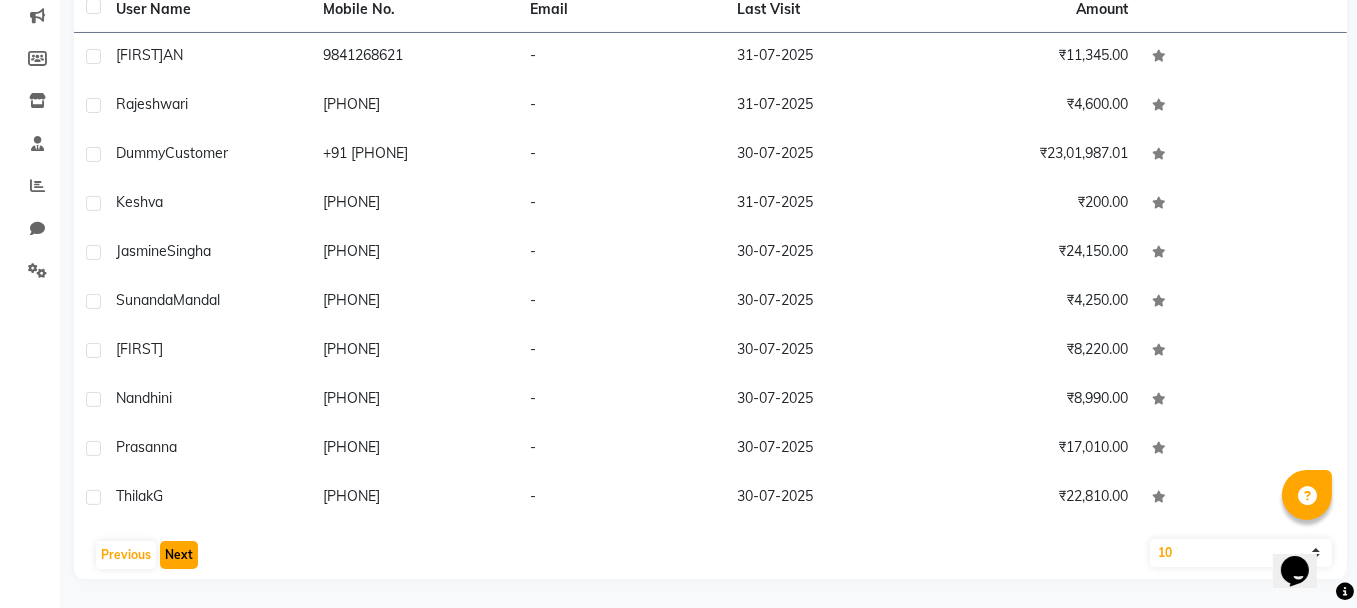 click on "Next" 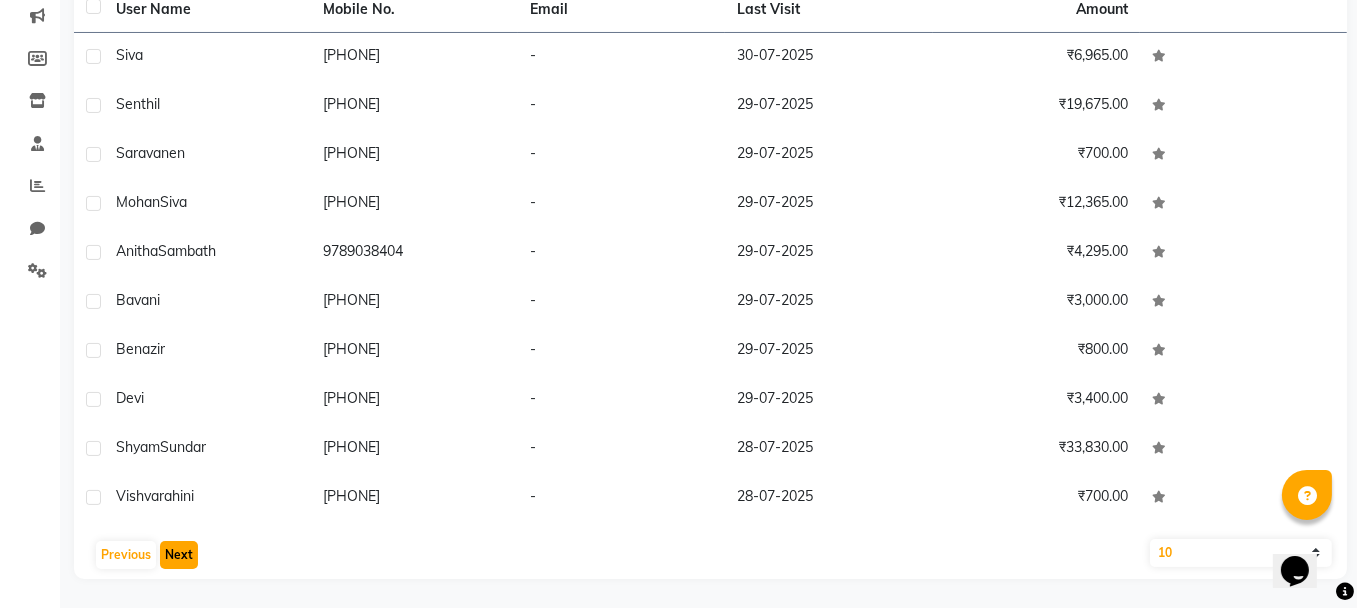 click on "Next" 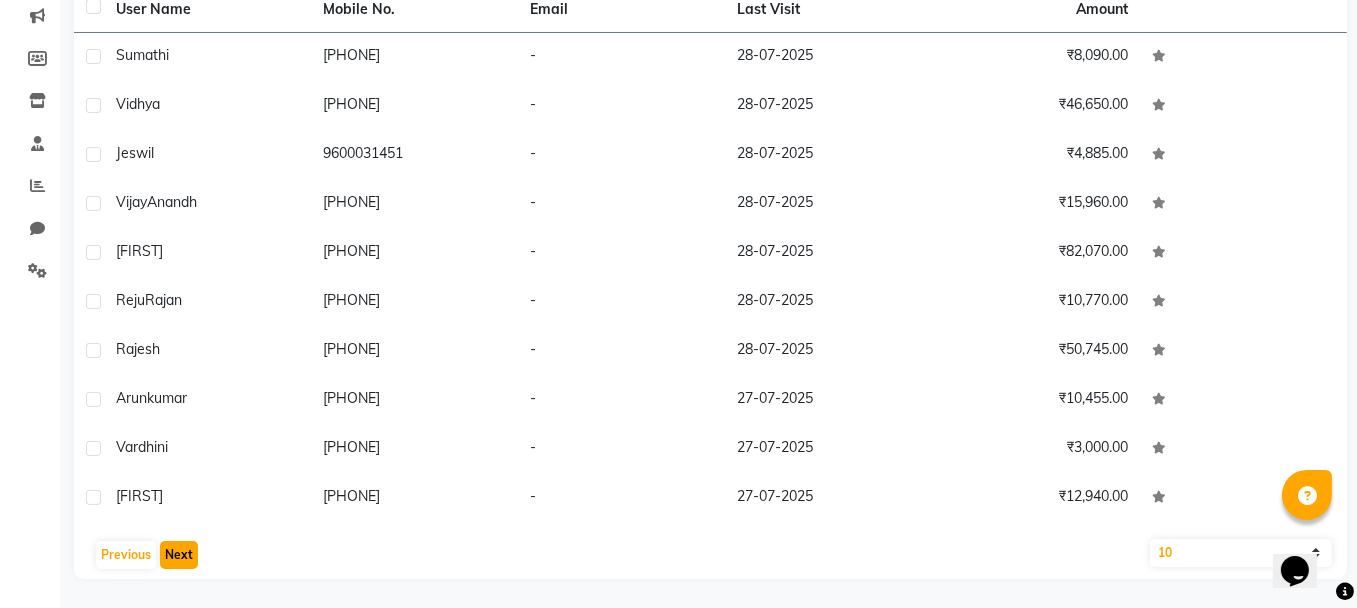 click on "Next" 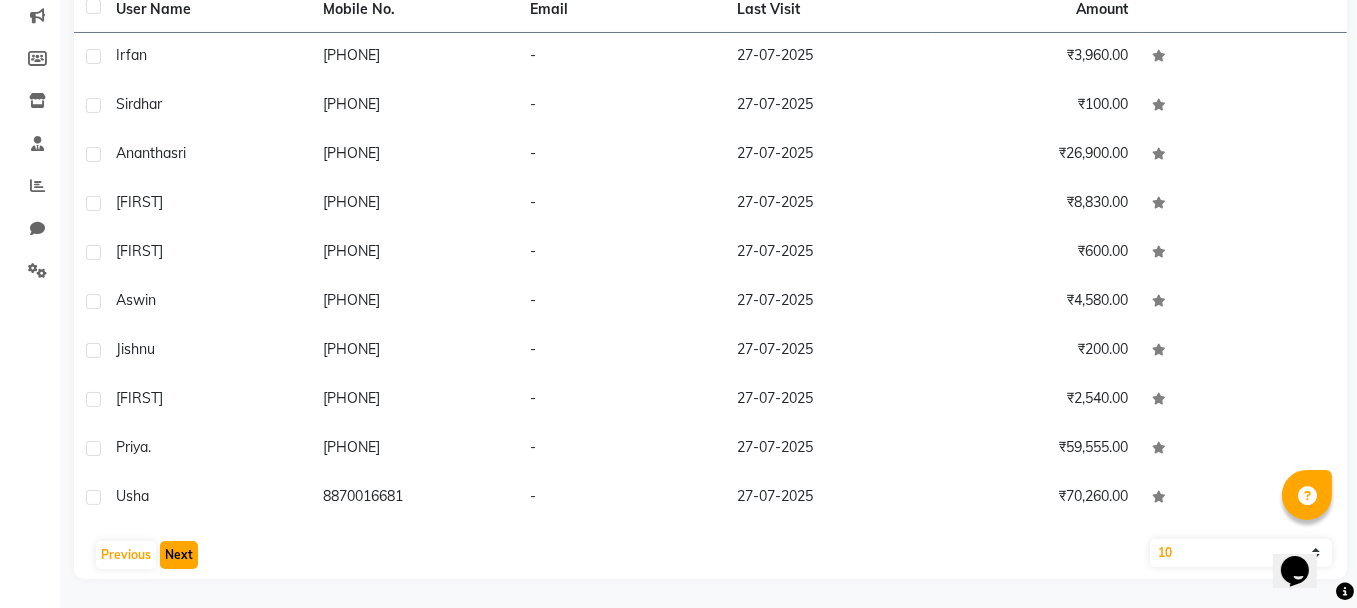 click on "Next" 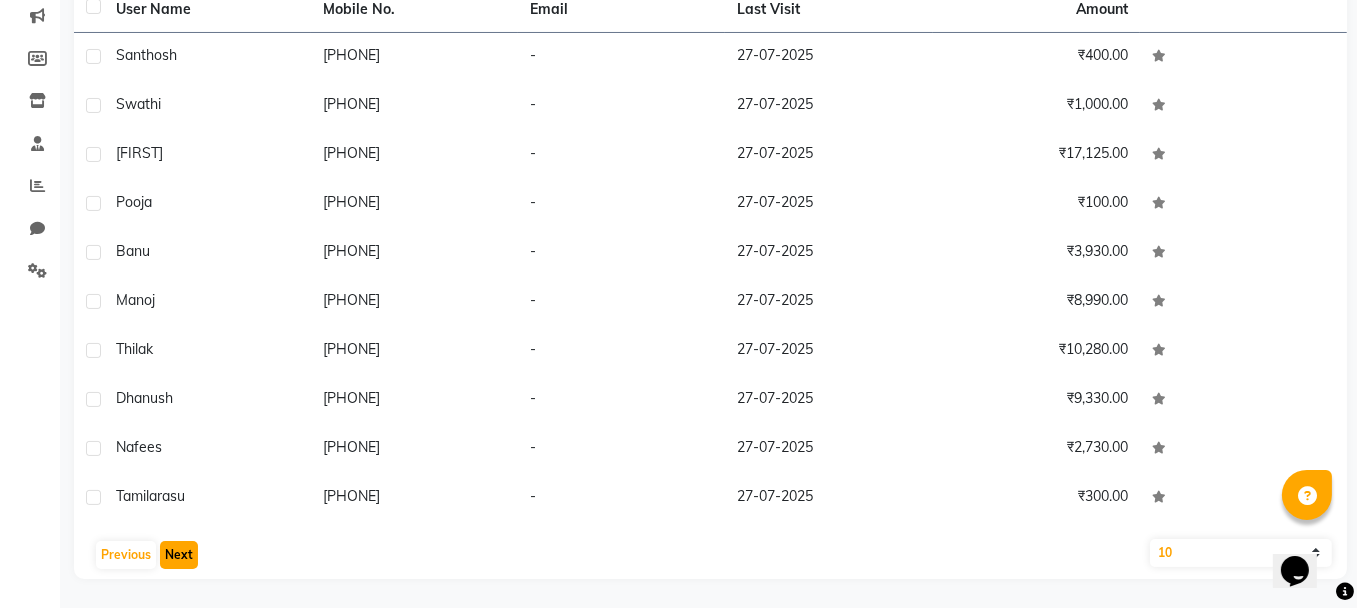 click on "Next" 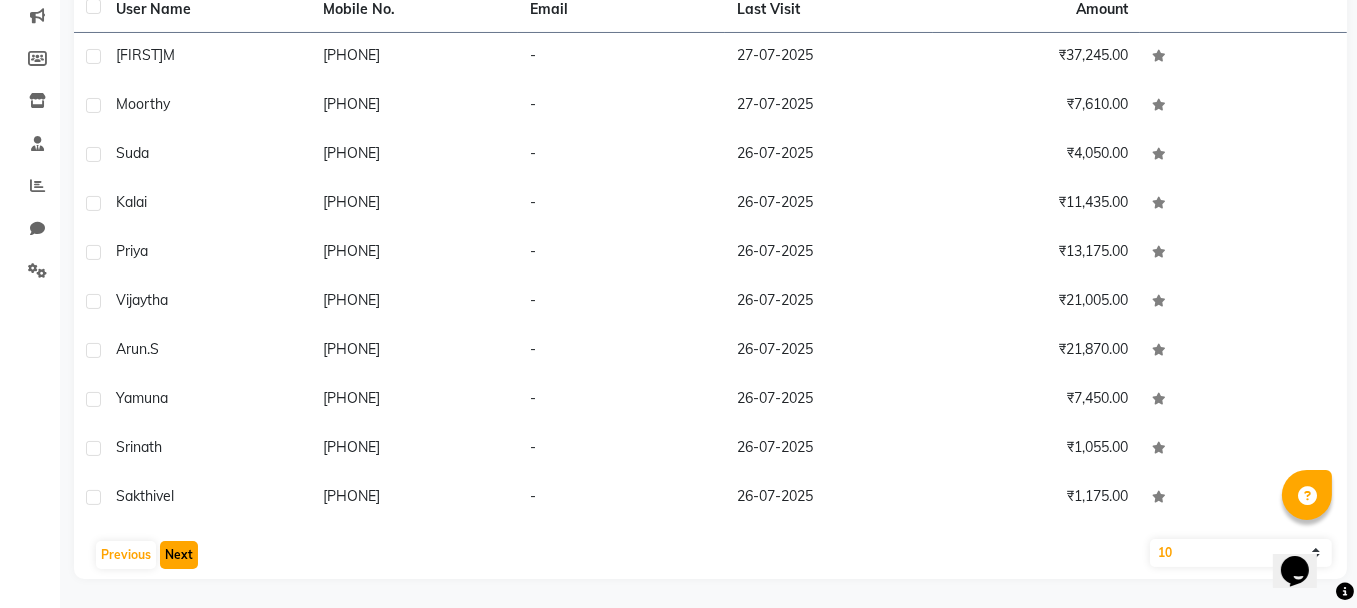 click on "Next" 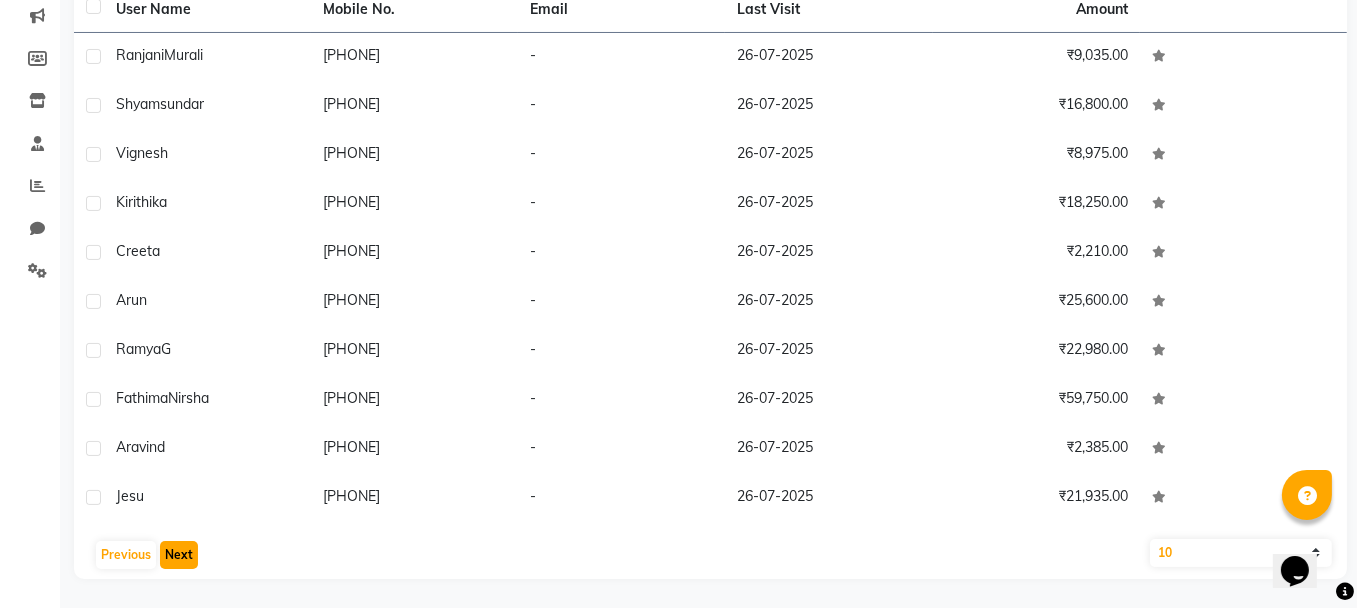 click on "Next" 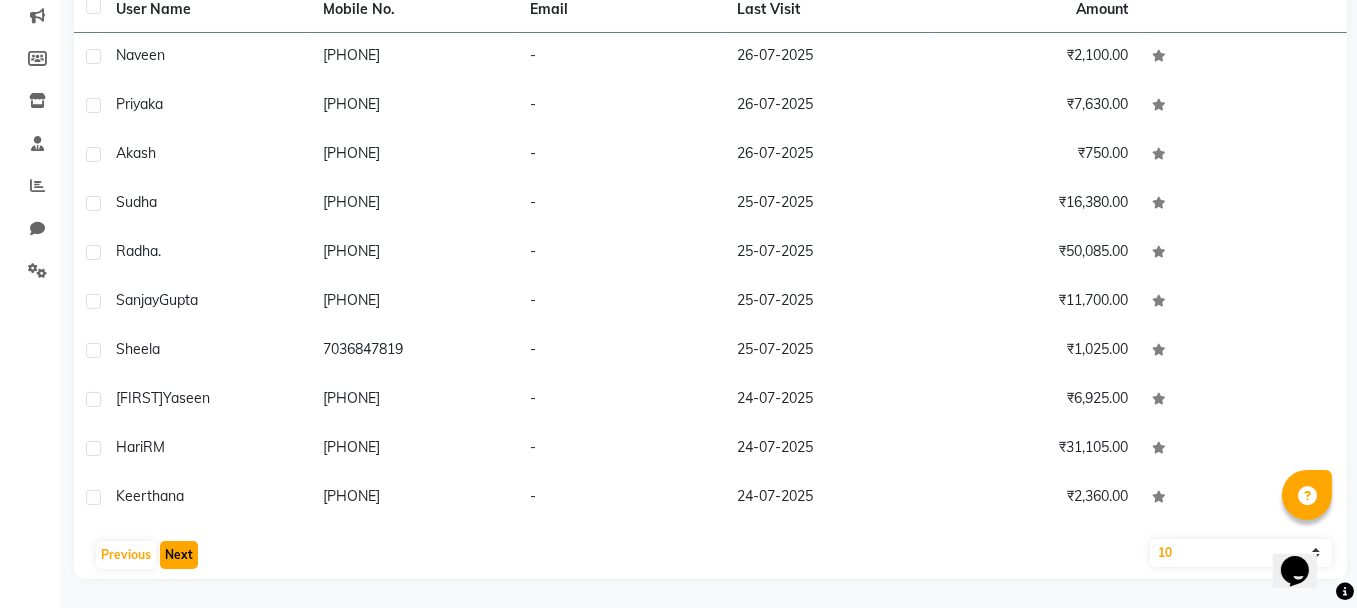 click on "Next" 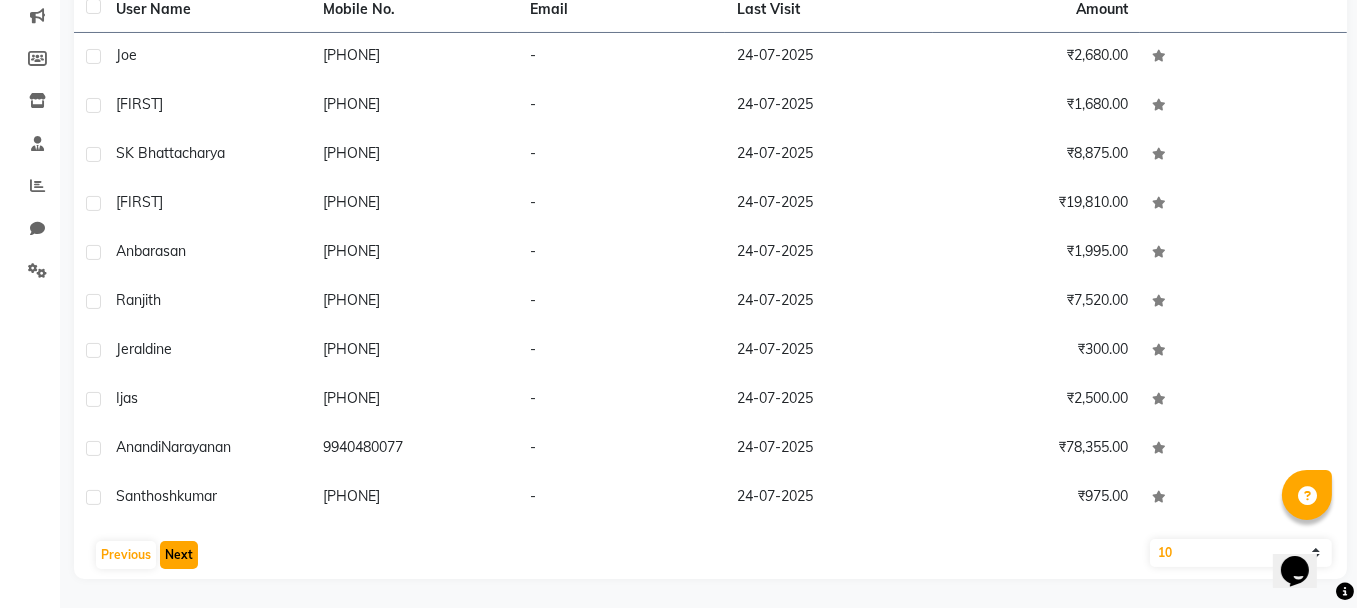 click on "Next" 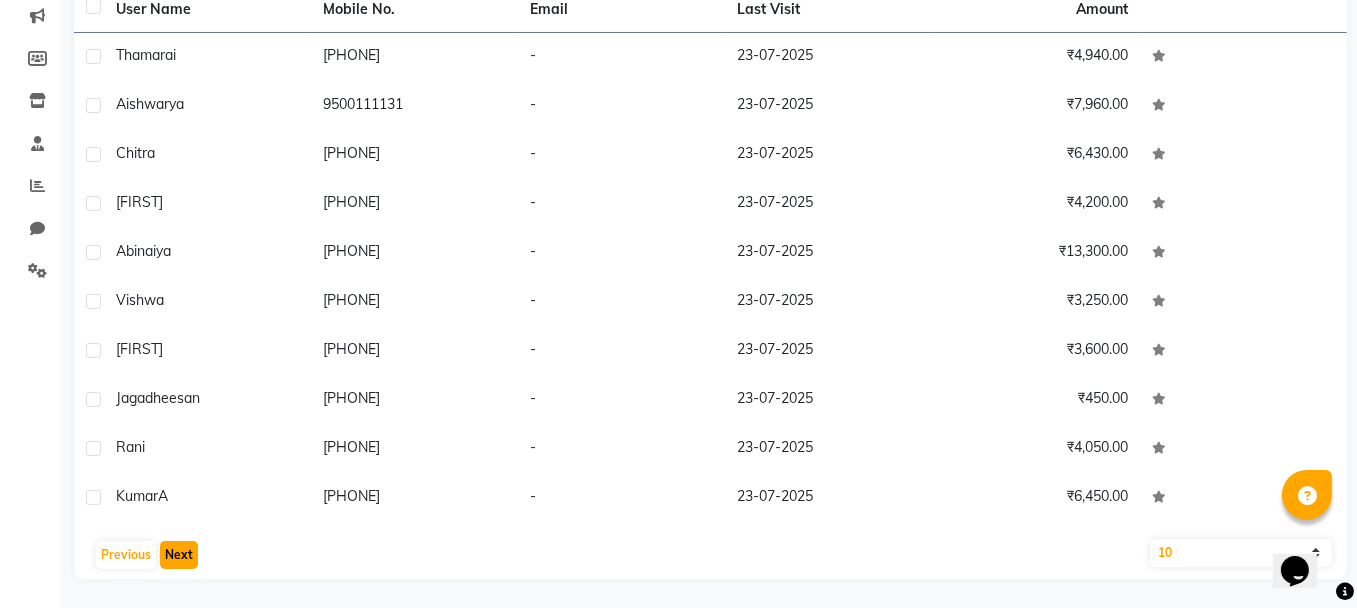 click on "Next" 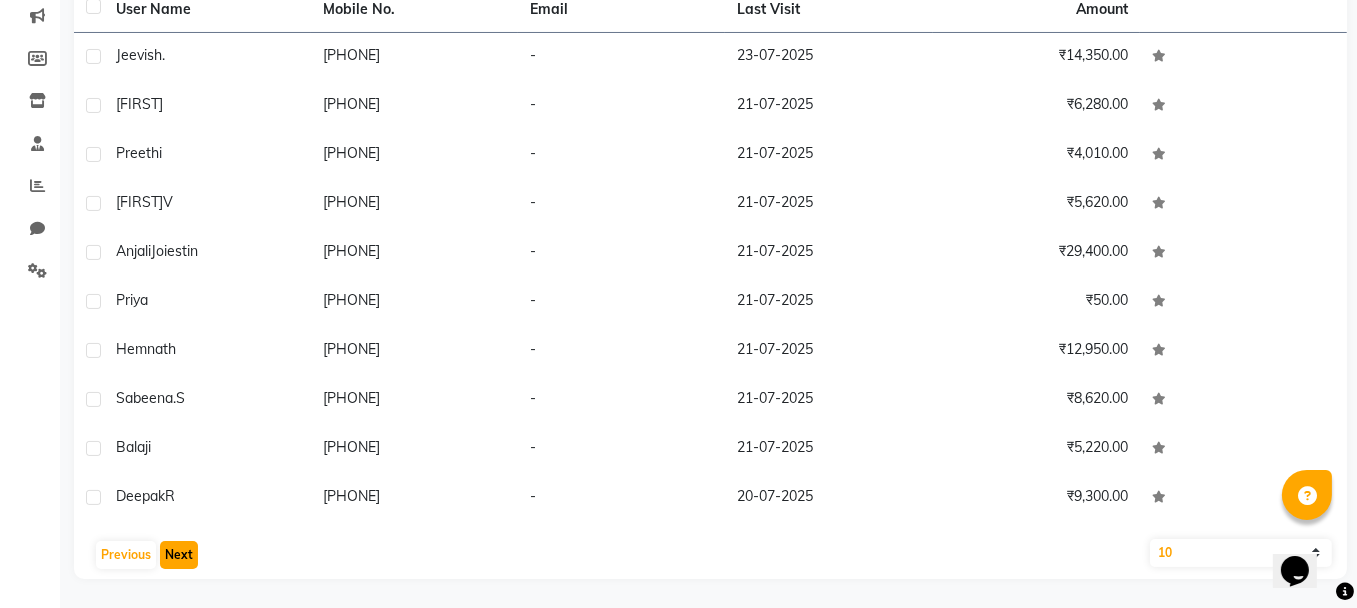 click on "Next" 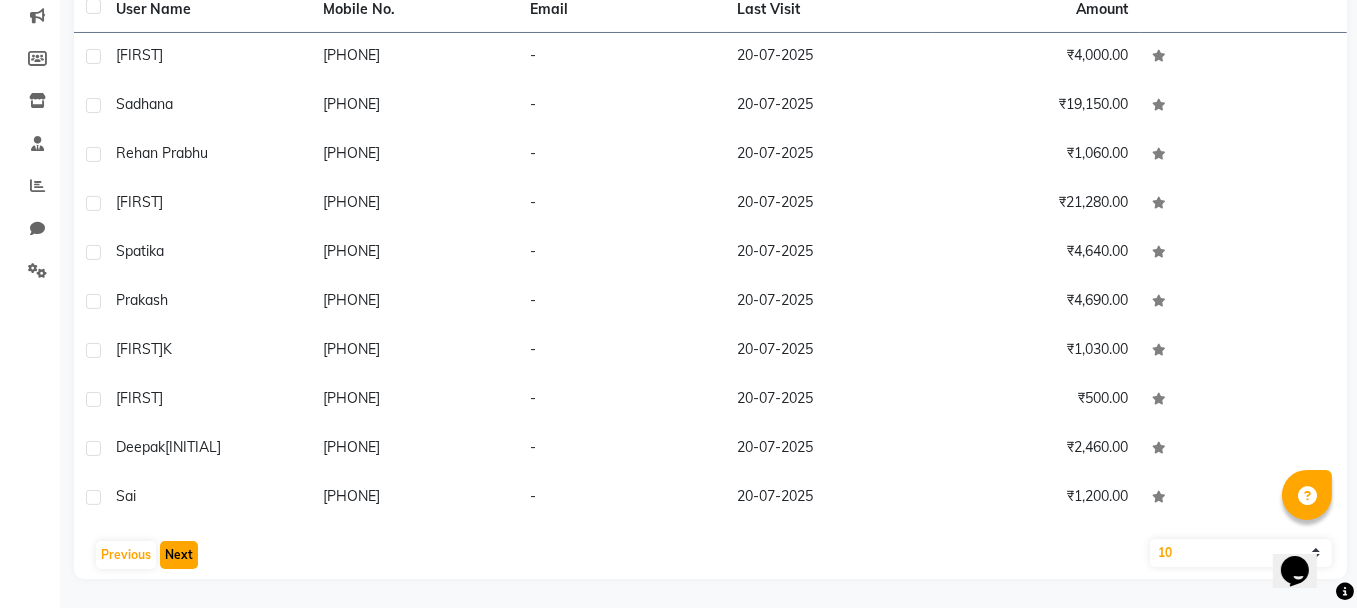 click on "Next" 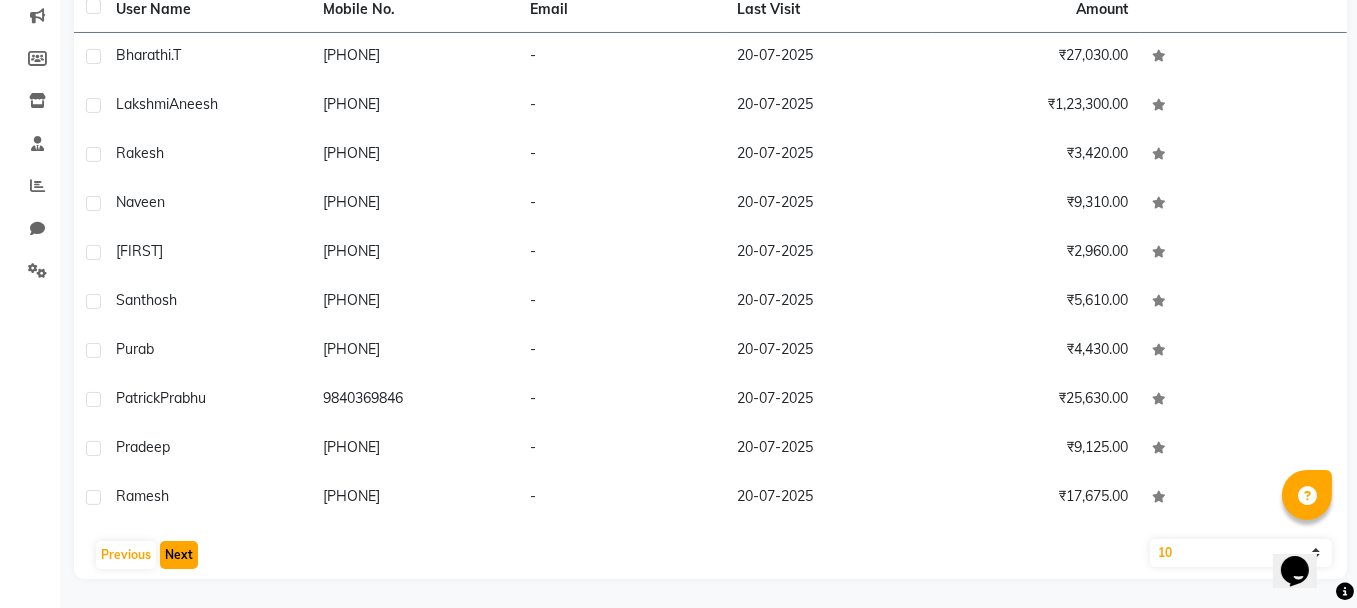 click on "Next" 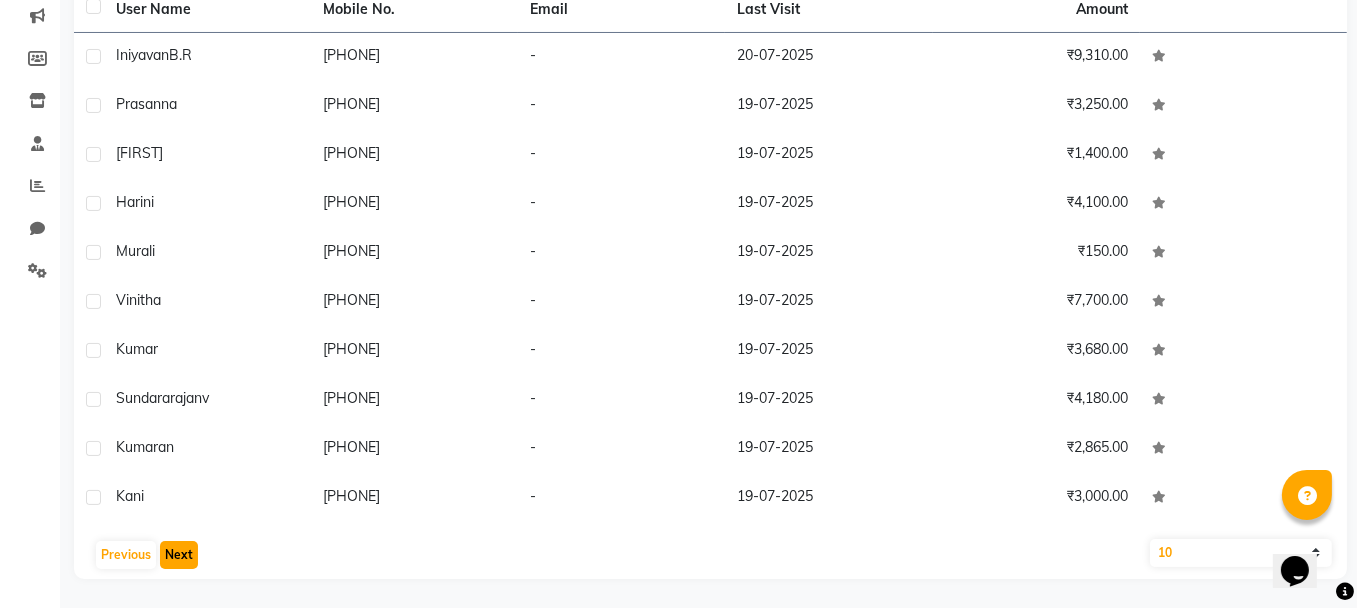 click on "Next" 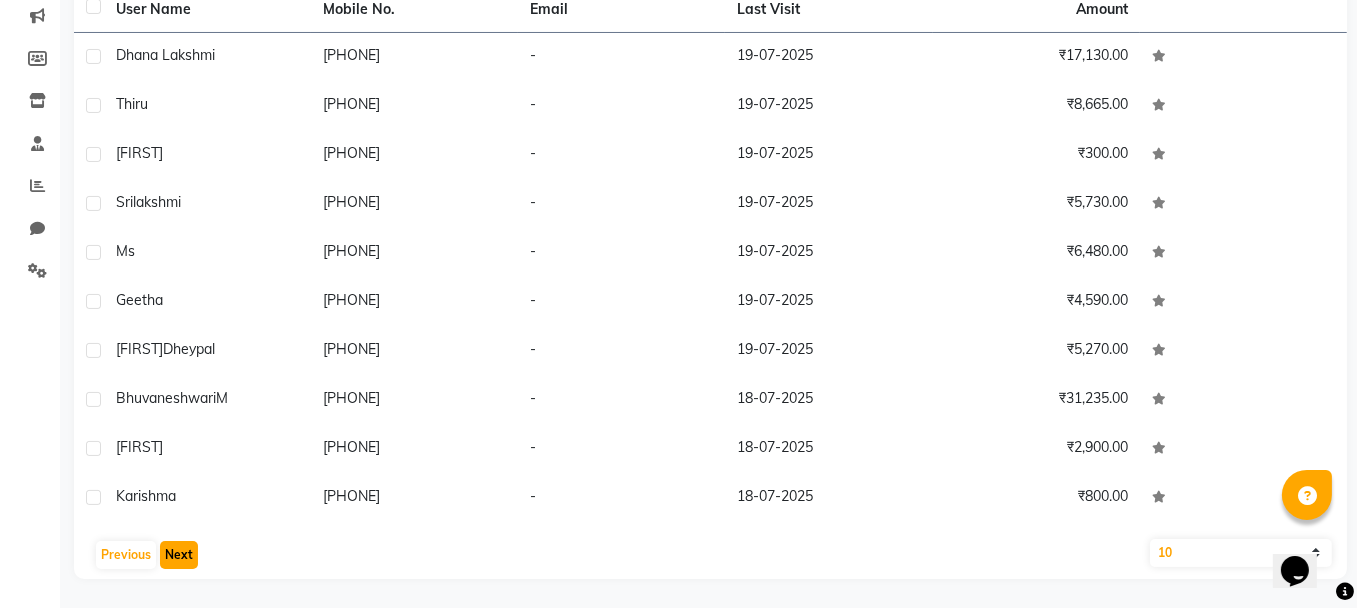 click on "Next" 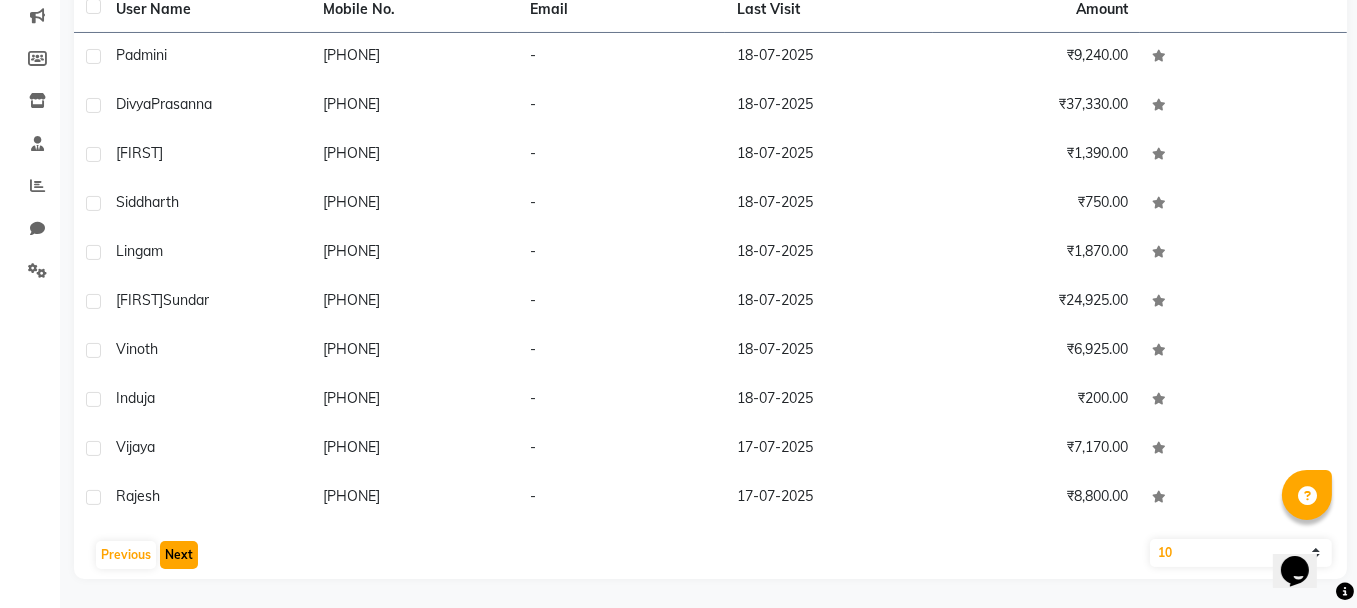 click on "Next" 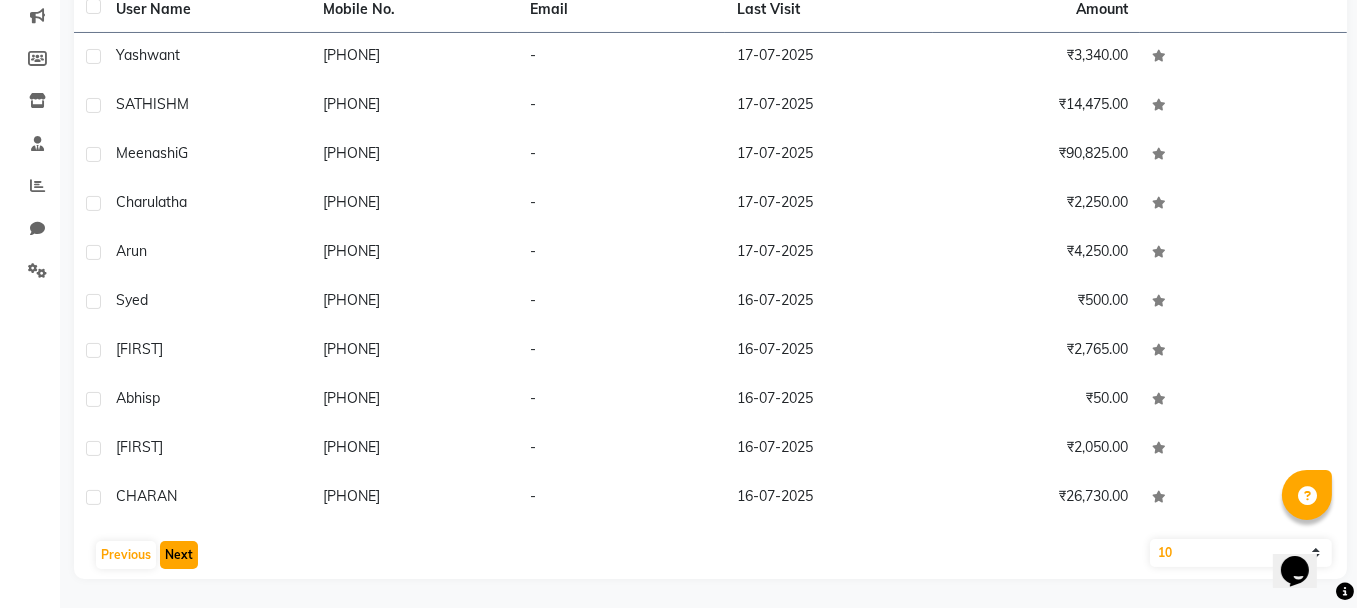 click on "Next" 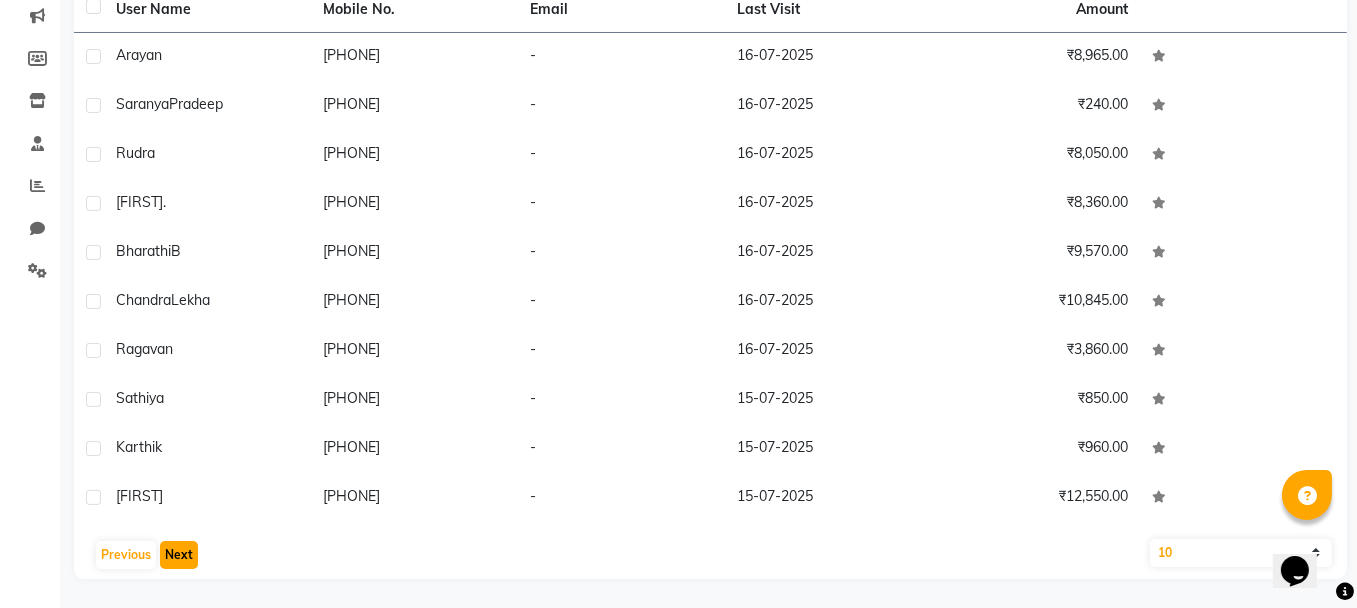 click on "Next" 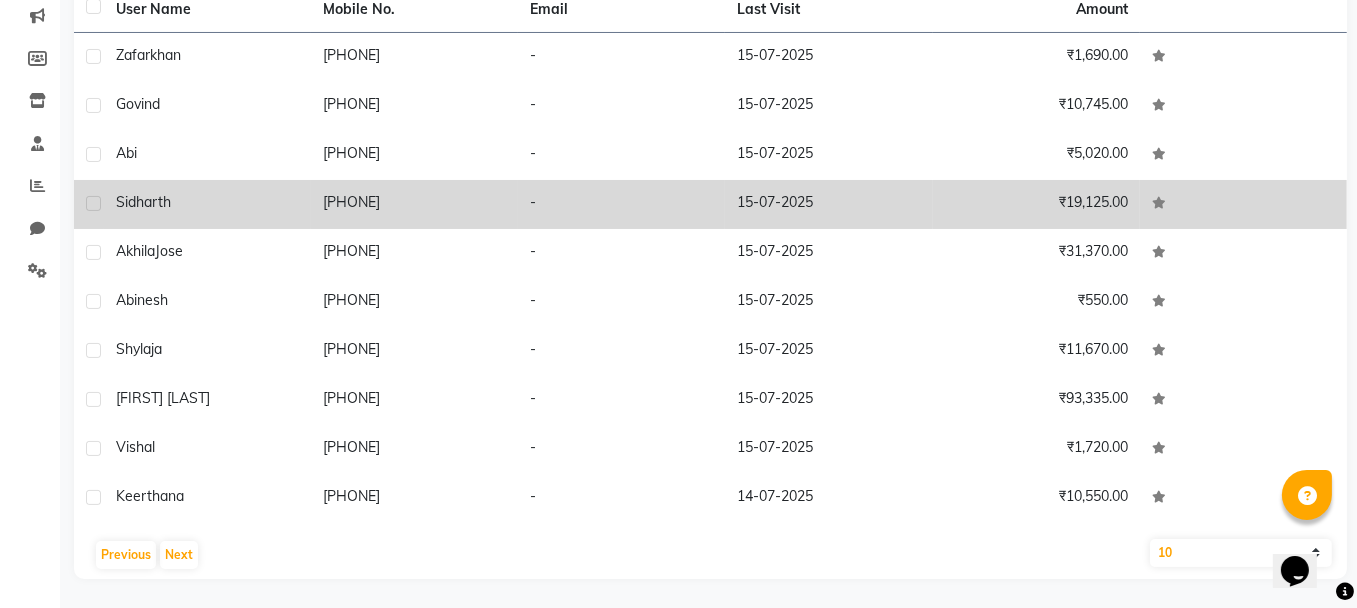 click on "Sidharth" 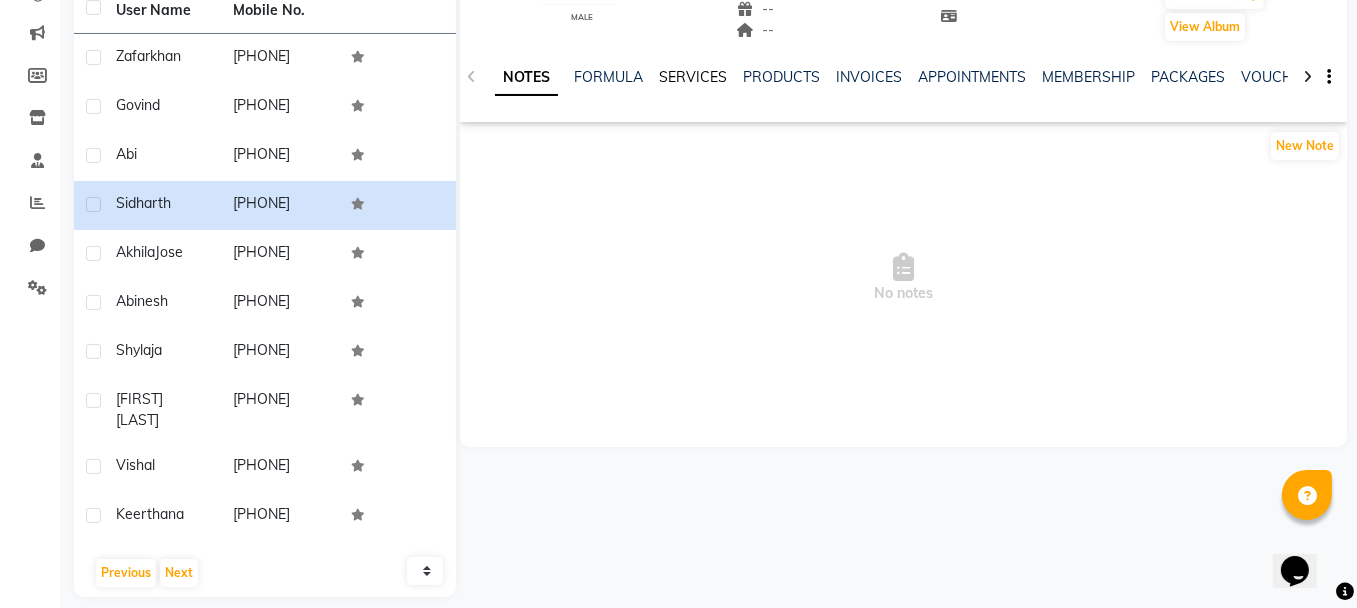 click on "SERVICES" 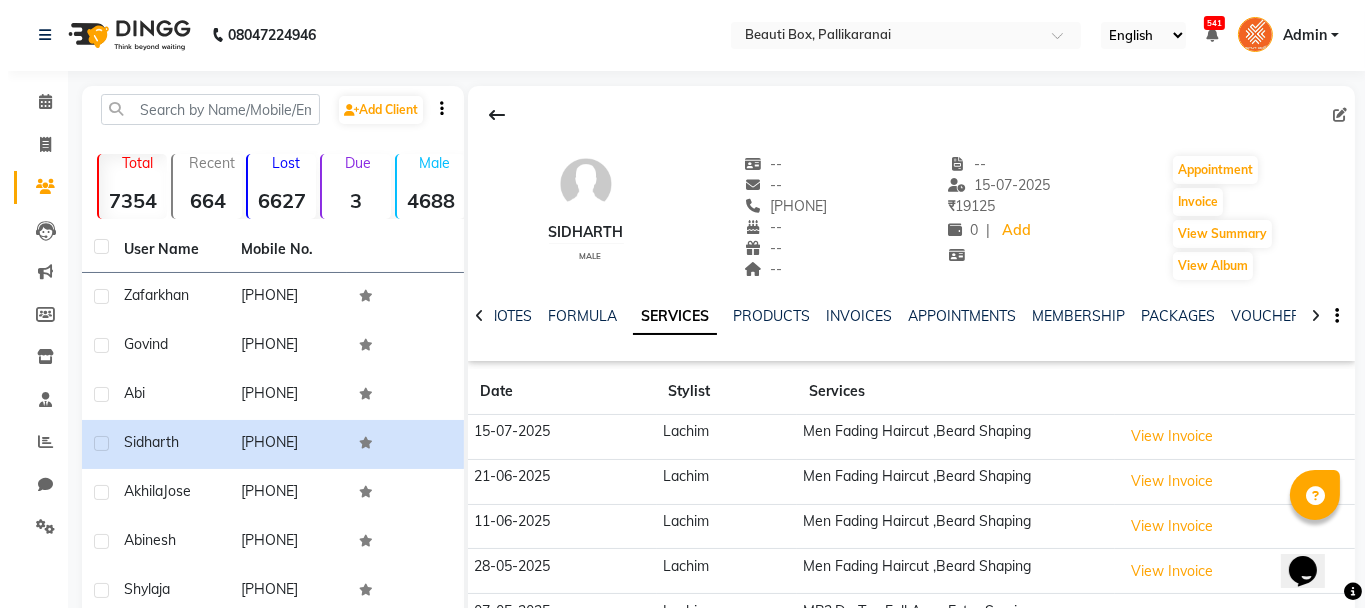 scroll, scrollTop: 0, scrollLeft: 0, axis: both 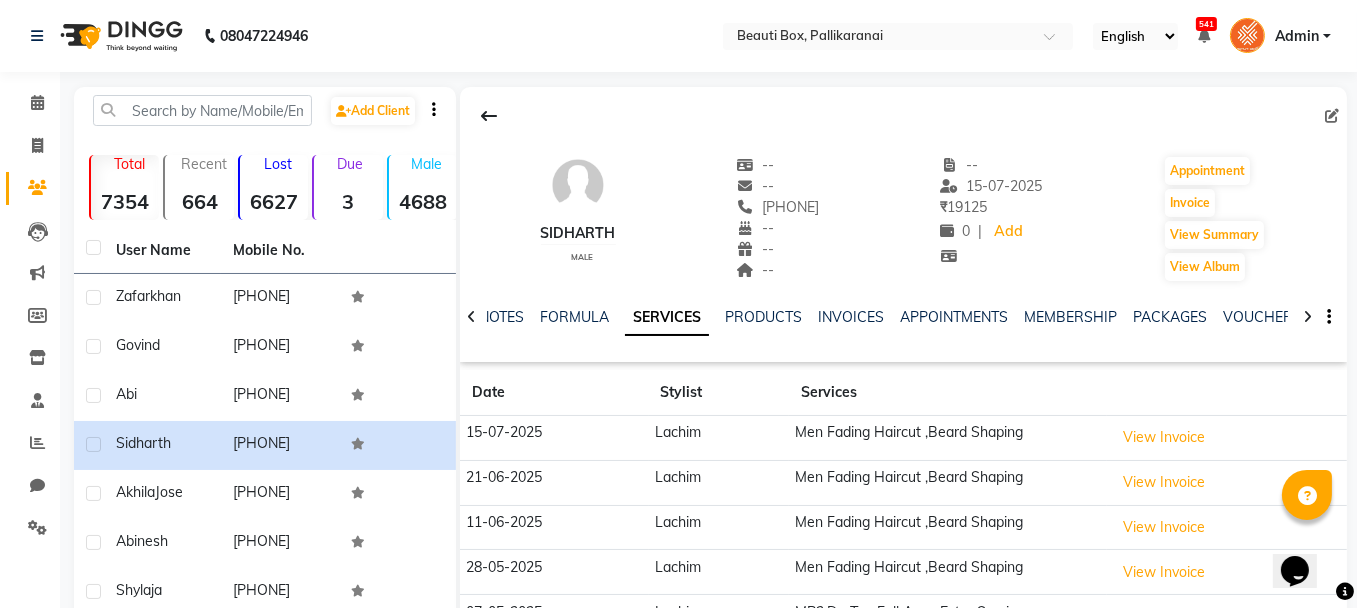 drag, startPoint x: 750, startPoint y: 204, endPoint x: 863, endPoint y: 215, distance: 113.534134 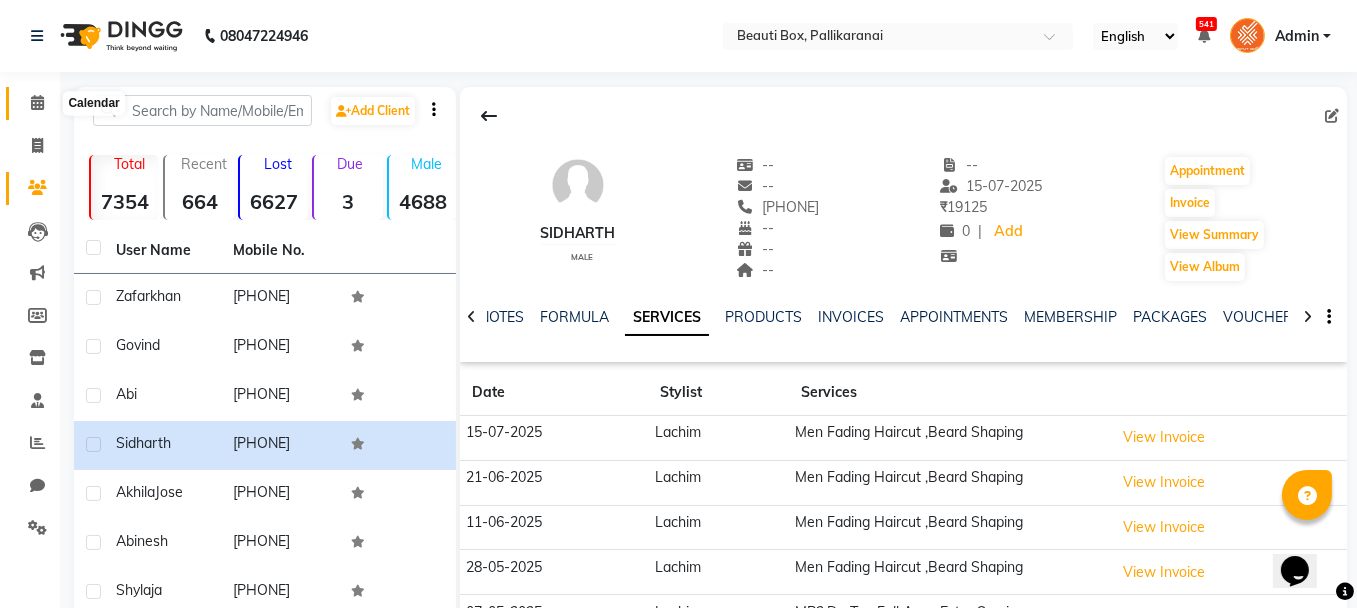 click 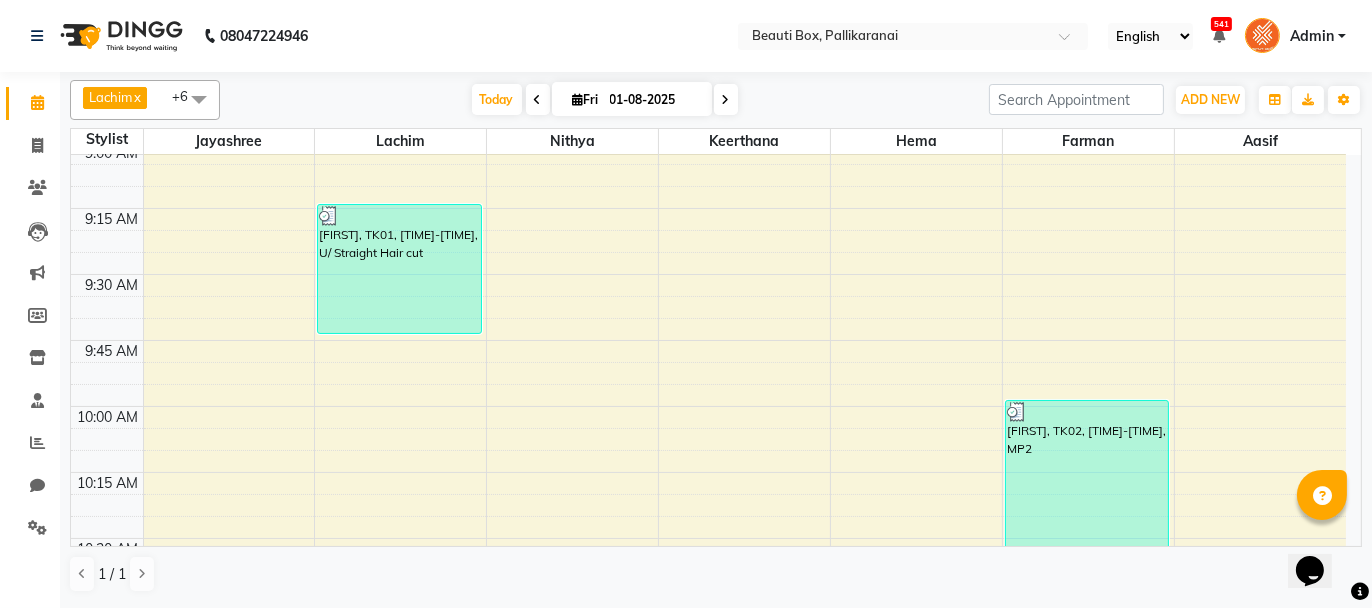 scroll, scrollTop: 500, scrollLeft: 0, axis: vertical 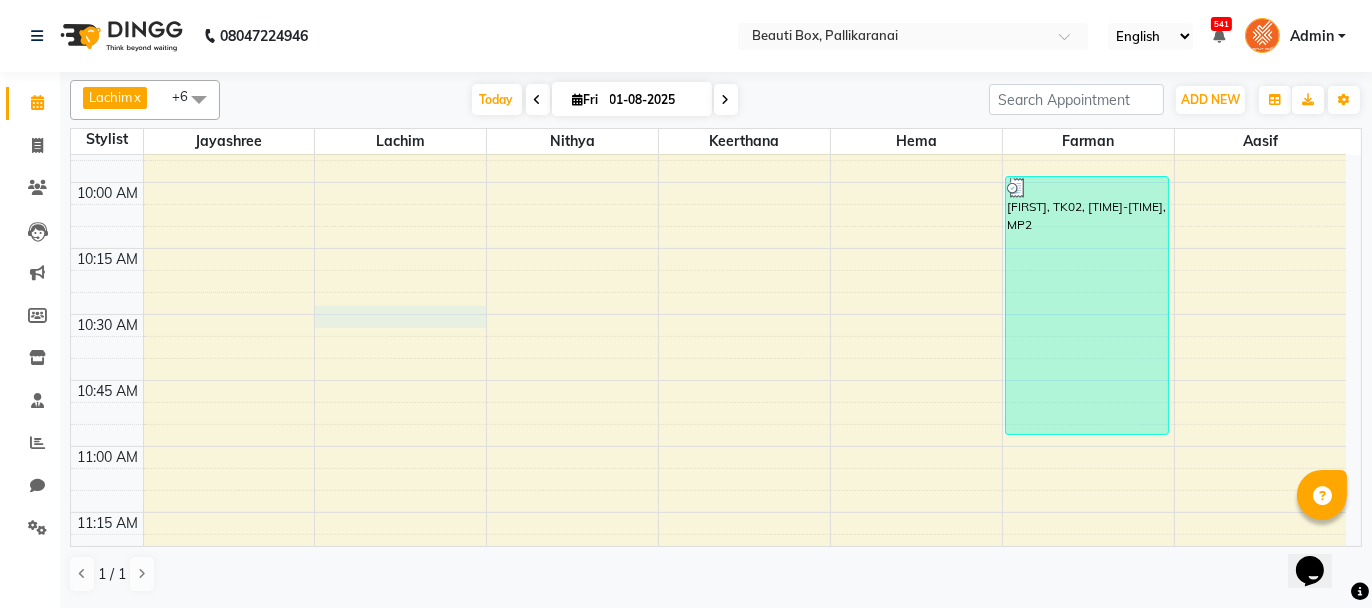 click on "[FIRST], TK01, [TIME]-[TIME], U/ Straight Hair cut      [FIRST], TK04, [TIME]-[TIME], WP5     [FIRST], TK02, [TIME]-[TIME], MP2     [FIRST], TK03, [TIME]-[TIME], Men Fading Haircut" at bounding box center (708, 1502) 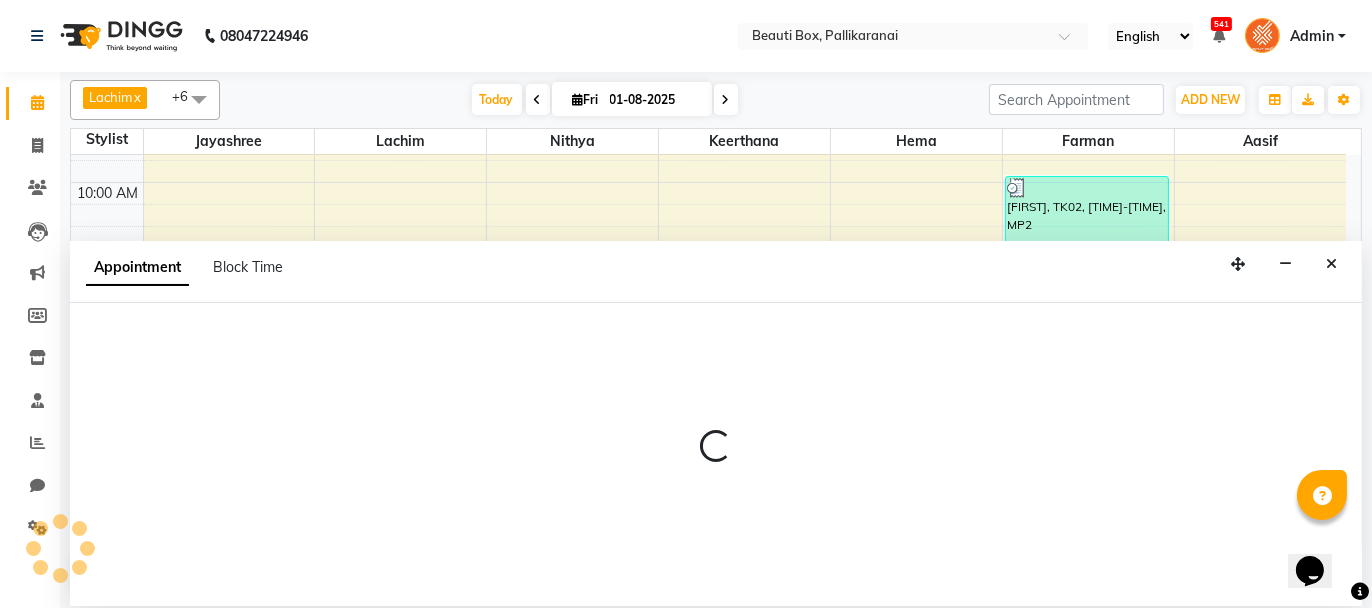 select on "9763" 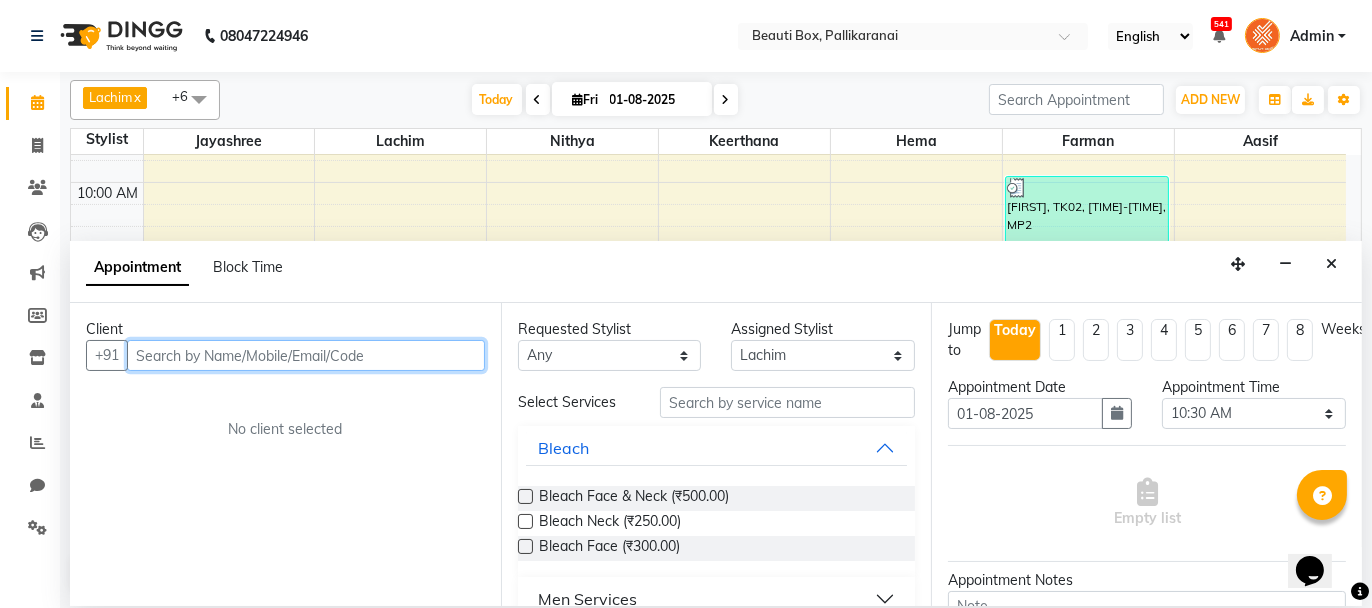 click at bounding box center (306, 355) 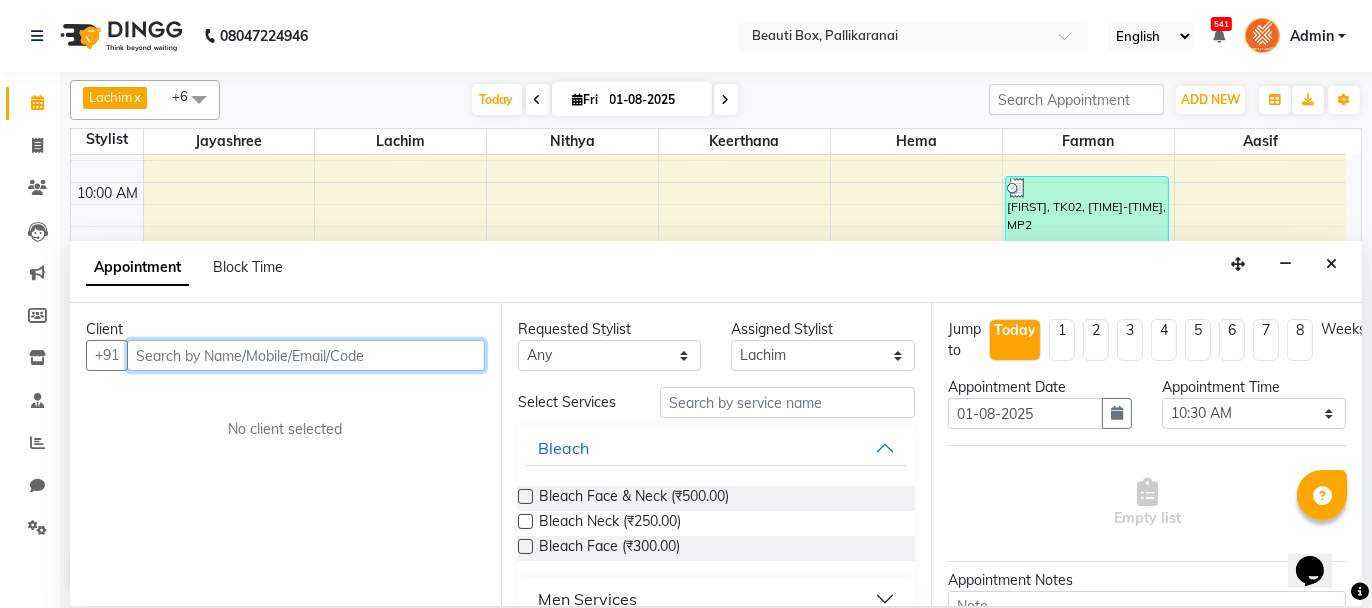 paste on "[PHONE]" 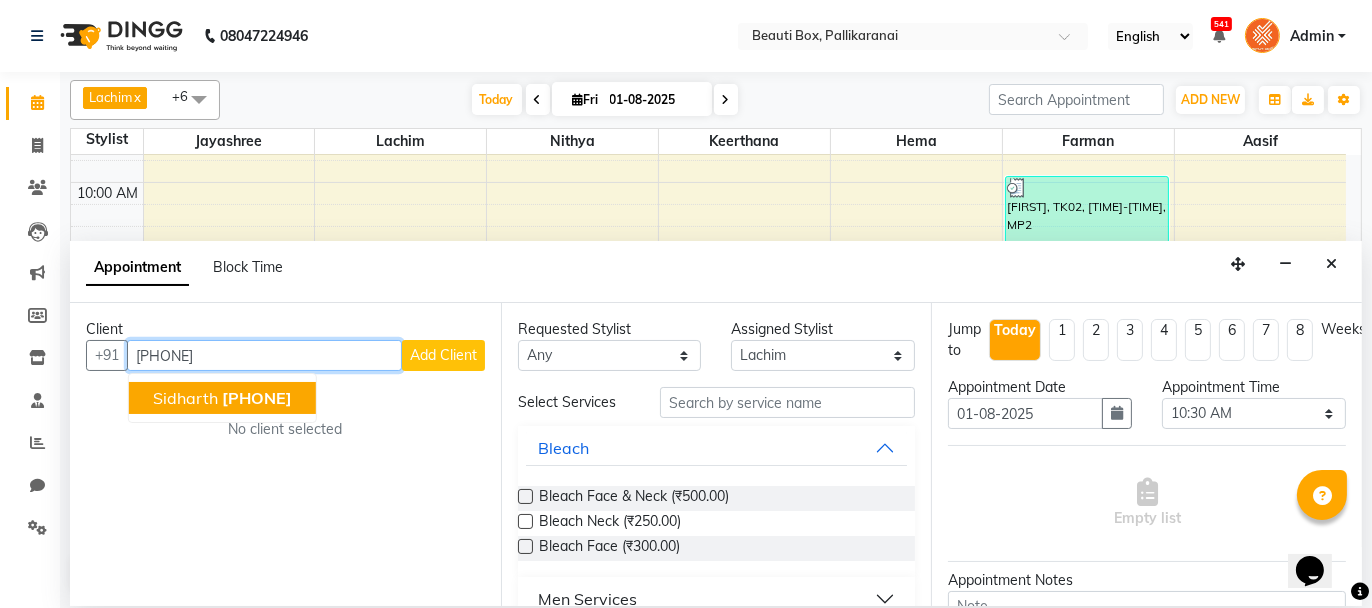 click on "[FIRST] [PHONE]" at bounding box center [222, 398] 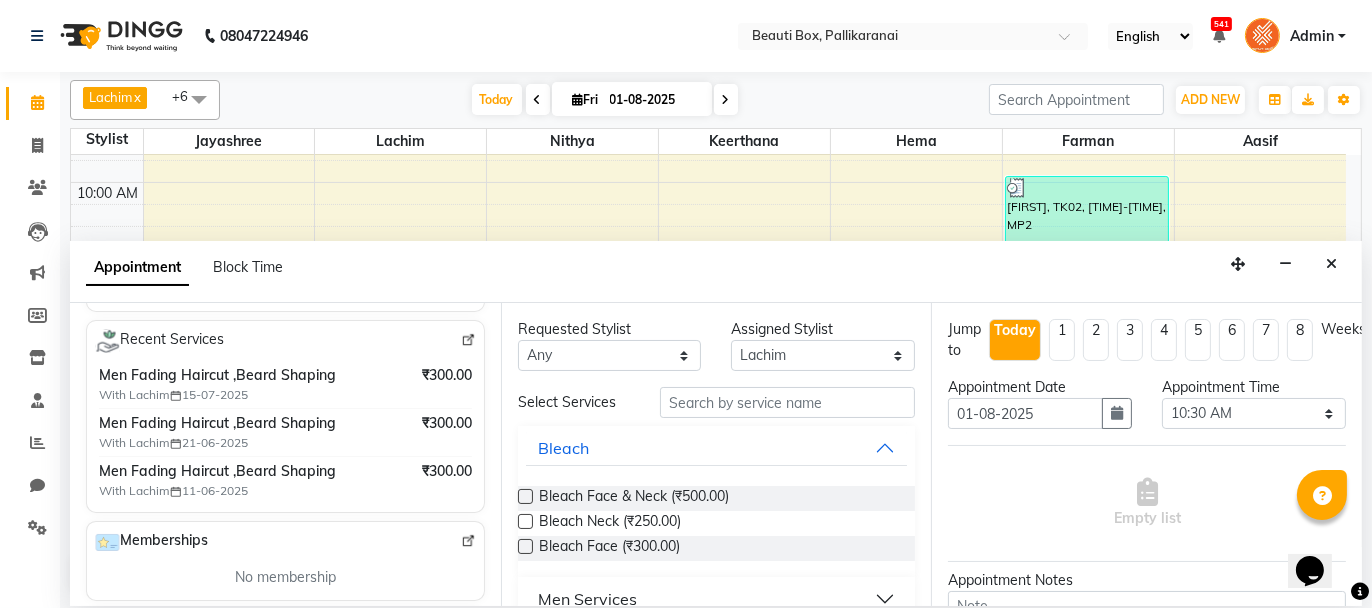 scroll, scrollTop: 400, scrollLeft: 0, axis: vertical 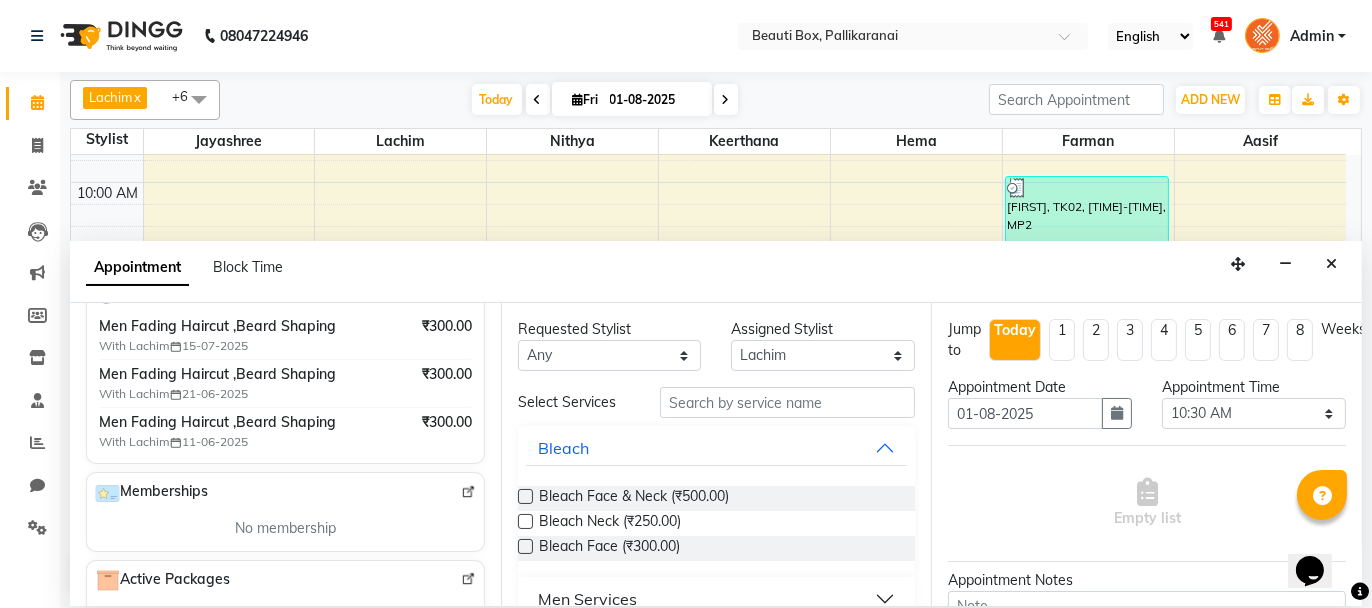 type on "[PHONE]" 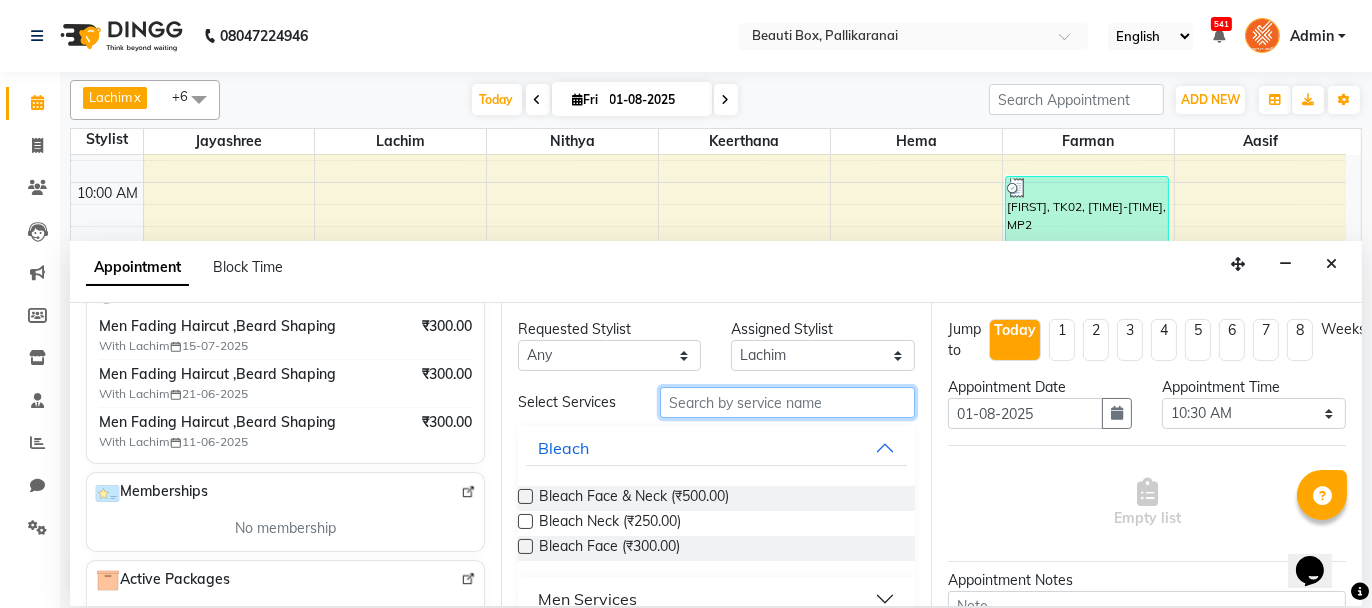 click at bounding box center [787, 402] 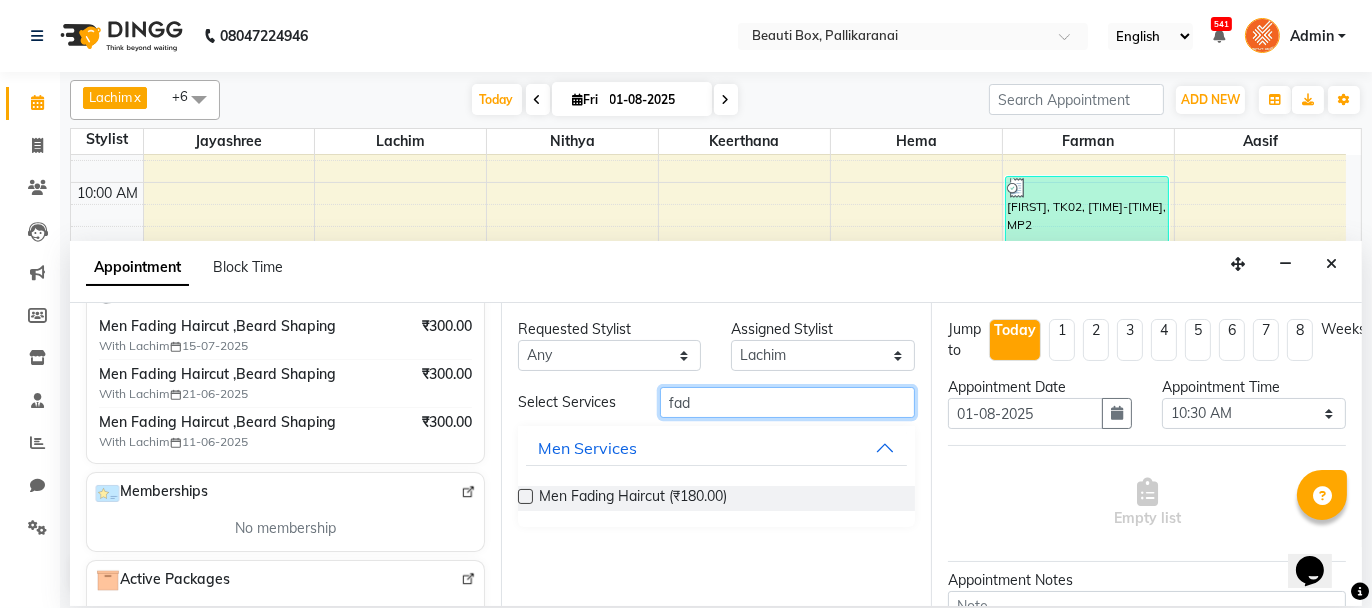 type on "fad" 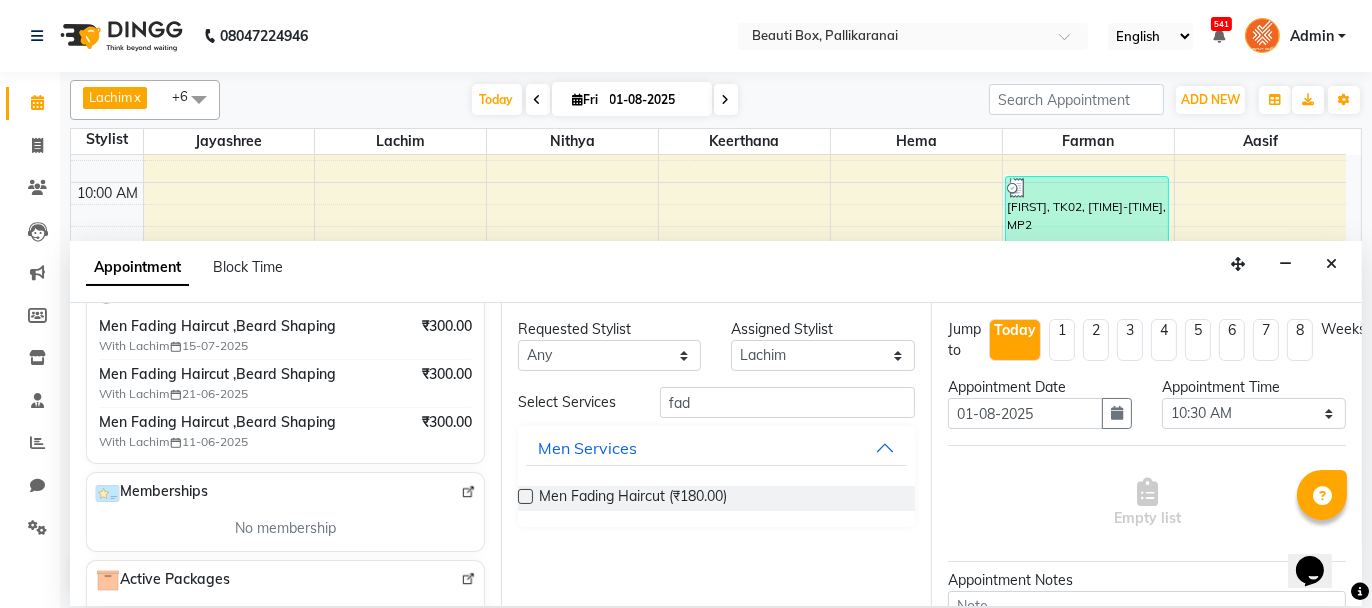 click at bounding box center [525, 496] 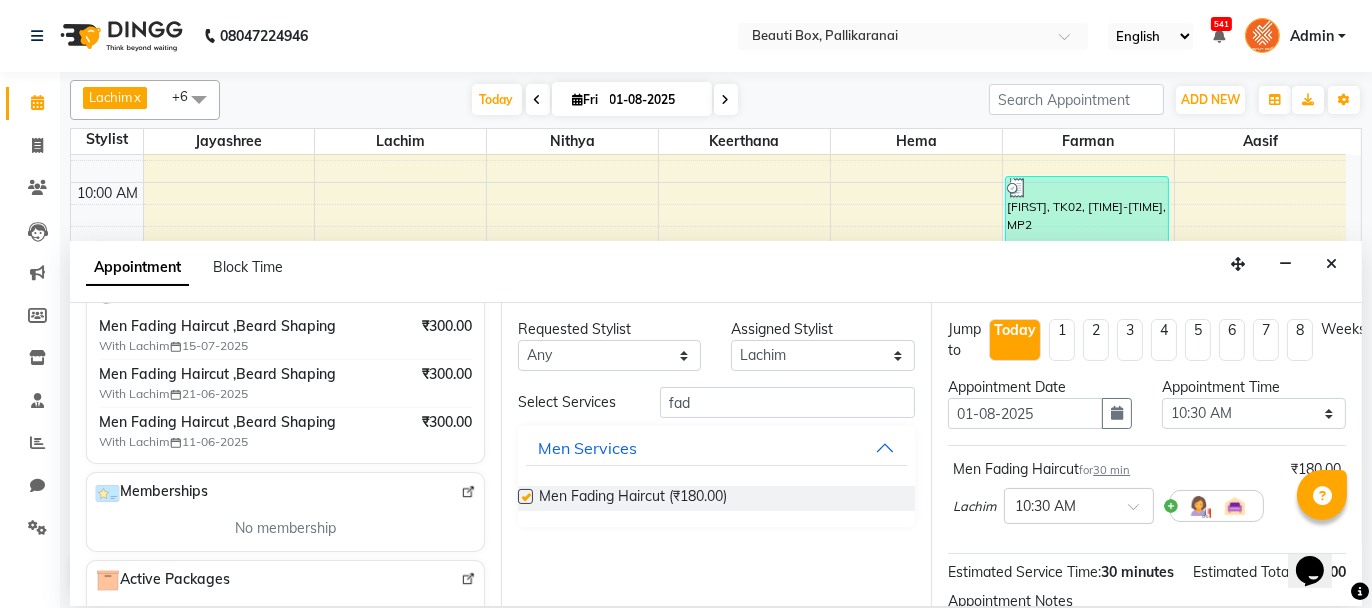 checkbox on "false" 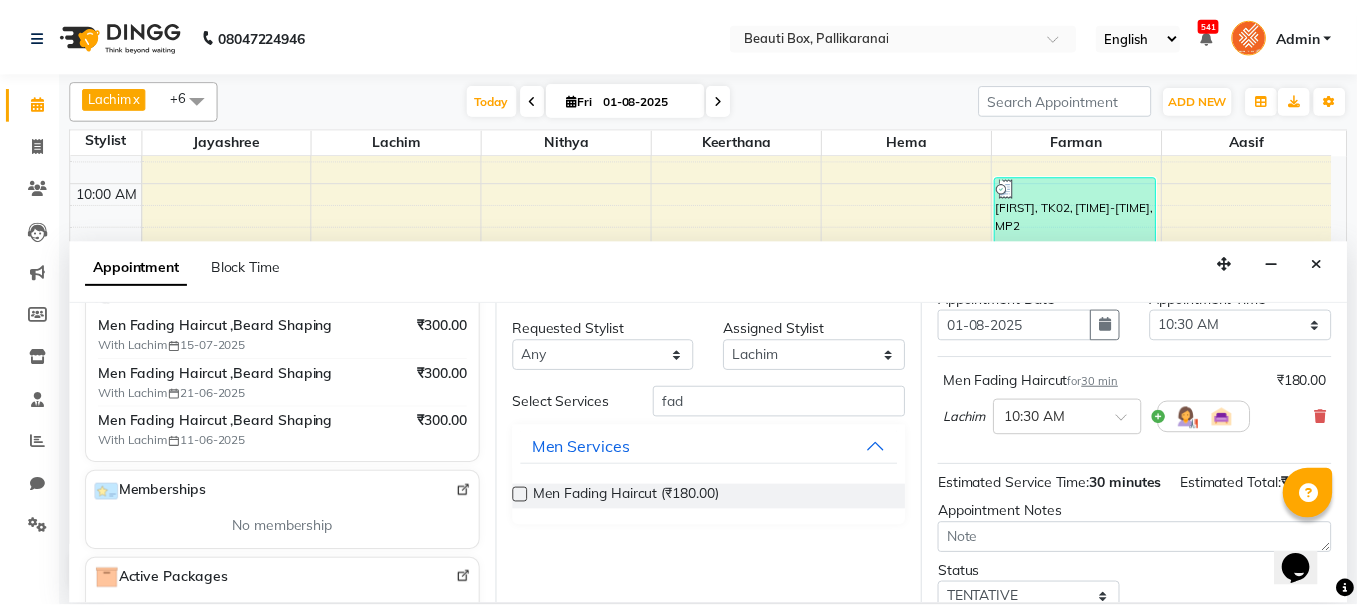 scroll, scrollTop: 200, scrollLeft: 0, axis: vertical 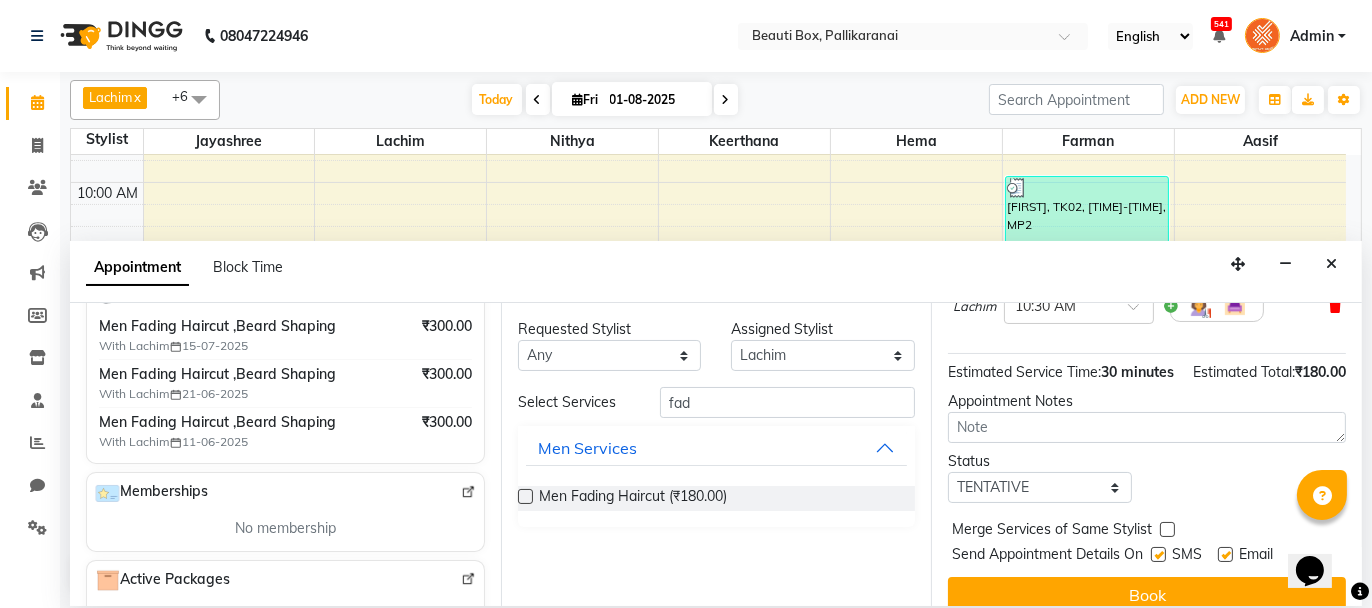 click at bounding box center [1335, 306] 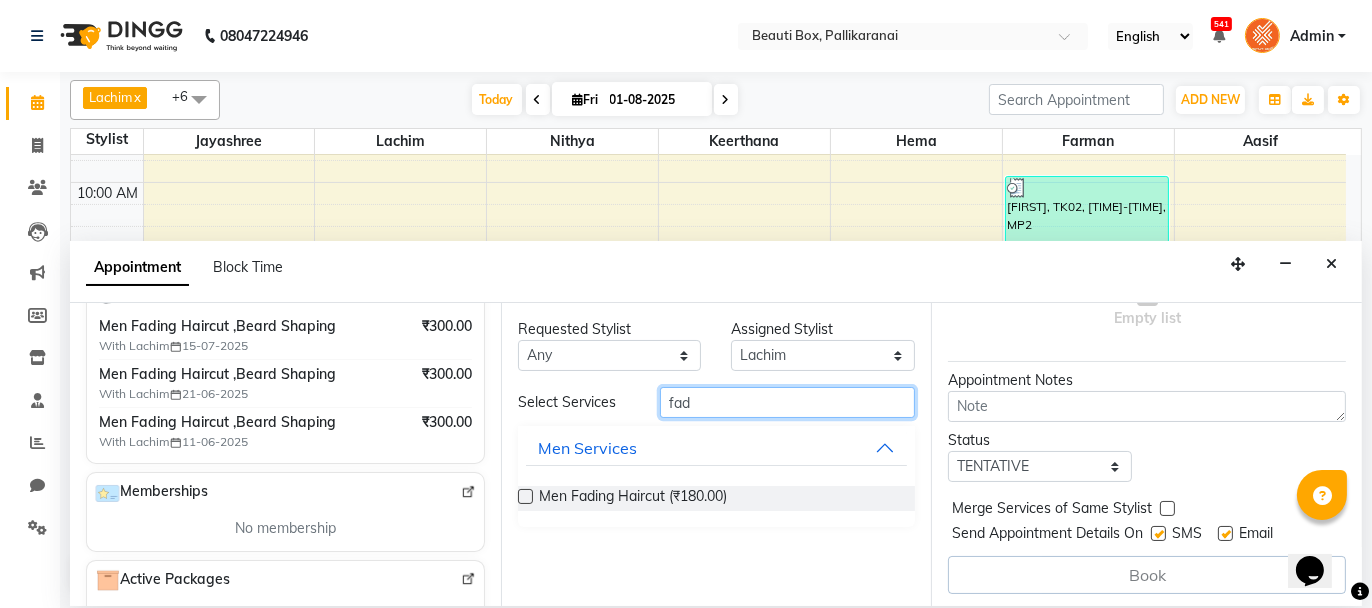 click on "fad" at bounding box center (787, 402) 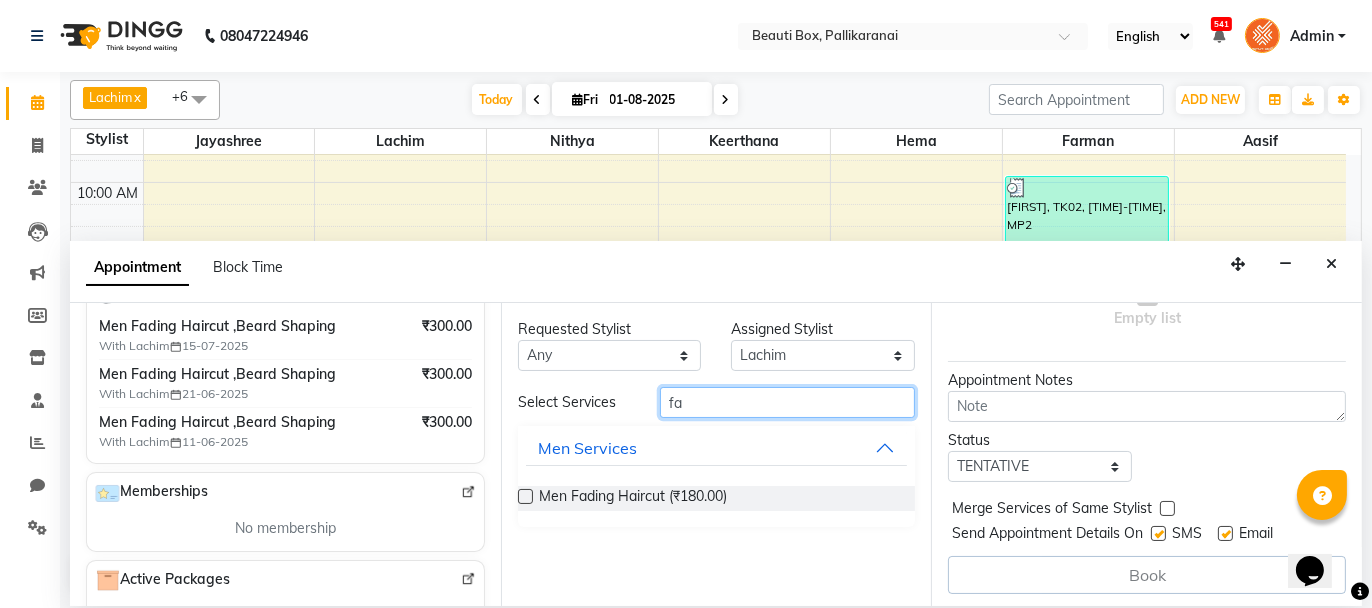 type on "f" 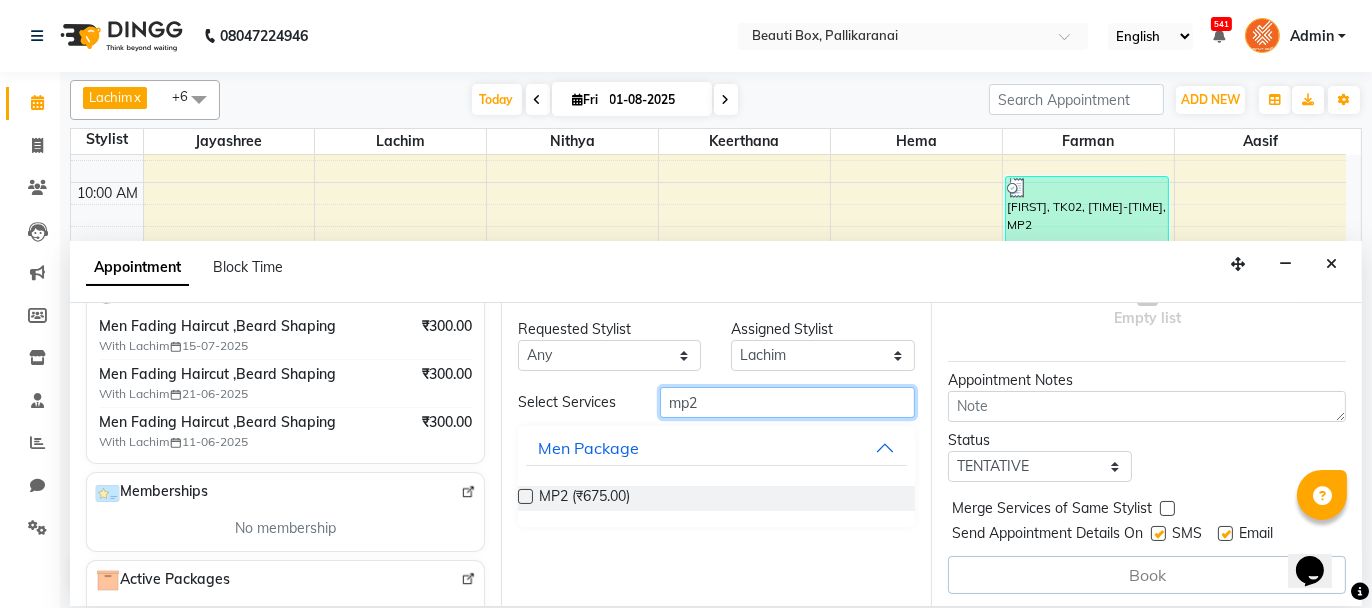 type on "mp2" 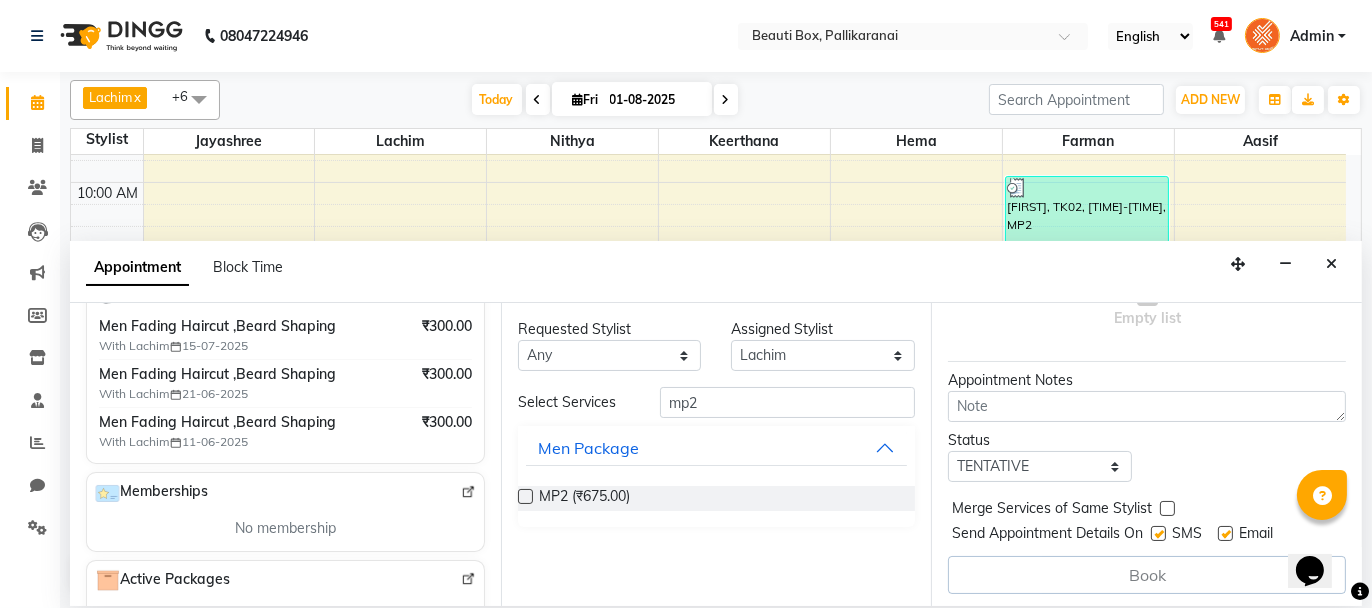 click at bounding box center [525, 496] 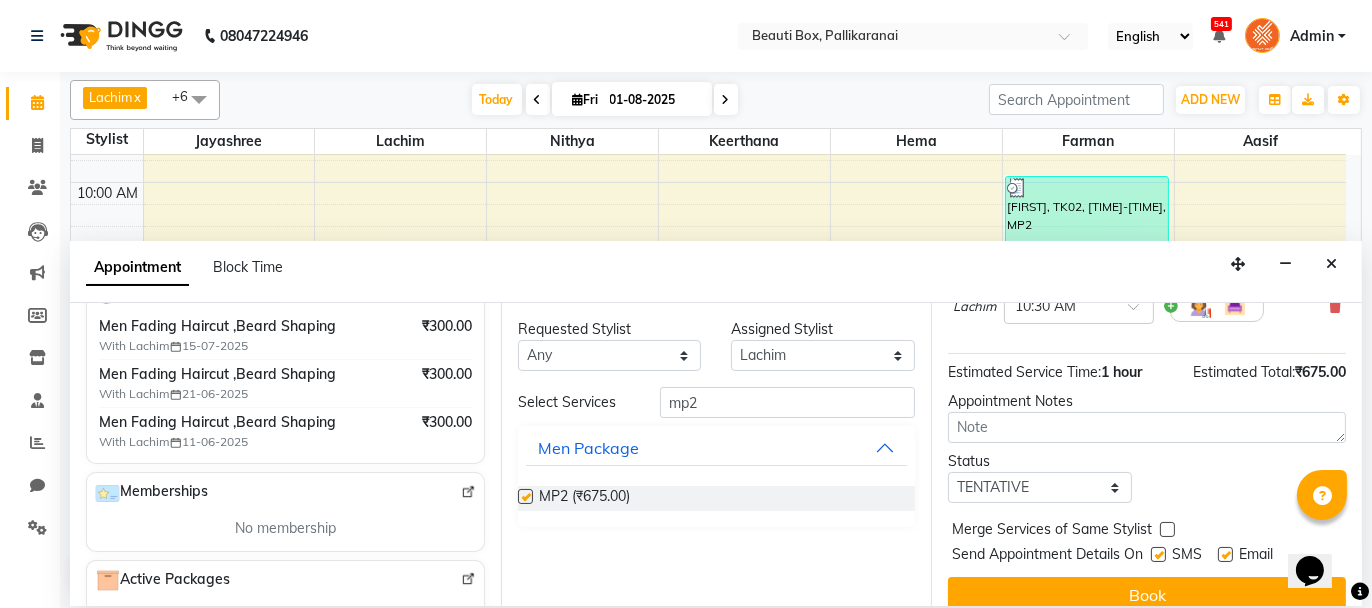 checkbox on "false" 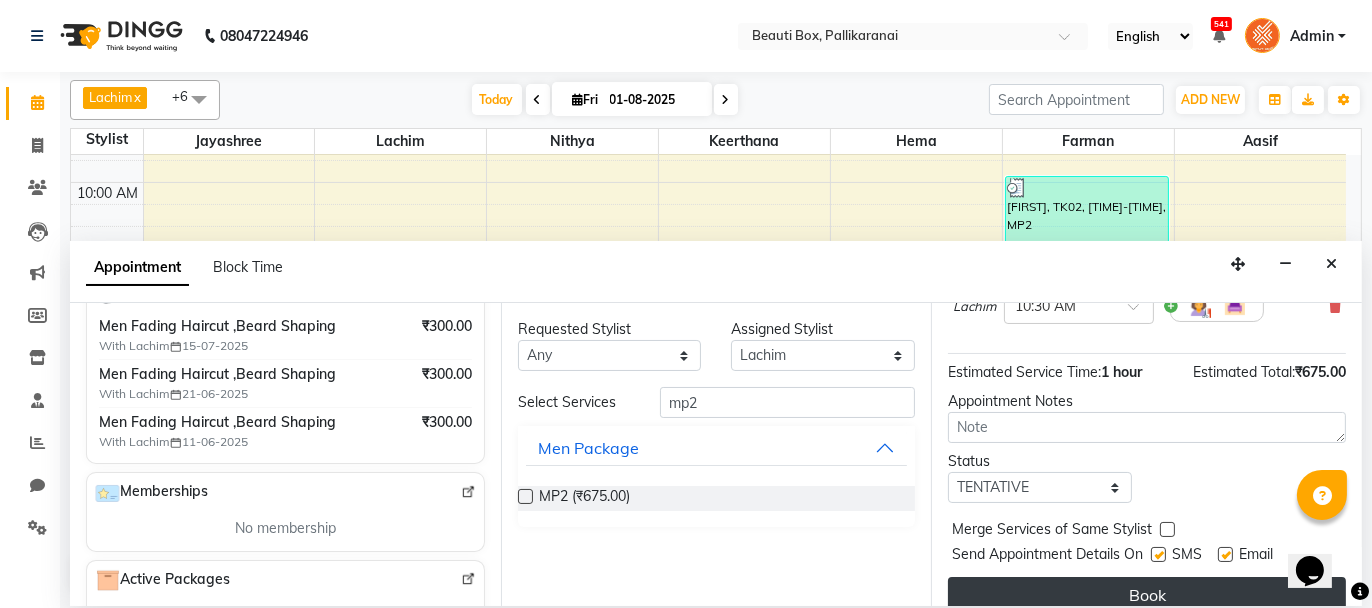 click on "Book" at bounding box center (1147, 595) 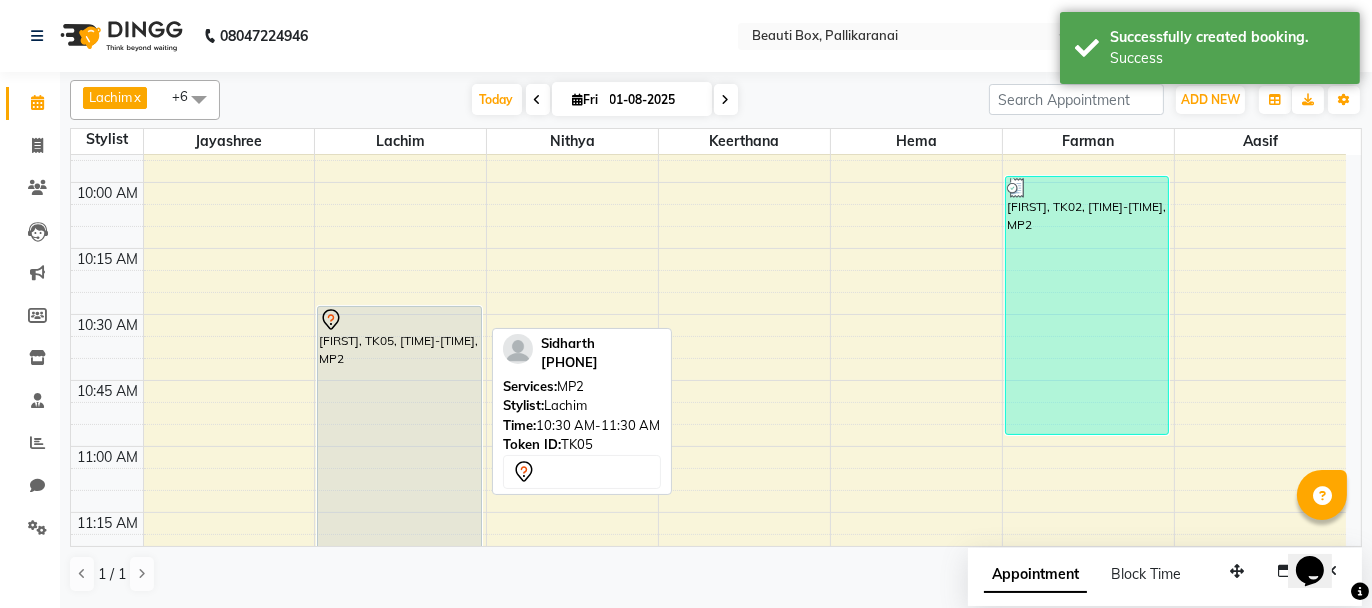 click on "[FIRST], TK05, [TIME]-[TIME], MP2" at bounding box center [399, 435] 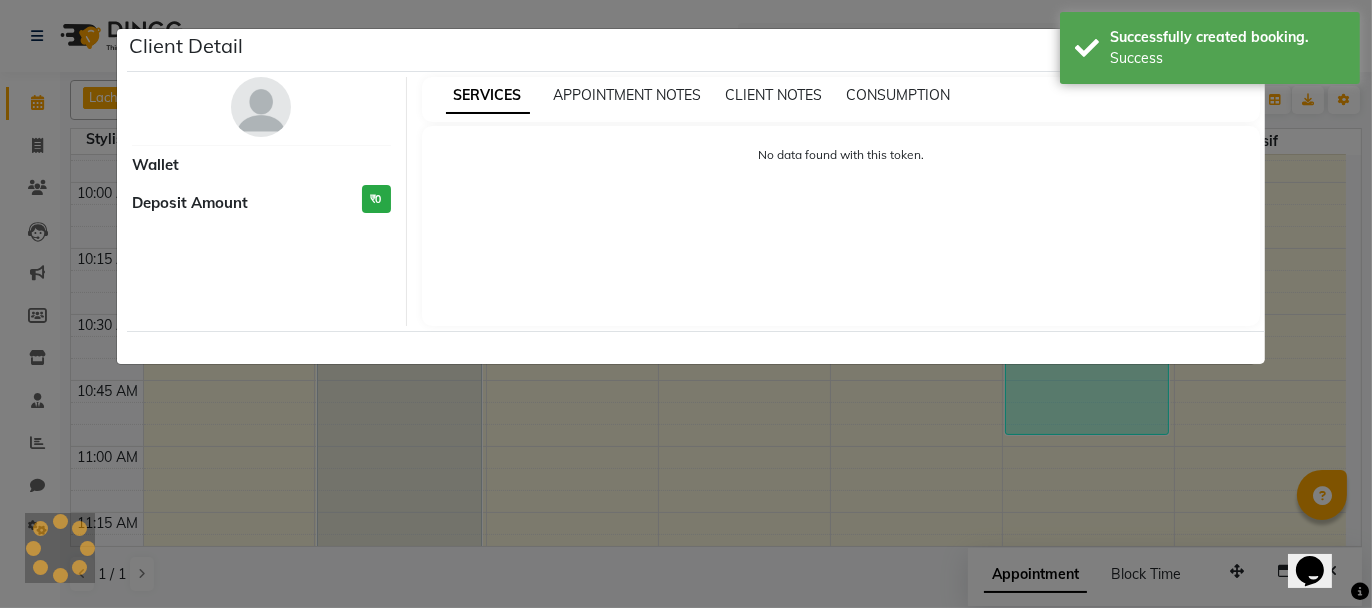 select on "7" 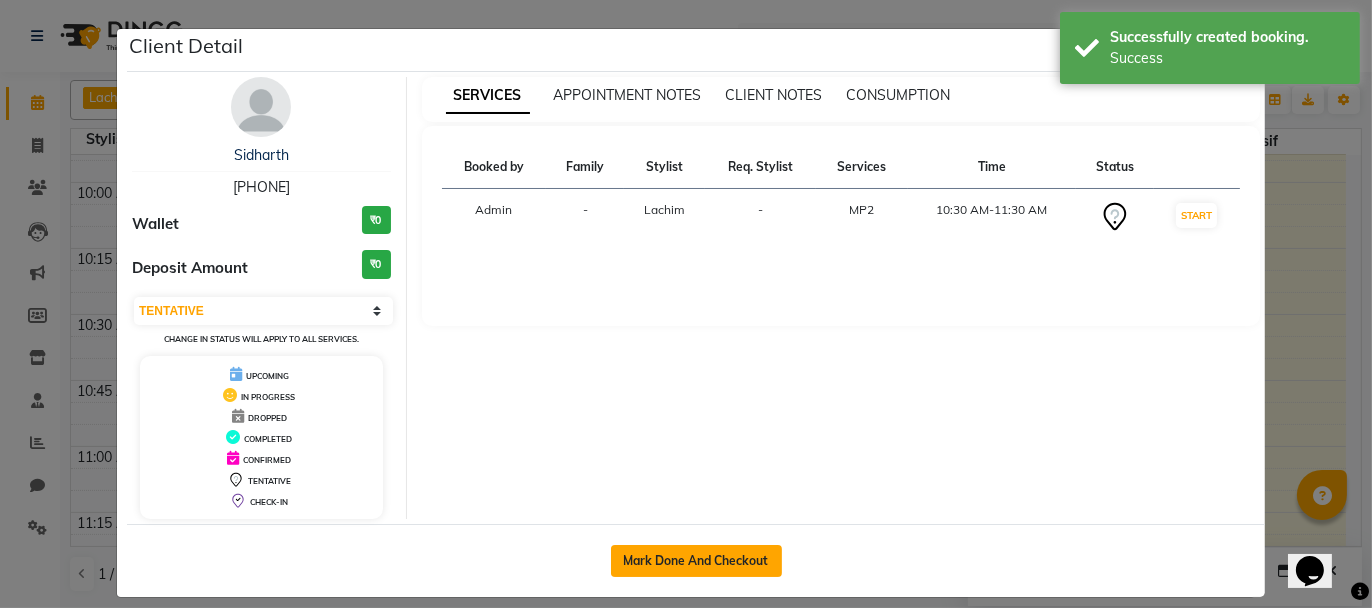 click on "Mark Done And Checkout" 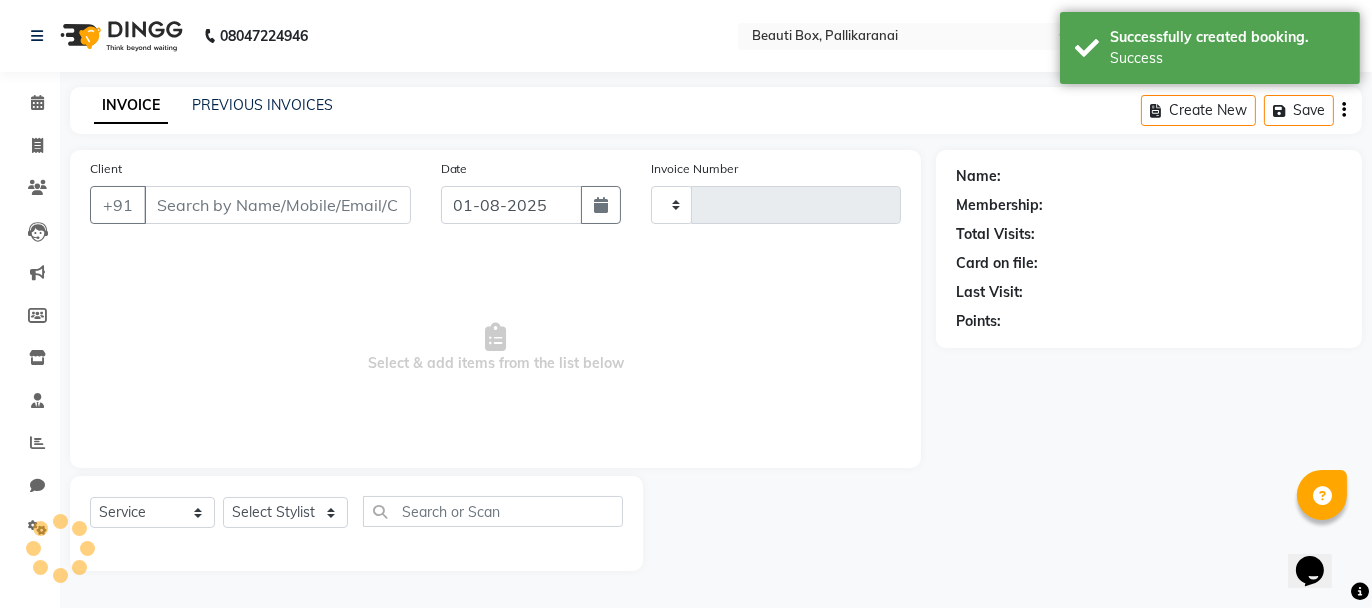 type on "1914" 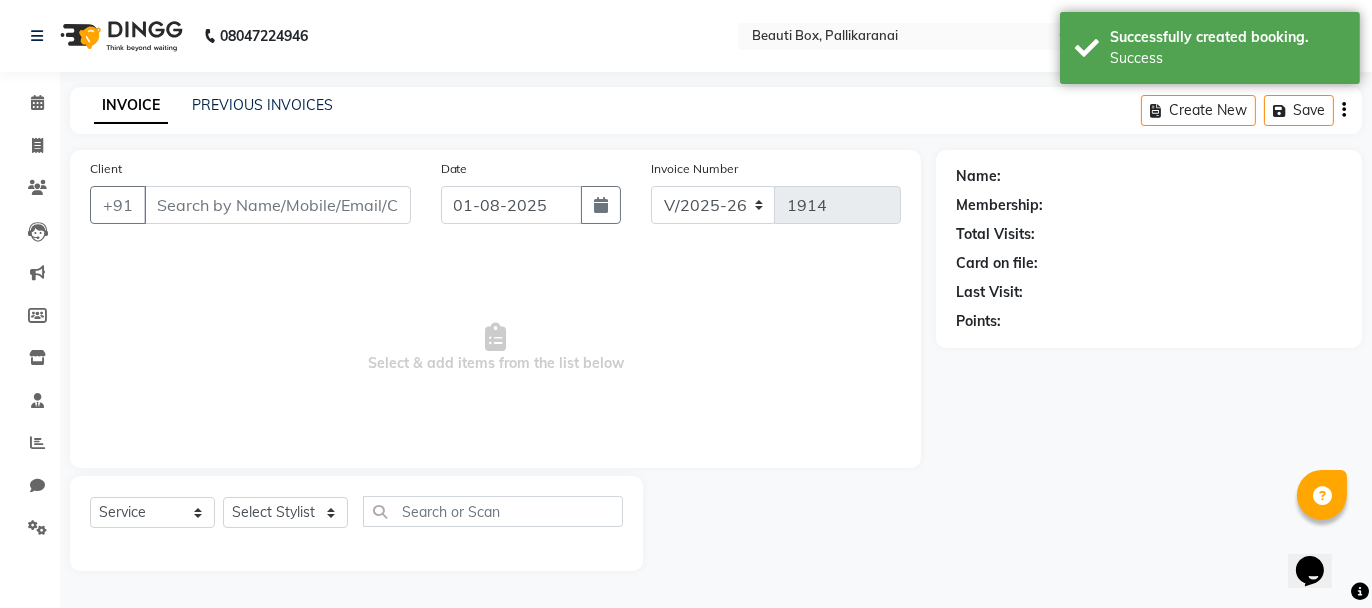 type on "[PHONE]" 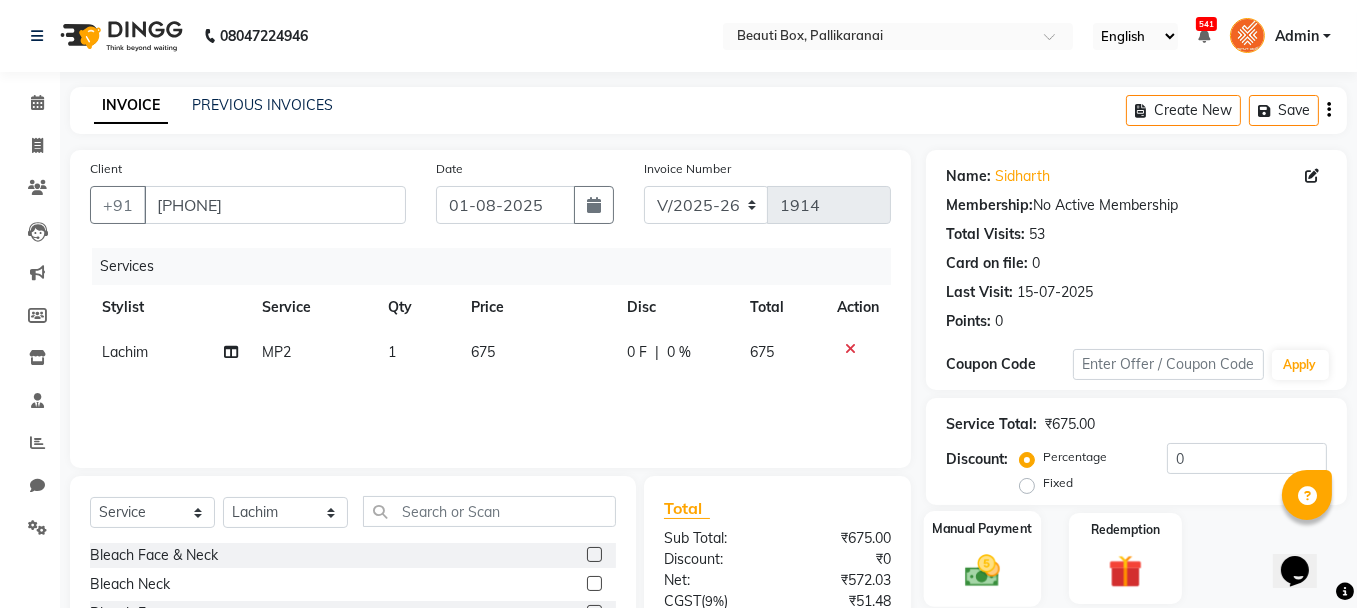 click on "Manual Payment" 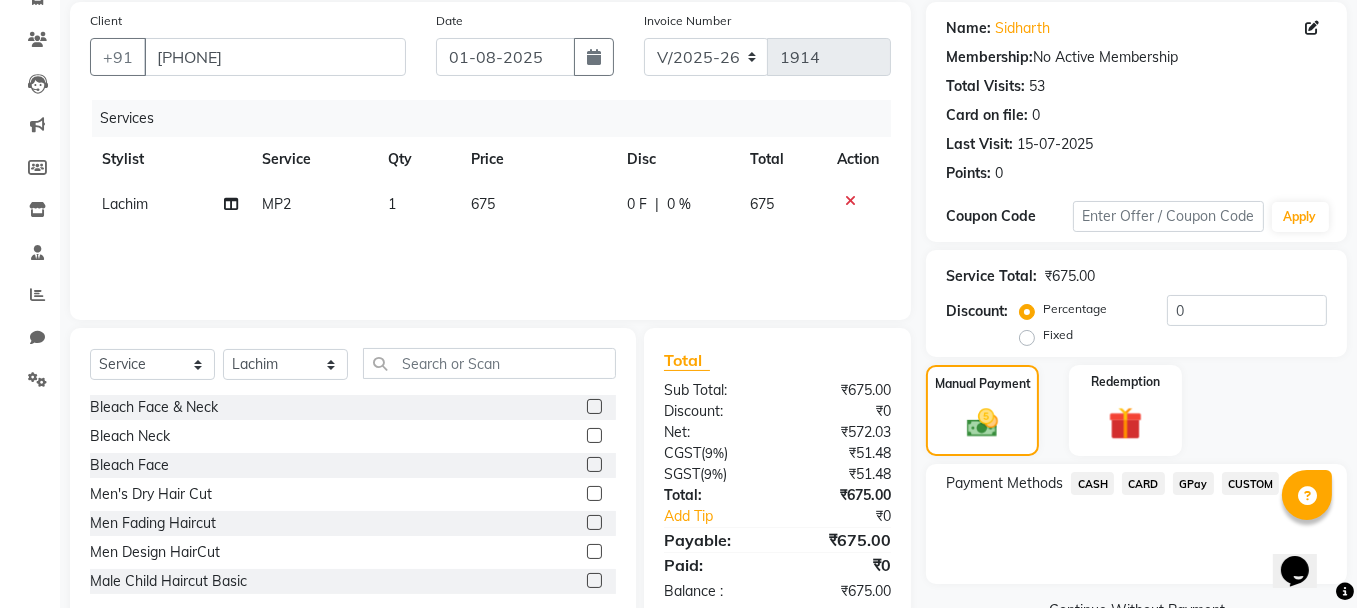 scroll, scrollTop: 194, scrollLeft: 0, axis: vertical 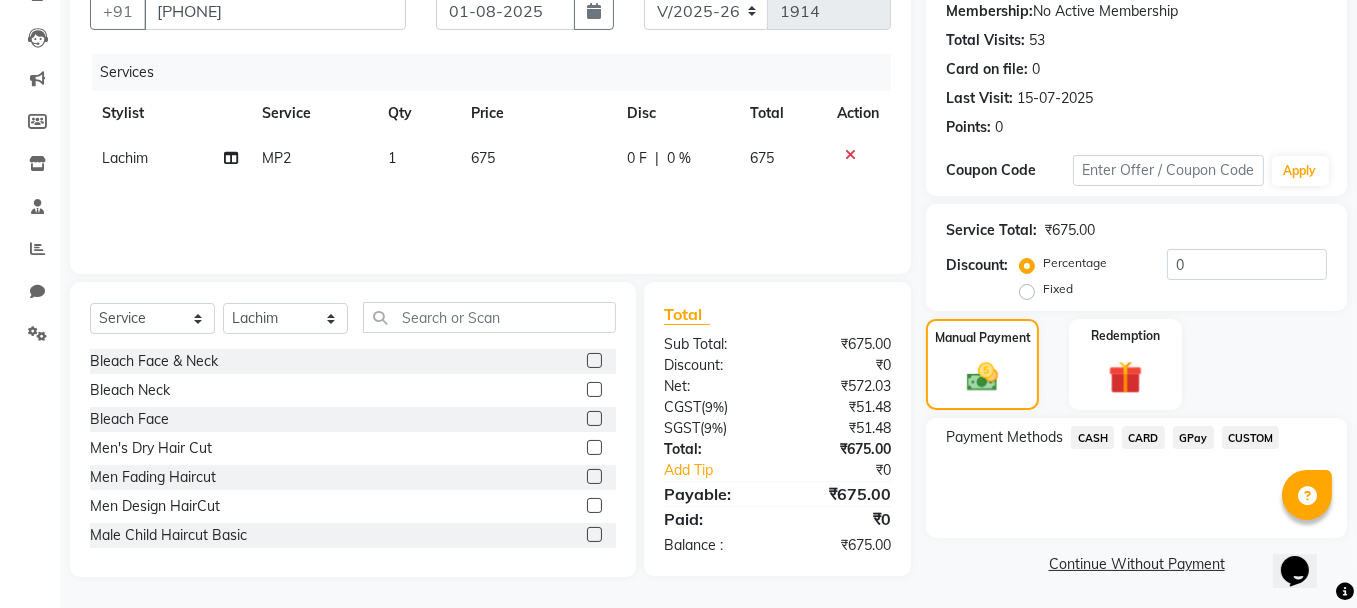 click on "675" 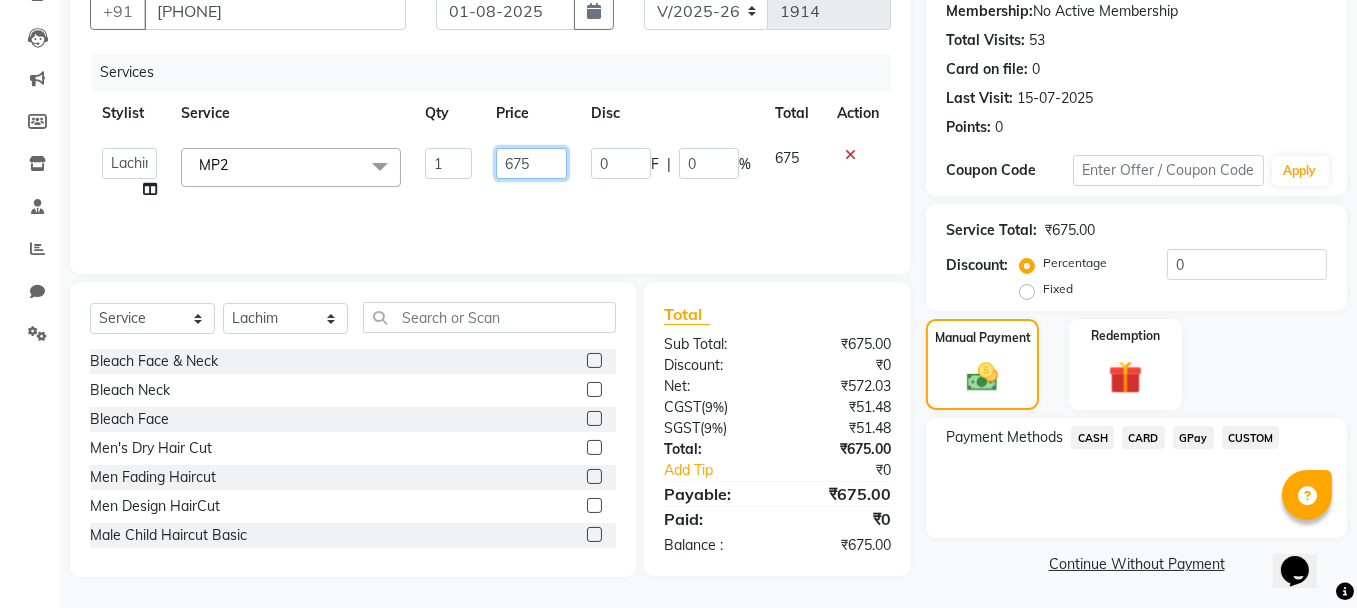 click on "675" 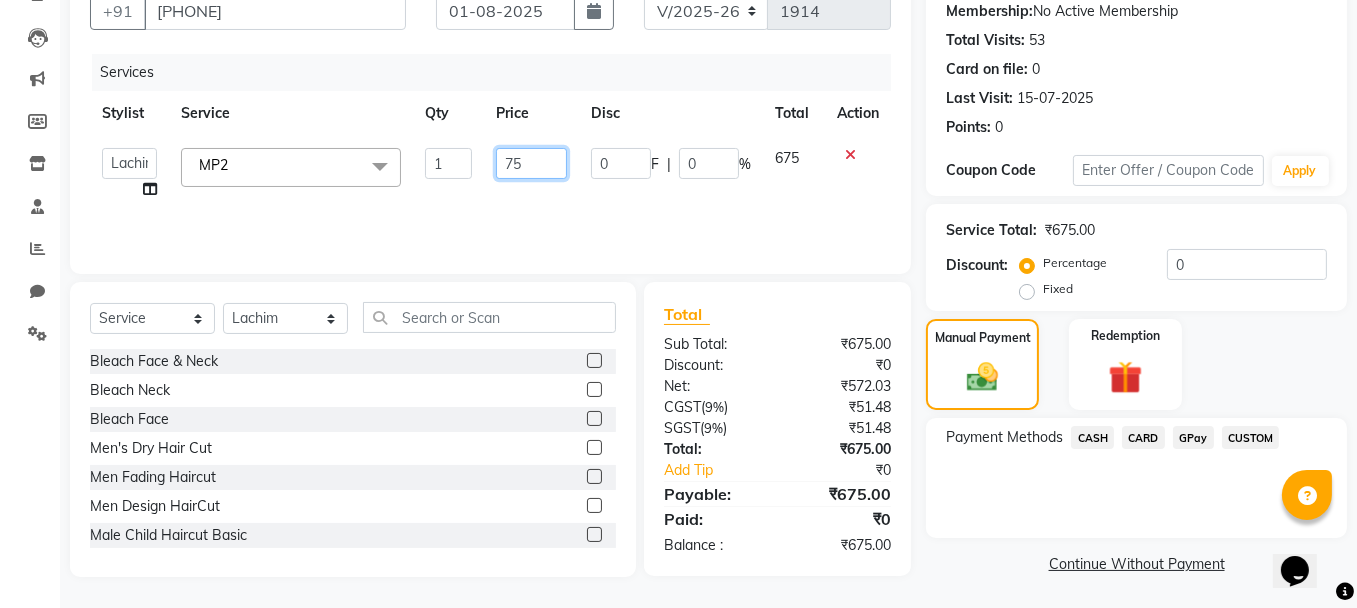 type on "175" 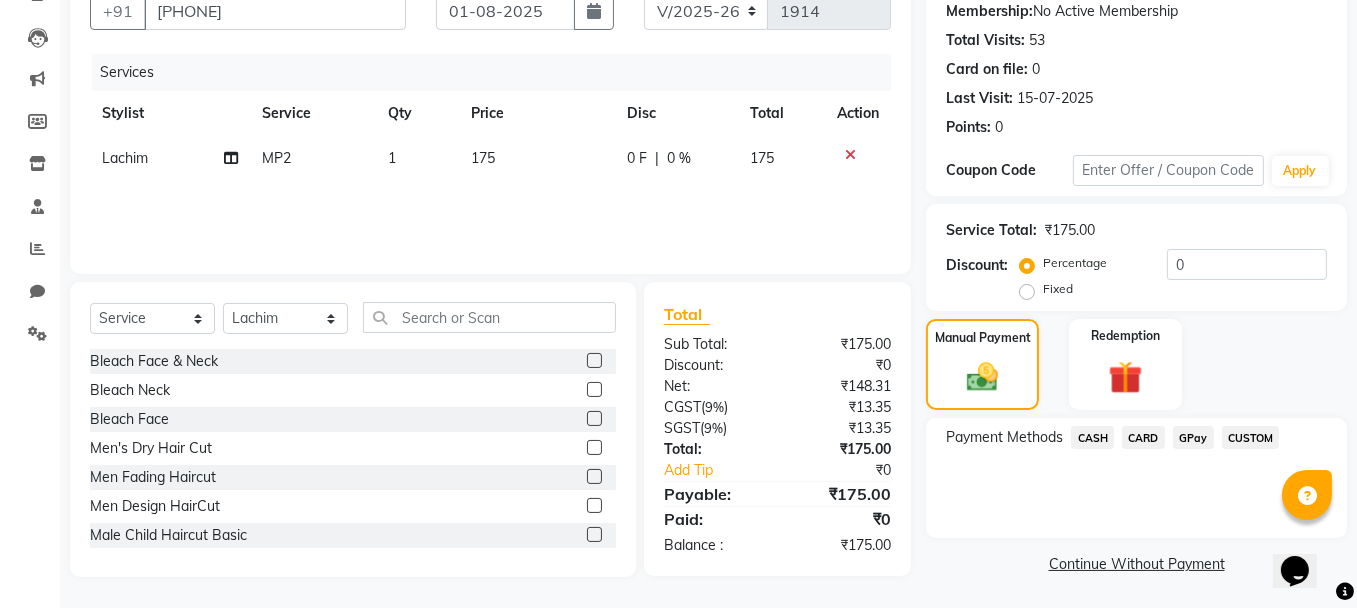 click on "Services Stylist Service Qty Price Disc Total Action [FIRST] MP2 1 175 0 F | 0 % 175" 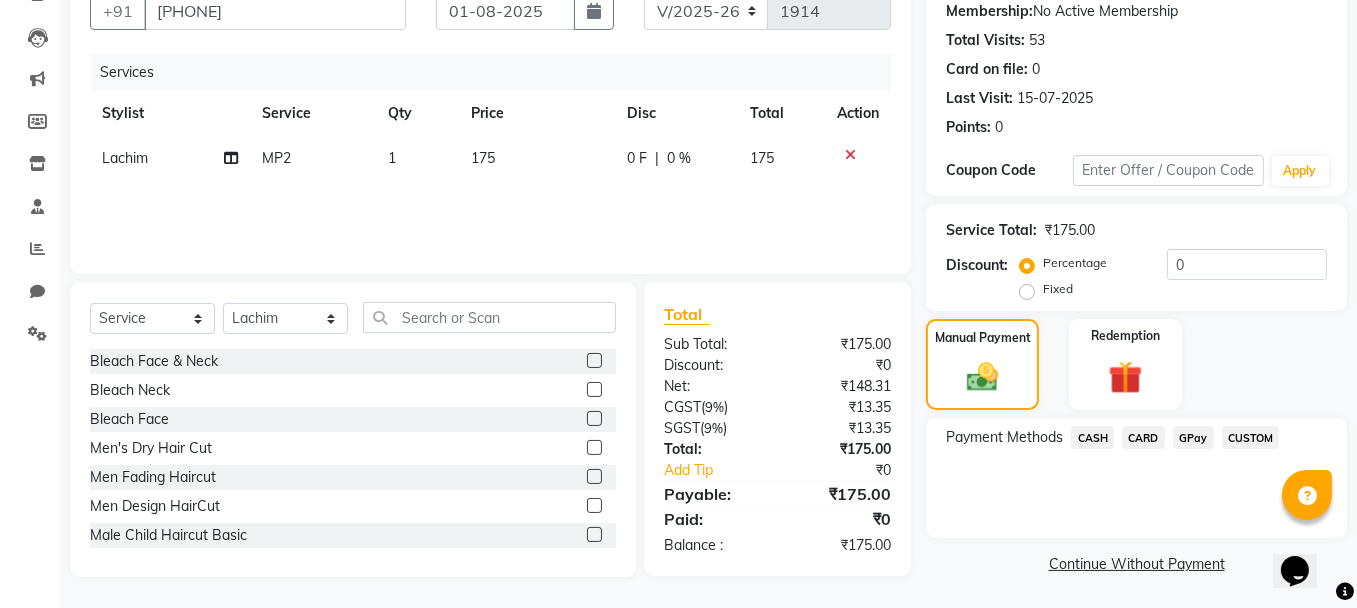 click on "GPay" 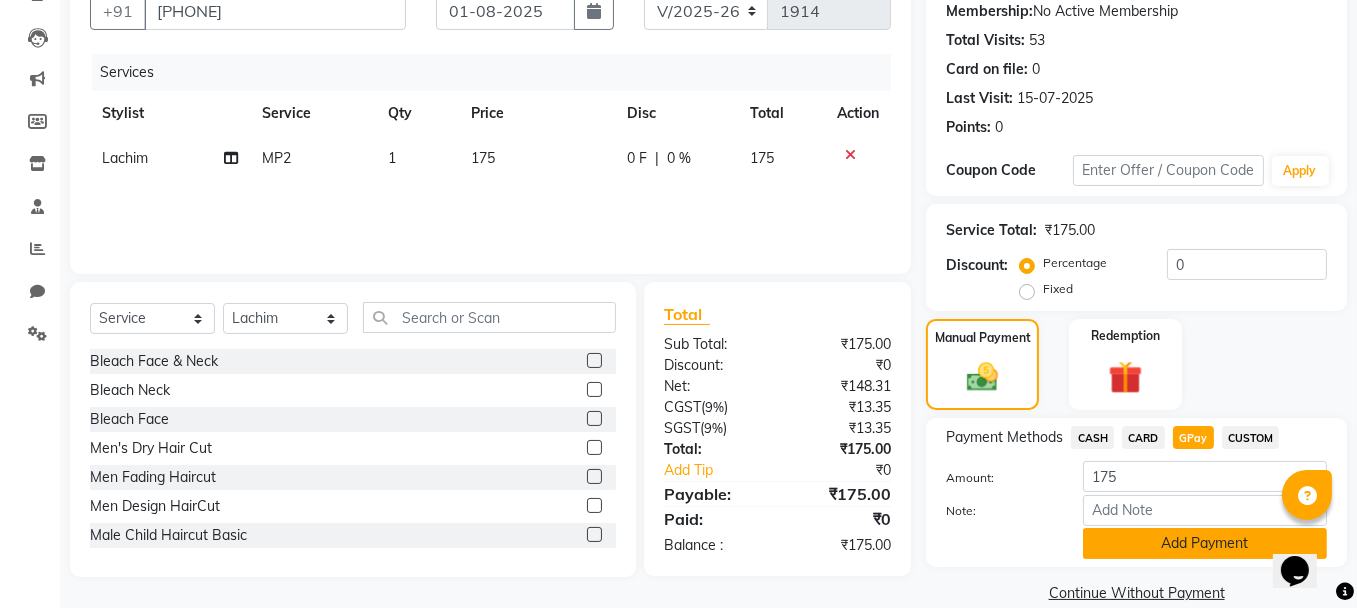click on "Add Payment" 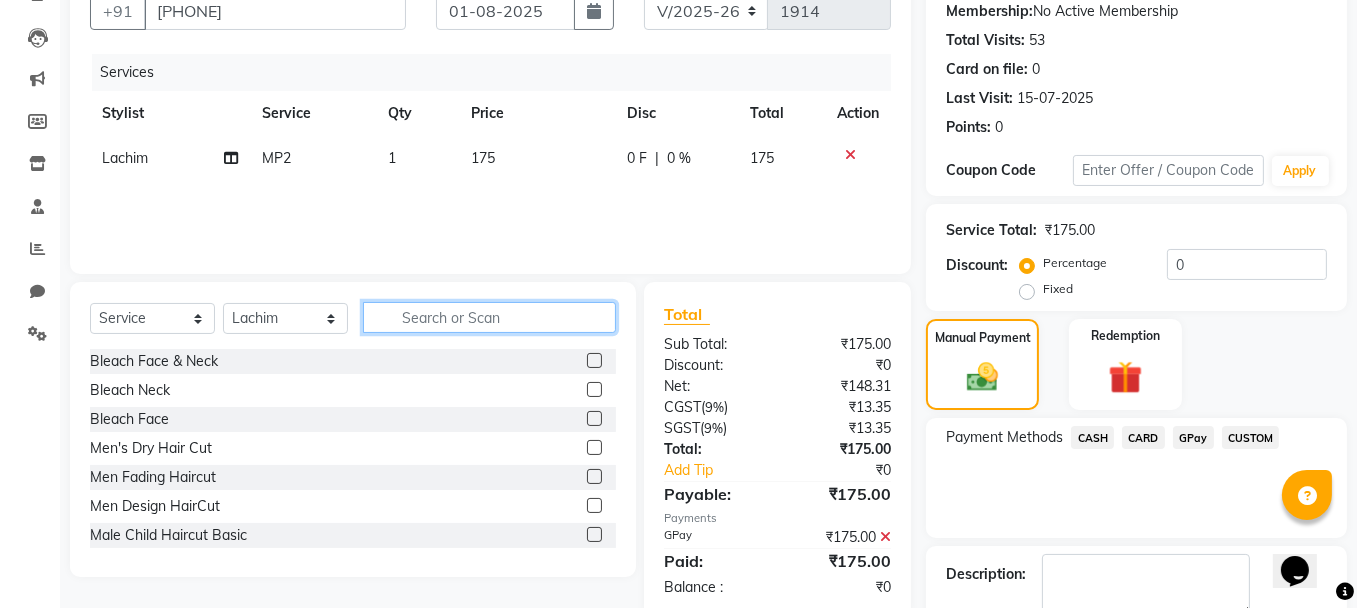 click 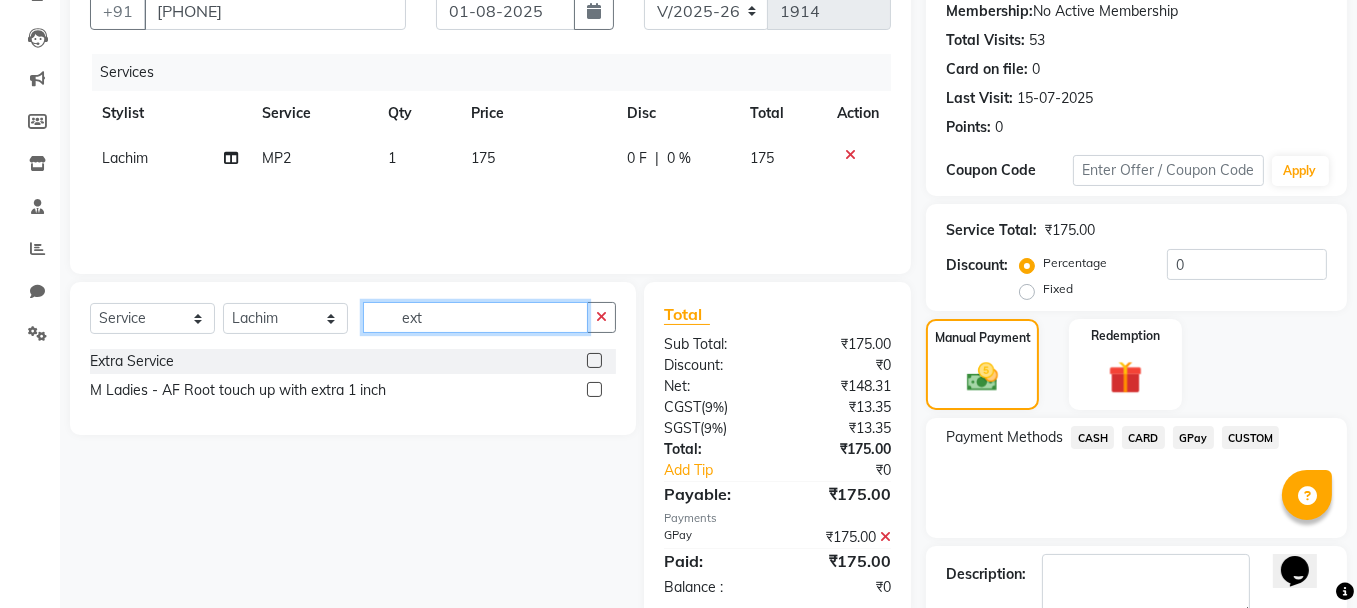 type on "ext" 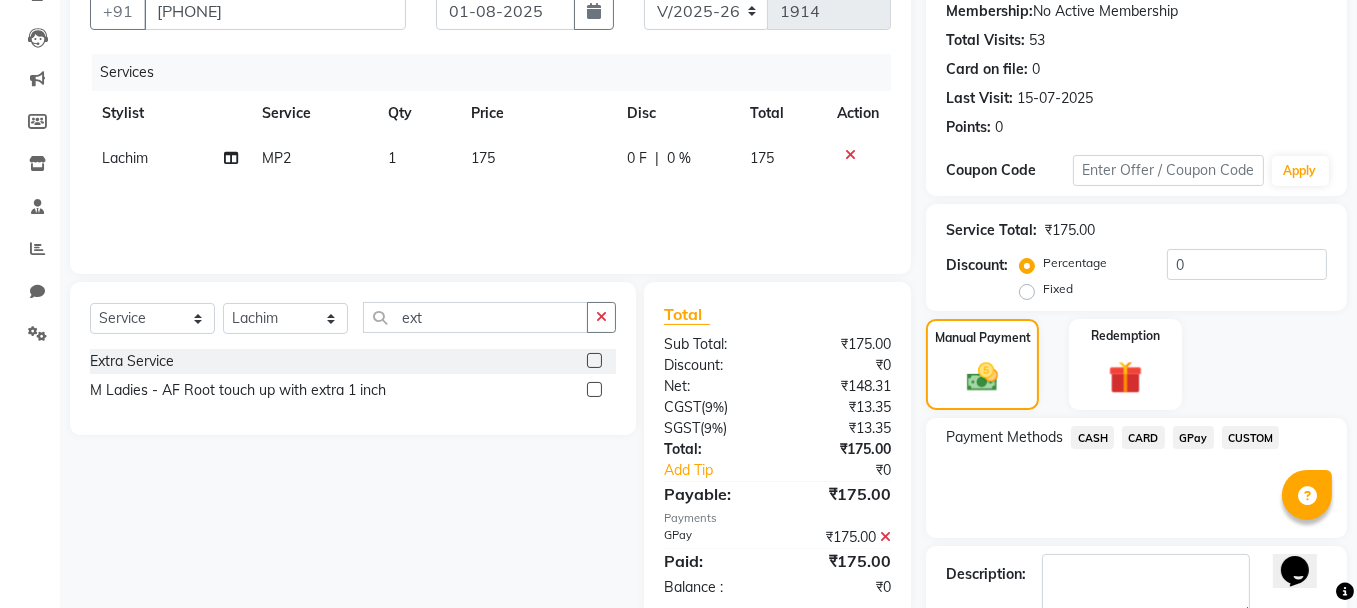 click 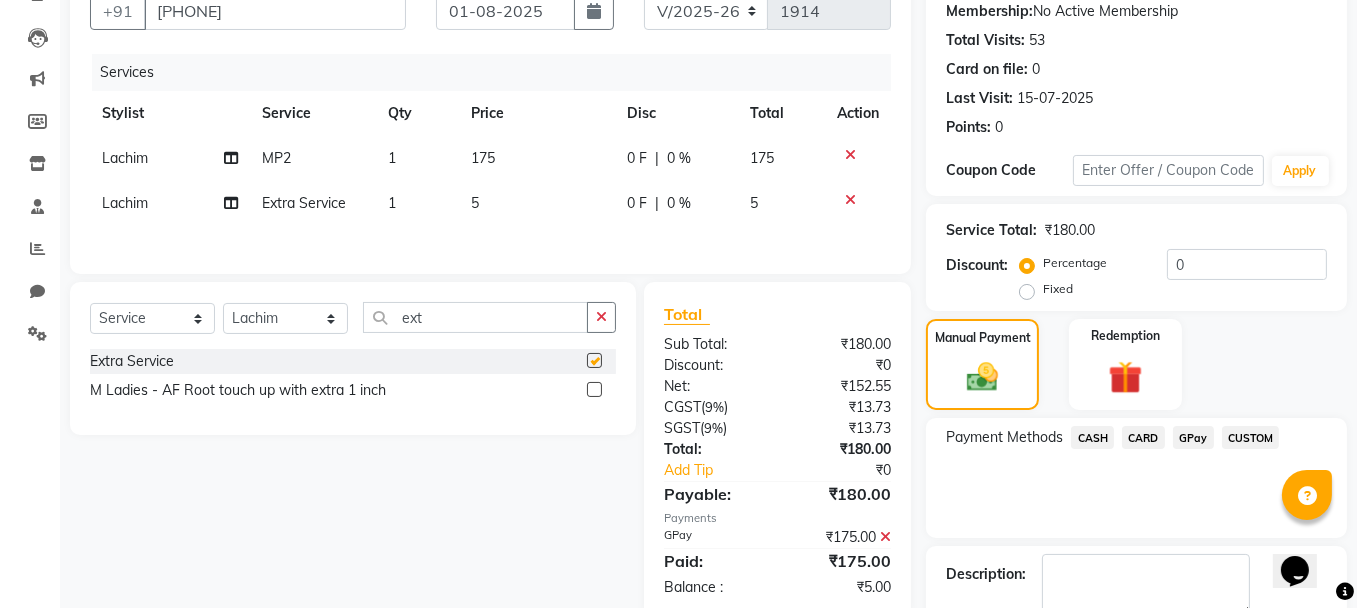 checkbox on "false" 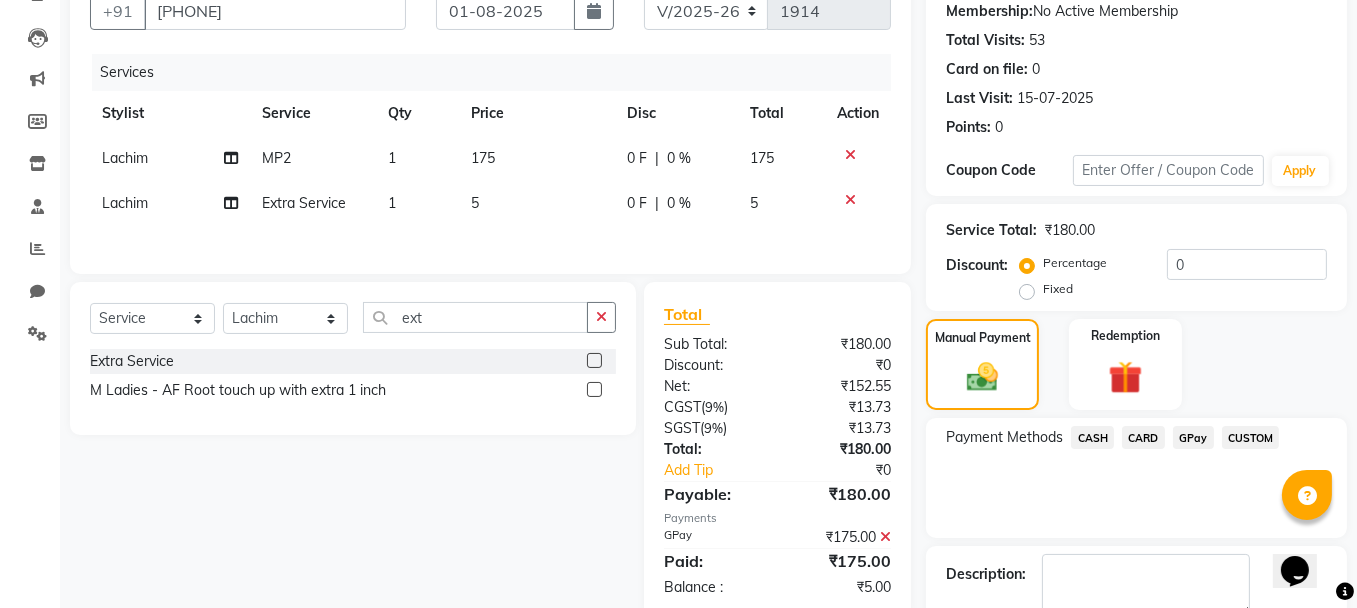 click on "5" 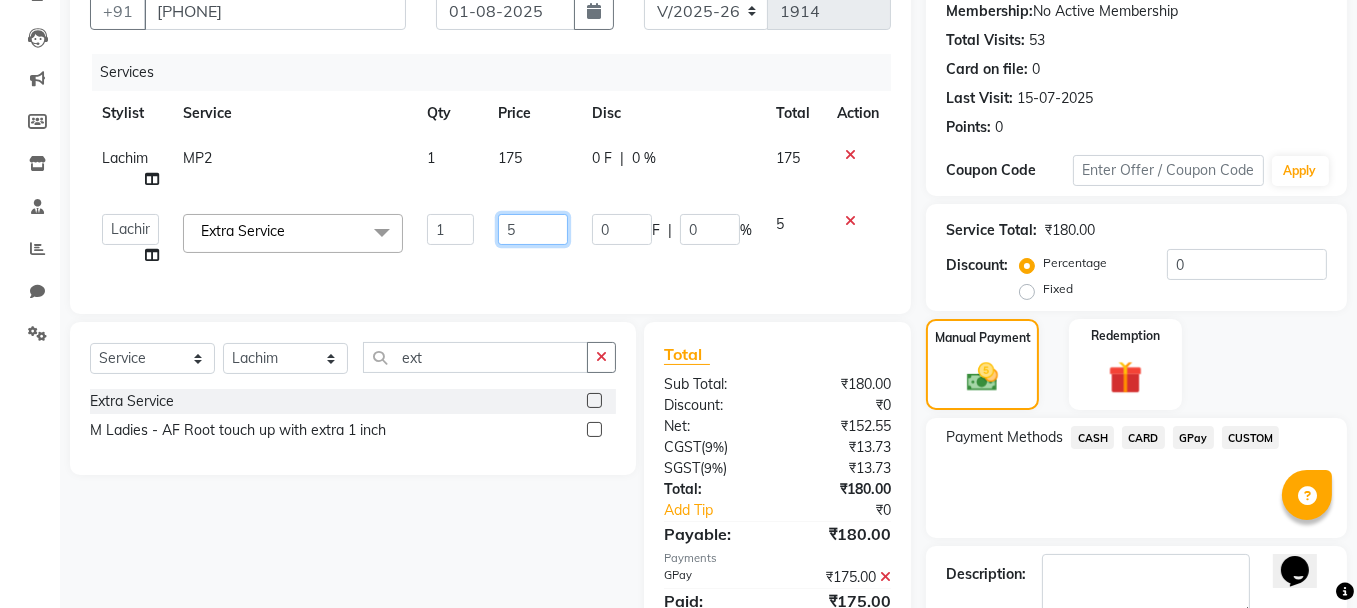 click on "5" 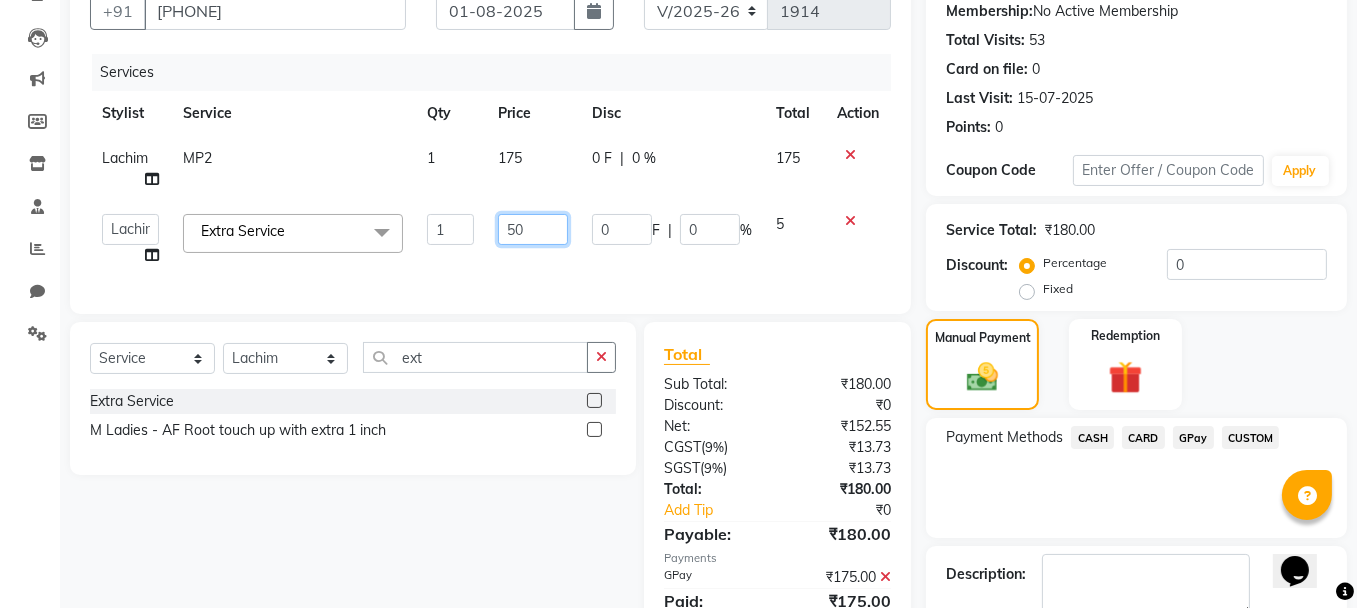 type on "500" 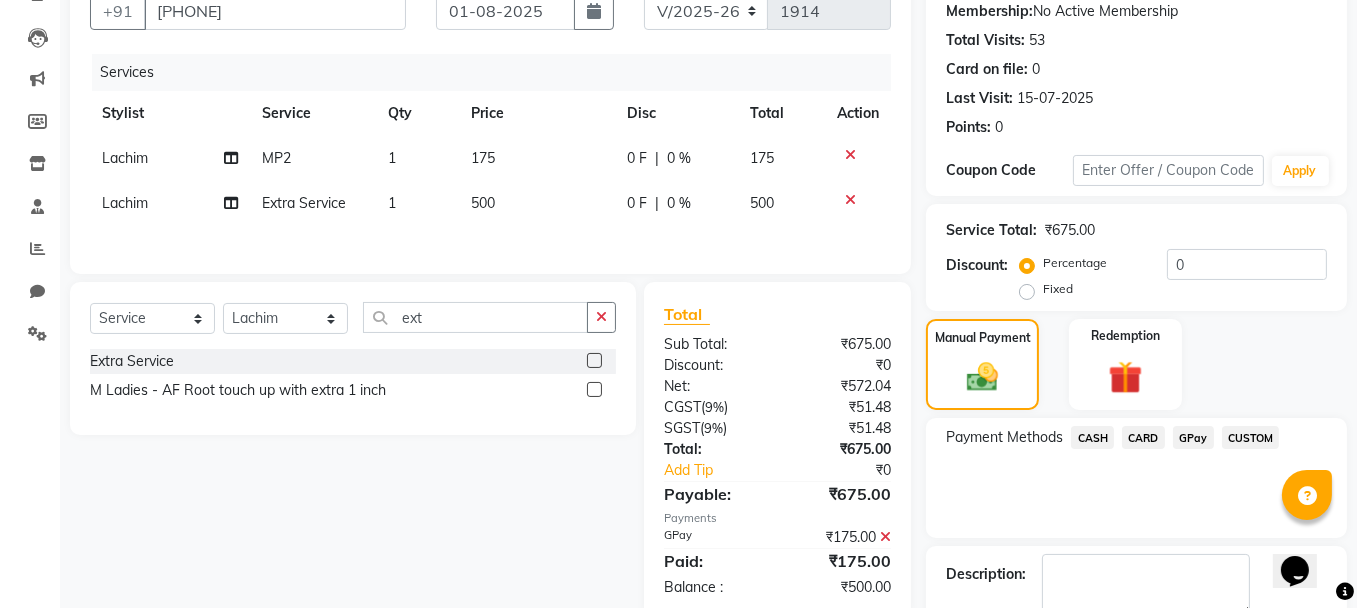 click on "Client +91 [PHONE] Date [DATE] Invoice Number V/2025 V/2025-26 1914 Services Stylist Service Qty Price Disc Total Action Lachim MP2 1 175 0 F | 0 % 175 Lachim Extra Service 1 500 0 F | 0 % 500 Select Service Product Membership Package Voucher Prepaid Gift Card Select Stylist Aasif Arashad Farman Hashida Hema Ifzan jayashree Keerthana Lachim Nandini Nithya Parimala Rijvan Rizwan Rukhsar Sakeem Tohan Uvesh ext Extra Service M Ladies - AF Root touch up with extra 1 inch Total Sub Total: ₹675.00 Discount: ₹0 Net: ₹572.04 CGST ( 9% ) ₹51.48 SGST ( 9% ) ₹51.48 Total: ₹675.00 Add Tip ₹0 Payable: ₹675.00 Payments GPay ₹175.00 Paid: ₹175.00 Balance : ₹500.00" 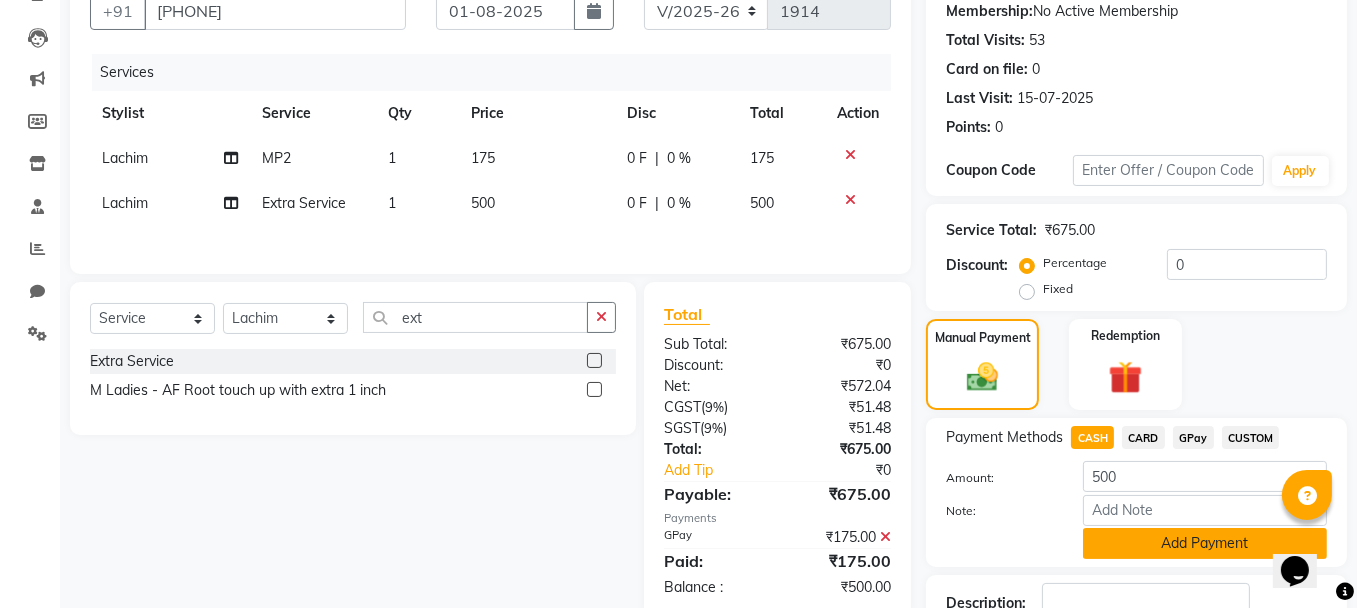 click on "Add Payment" 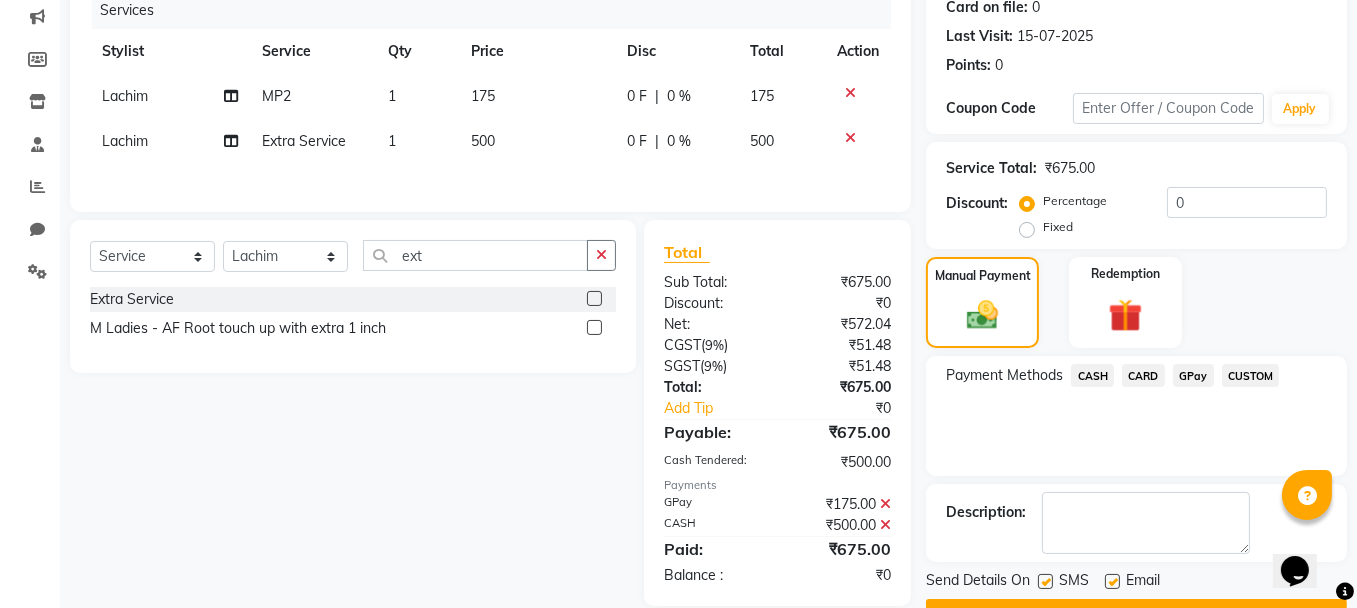 scroll, scrollTop: 305, scrollLeft: 0, axis: vertical 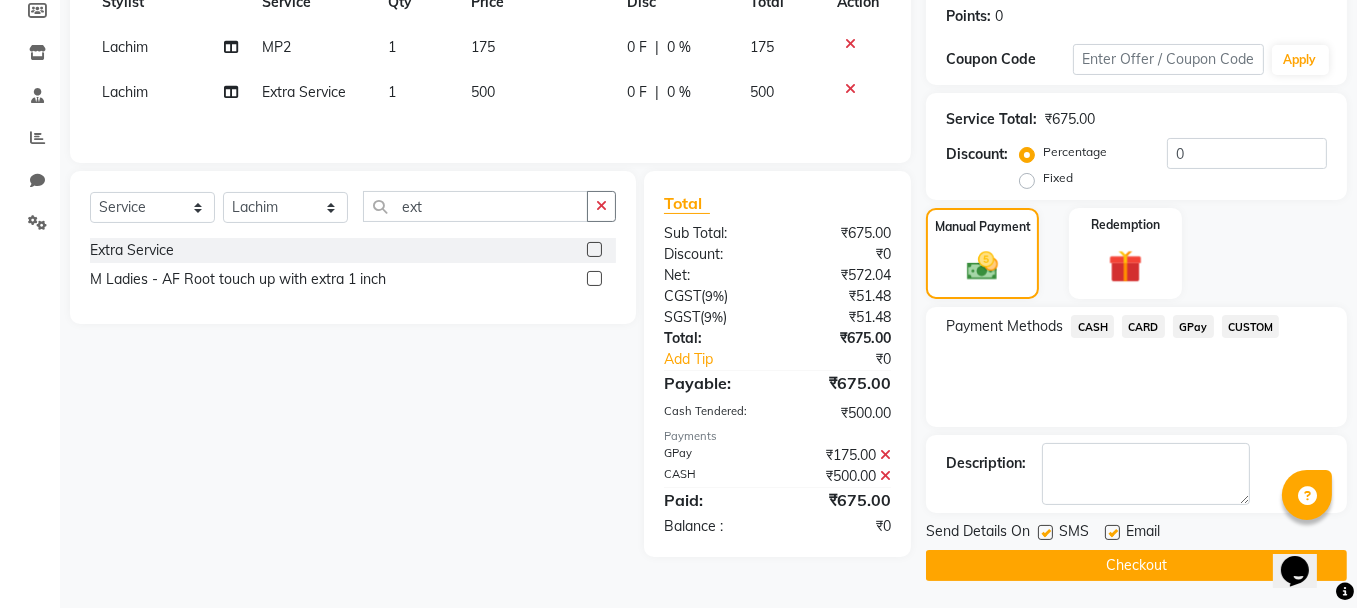 click on "Checkout" 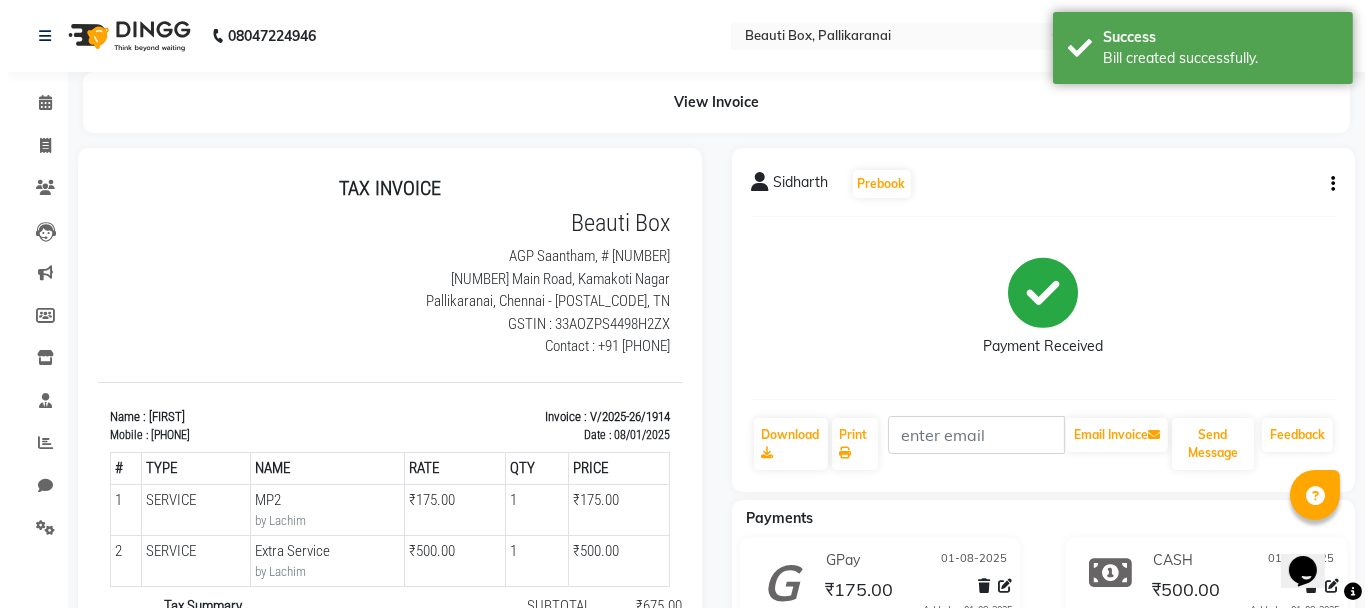 scroll, scrollTop: 0, scrollLeft: 0, axis: both 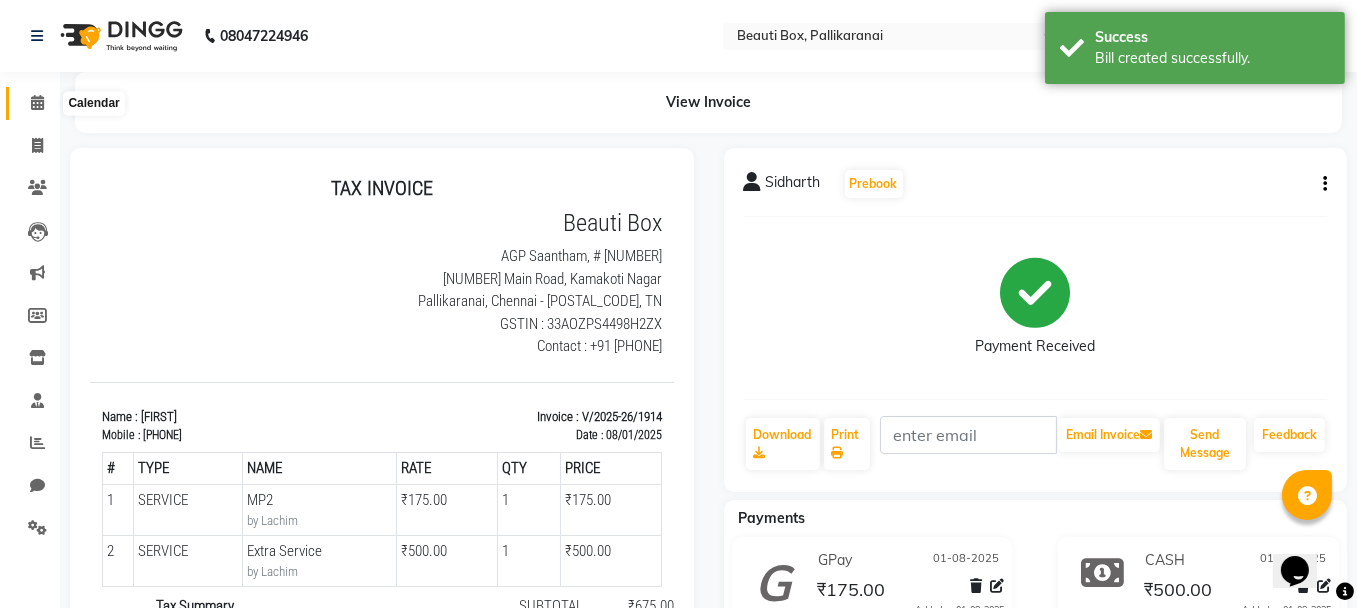 click 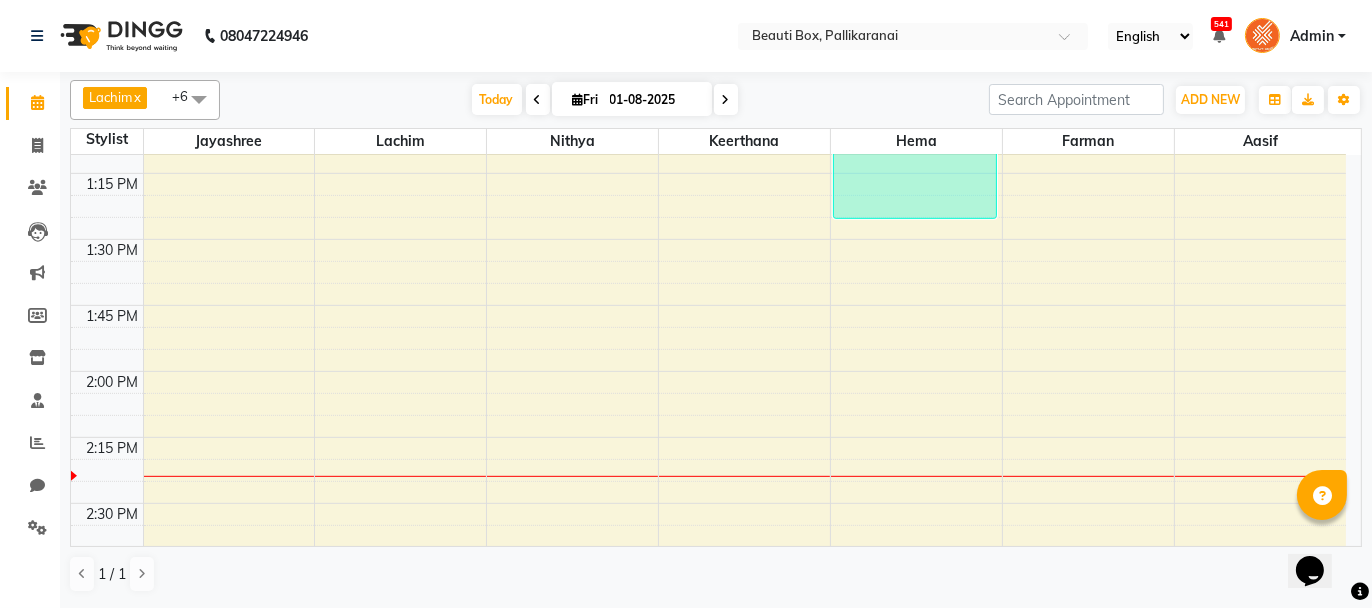 scroll, scrollTop: 1400, scrollLeft: 0, axis: vertical 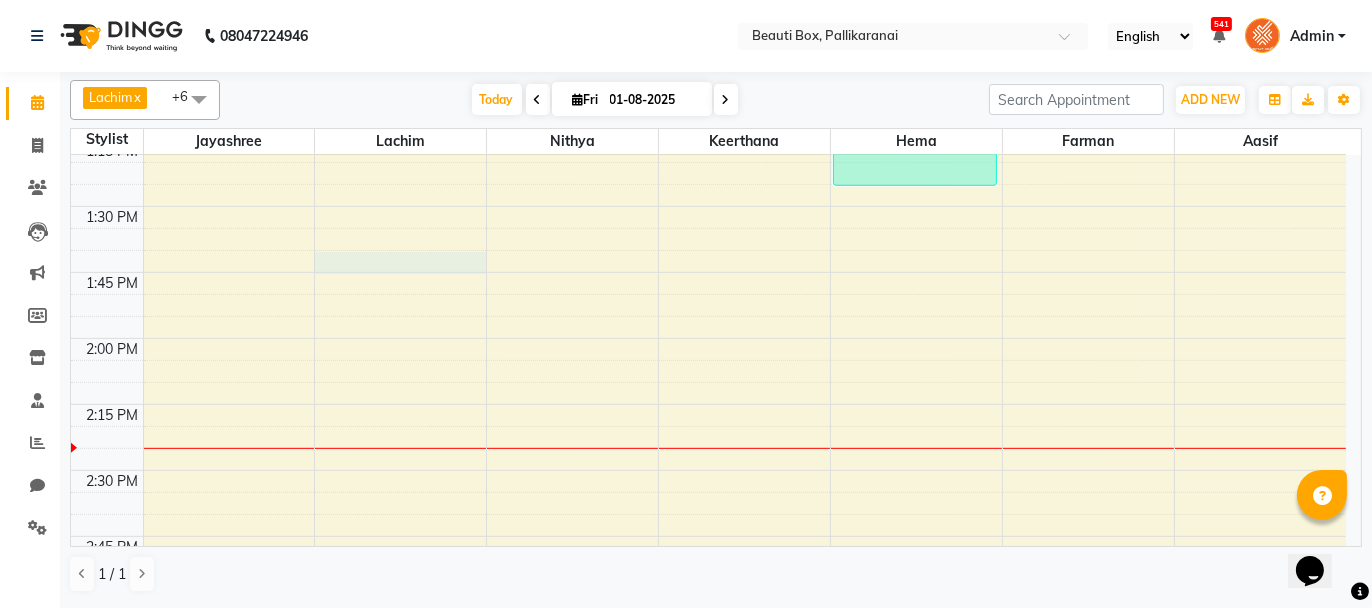 click on "8:00 AM 8:15 AM 8:30 AM 8:45 AM 9:00 AM 9:15 AM 9:30 AM 9:45 AM 10:00 AM 10:15 AM 10:30 AM 10:45 AM 11:00 AM 11:15 AM 11:30 AM 11:45 AM 12:00 PM 12:15 PM 12:30 PM 12:45 PM 1:00 PM 1:15 PM 1:30 PM 1:45 PM 2:00 PM 2:15 PM 2:30 PM 2:45 PM 3:00 PM 3:15 PM 3:30 PM 3:45 PM 4:00 PM 4:15 PM 4:30 PM 4:45 PM 5:00 PM 5:15 PM 5:30 PM 5:45 PM 6:00 PM 6:15 PM 6:30 PM 6:45 PM 7:00 PM 7:15 PM 7:30 PM 7:45 PM 8:00 PM 8:15 PM 8:30 PM 8:45 PM 9:00 PM 9:15 PM 9:30 PM 9:45 PM Bindha, TK01, 09:15 AM-09:45 AM, U/ Straight Hair cut Sidharth, TK05, 10:30 AM-11:45 AM, MP2,Extra Service Vinotha, TK04, 12:30 PM-01:30 PM, WP5 Ram, TK02, 10:00 AM-11:00 AM, MP2 Suman, TK03, 12:15 PM-12:45 PM, Men Fading Haircut" at bounding box center [708, 602] 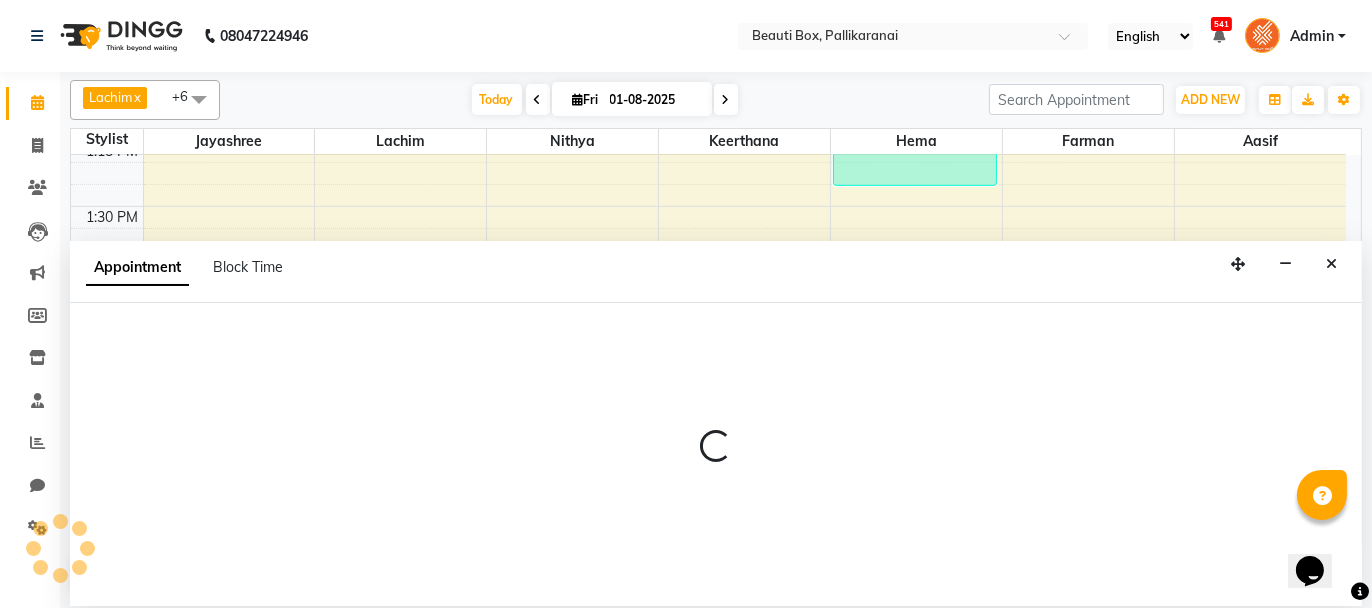 select on "9763" 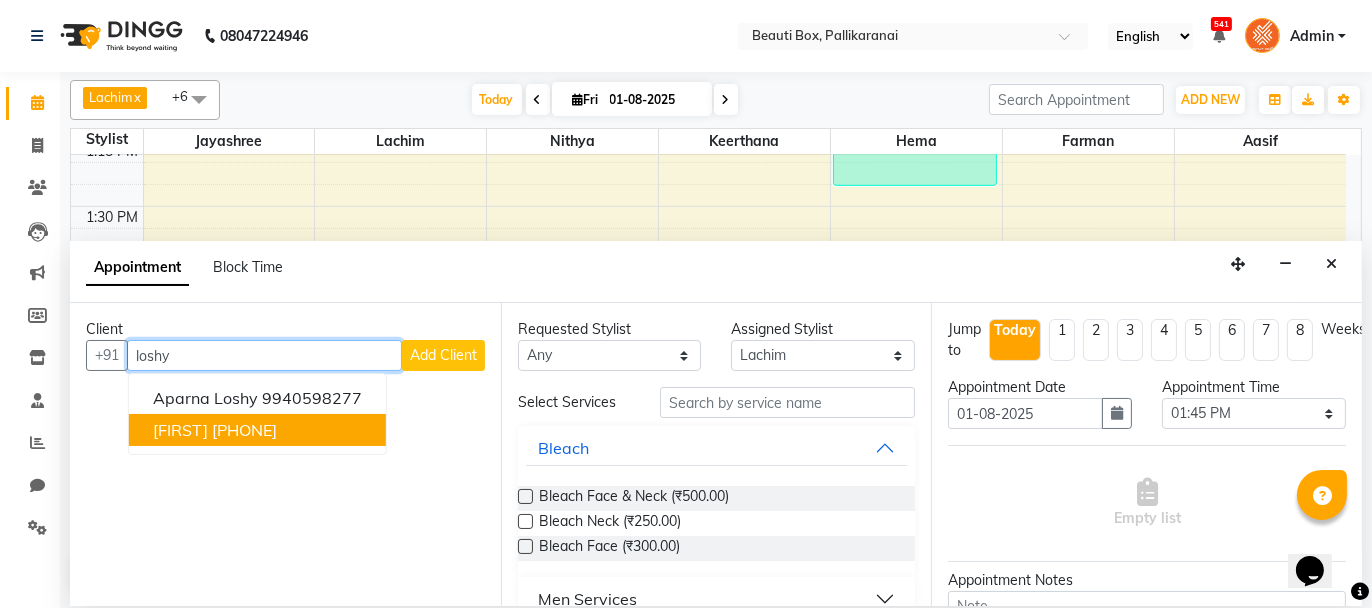 click on "[PHONE]" at bounding box center (244, 430) 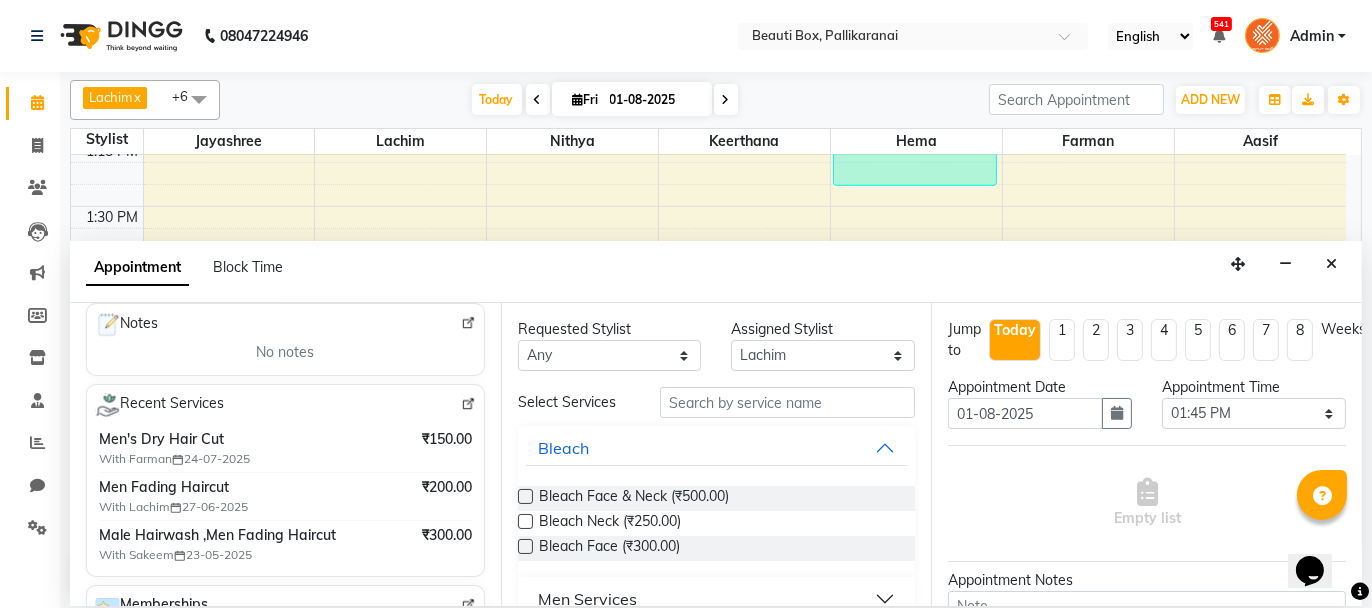 scroll, scrollTop: 300, scrollLeft: 0, axis: vertical 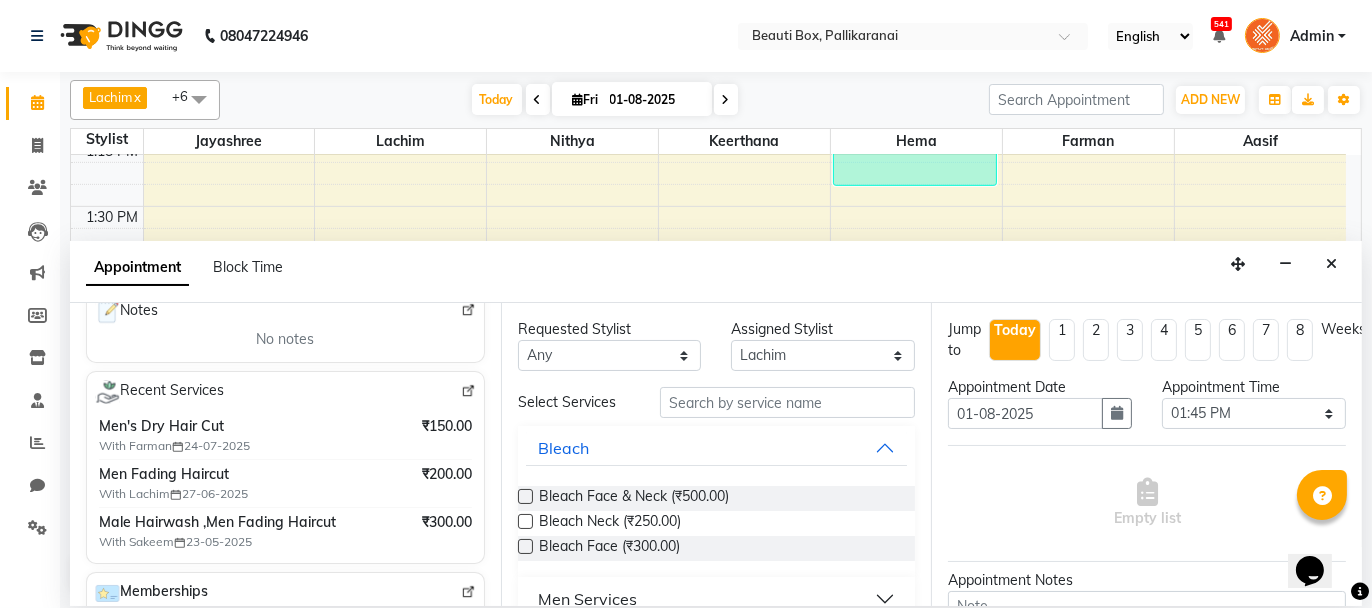 type on "[PHONE]" 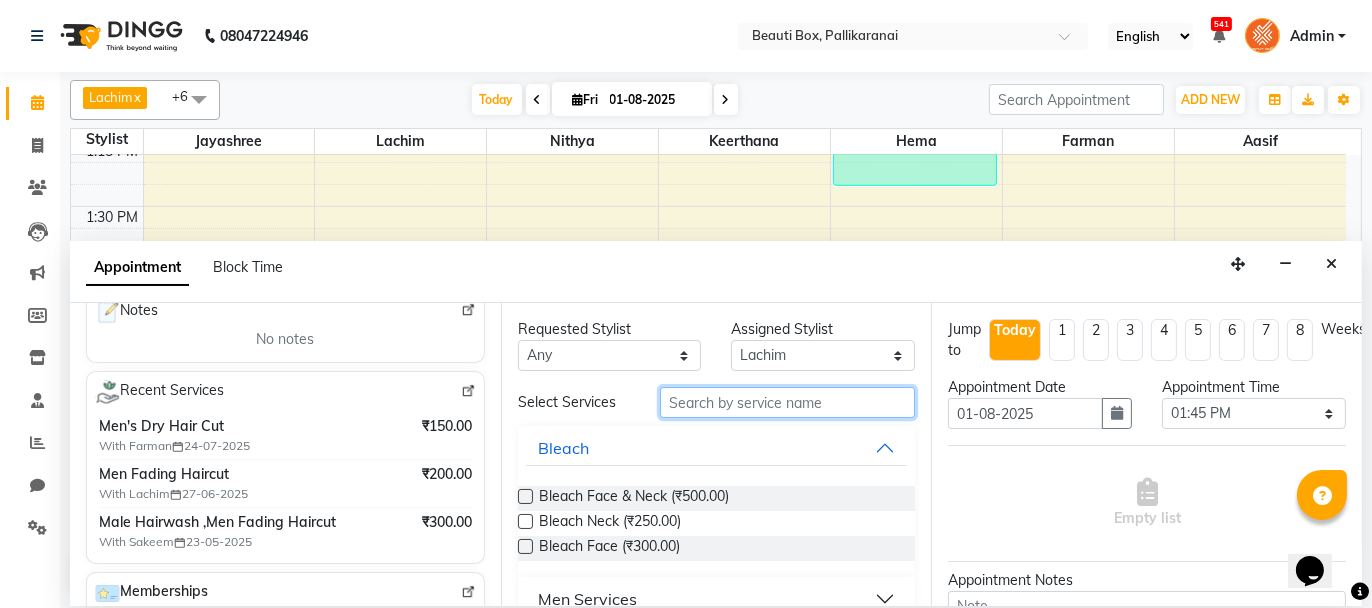 click at bounding box center [787, 402] 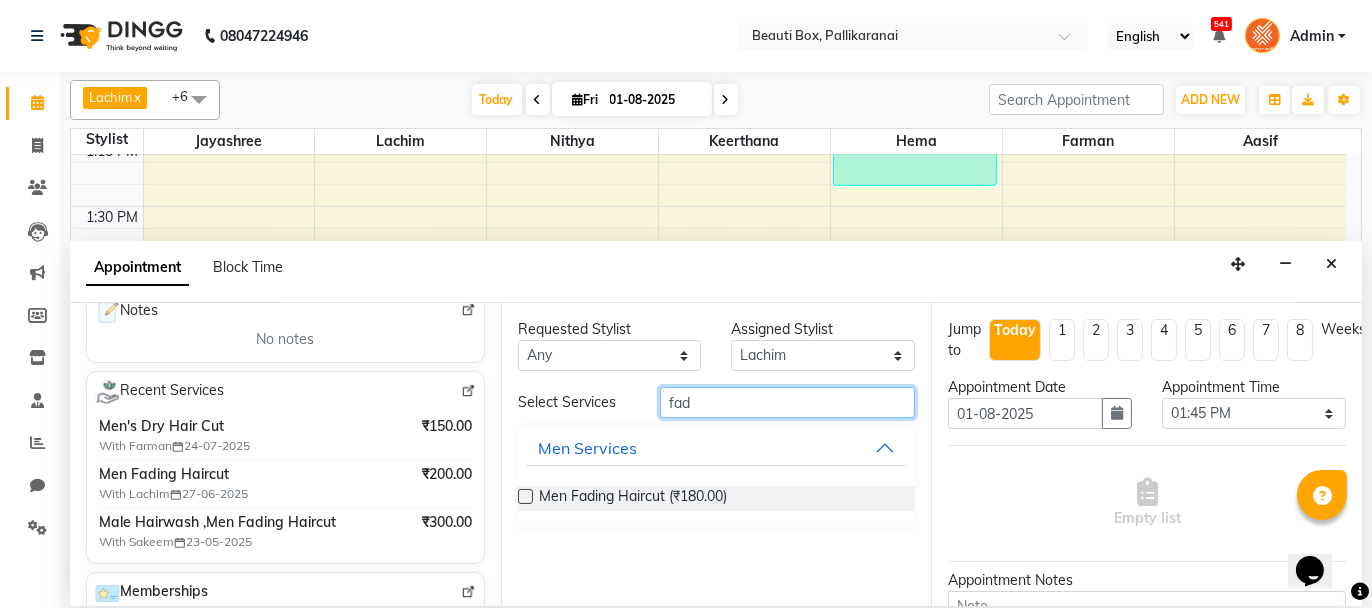 type on "fad" 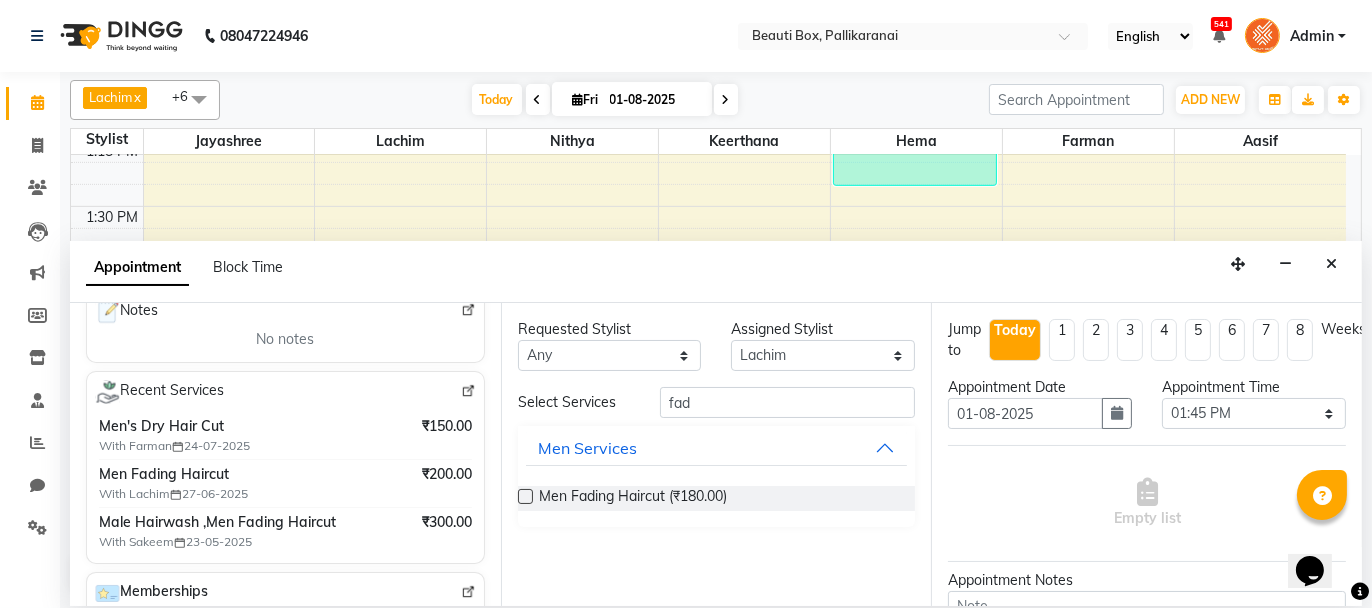 click at bounding box center [525, 496] 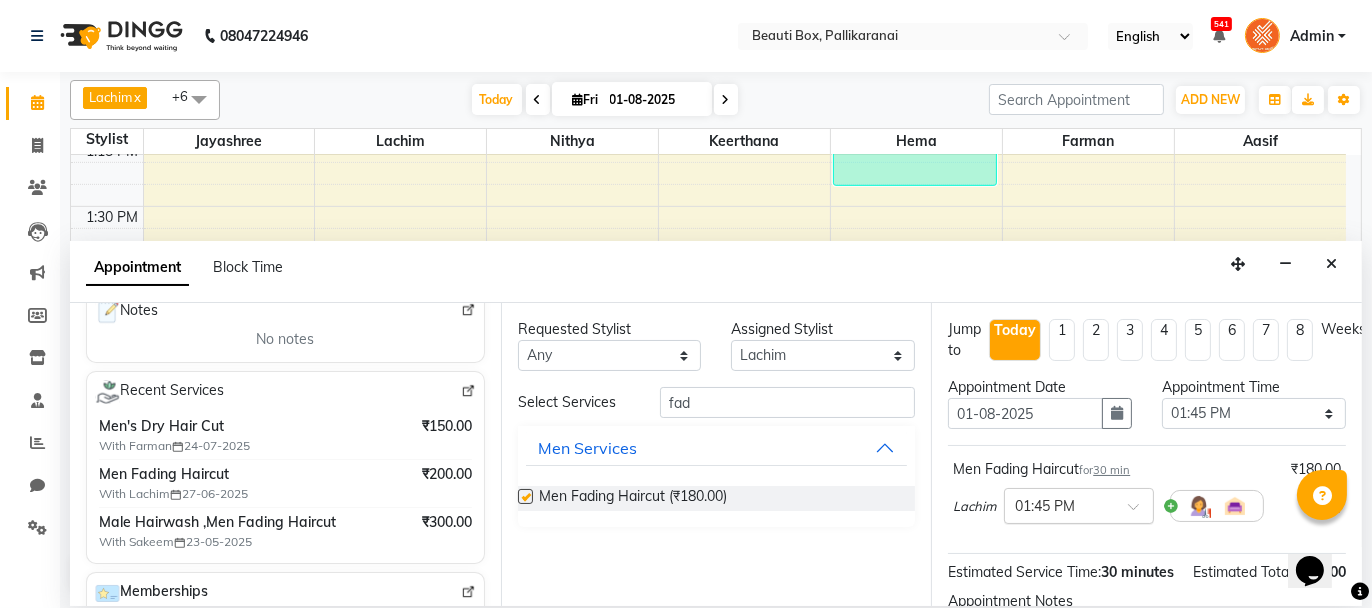 checkbox on "false" 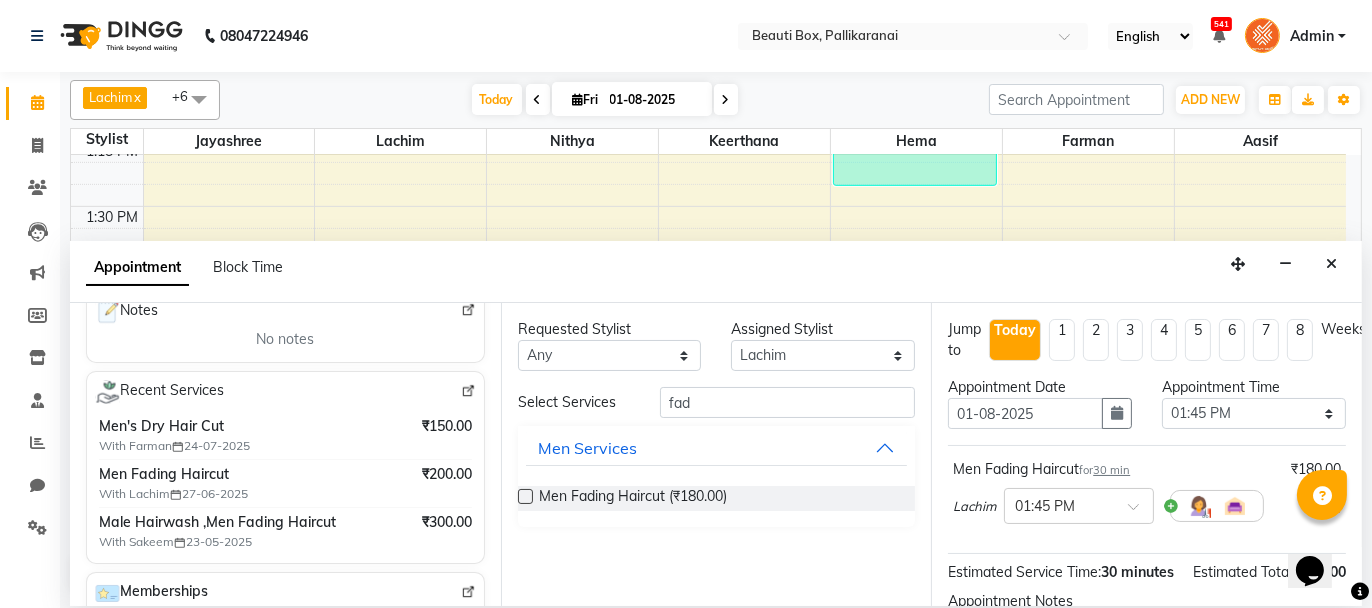 scroll, scrollTop: 242, scrollLeft: 0, axis: vertical 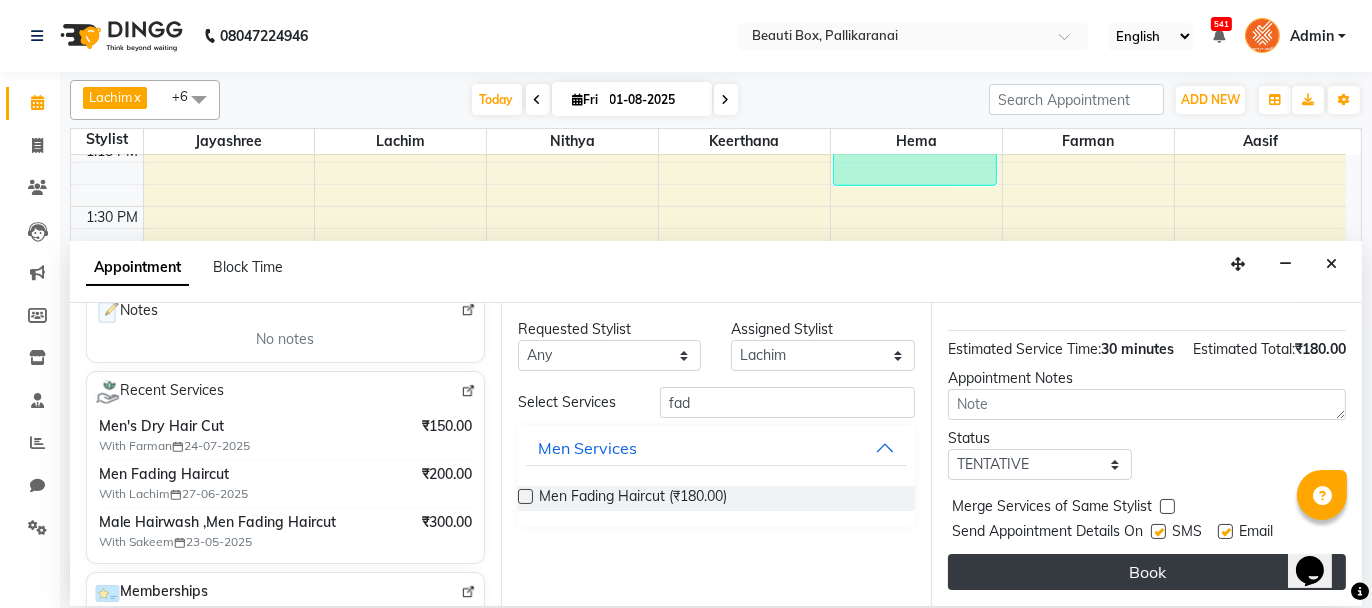 click on "Book" at bounding box center [1147, 572] 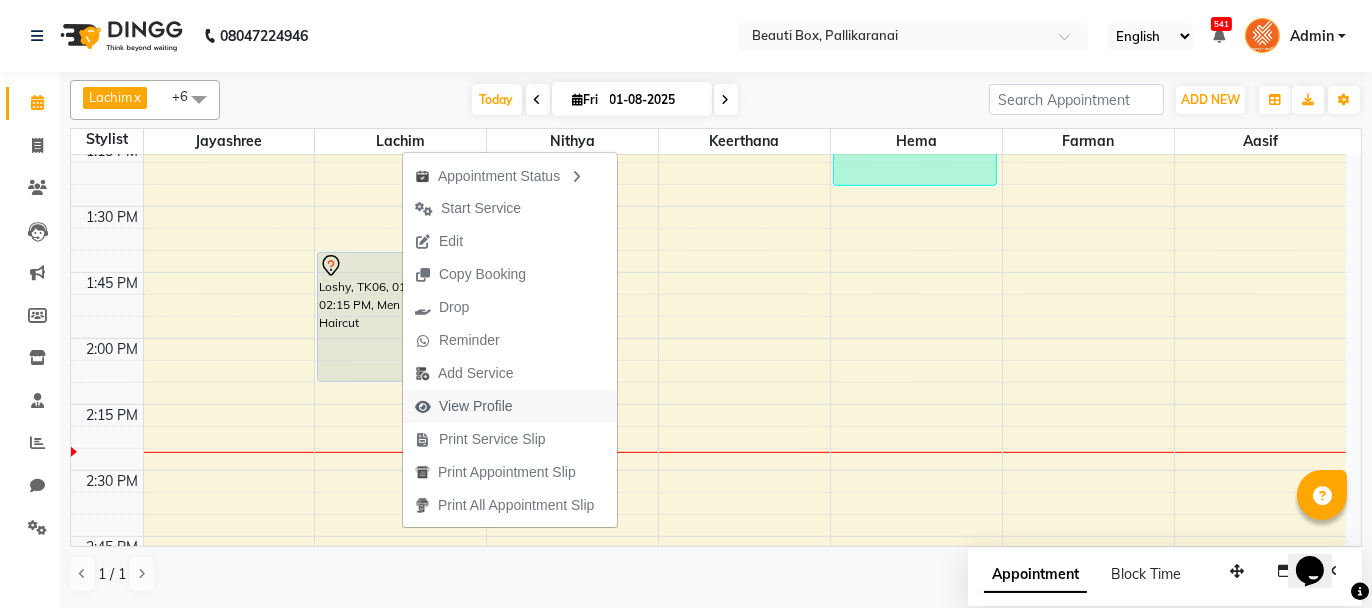 click on "View Profile" at bounding box center [476, 406] 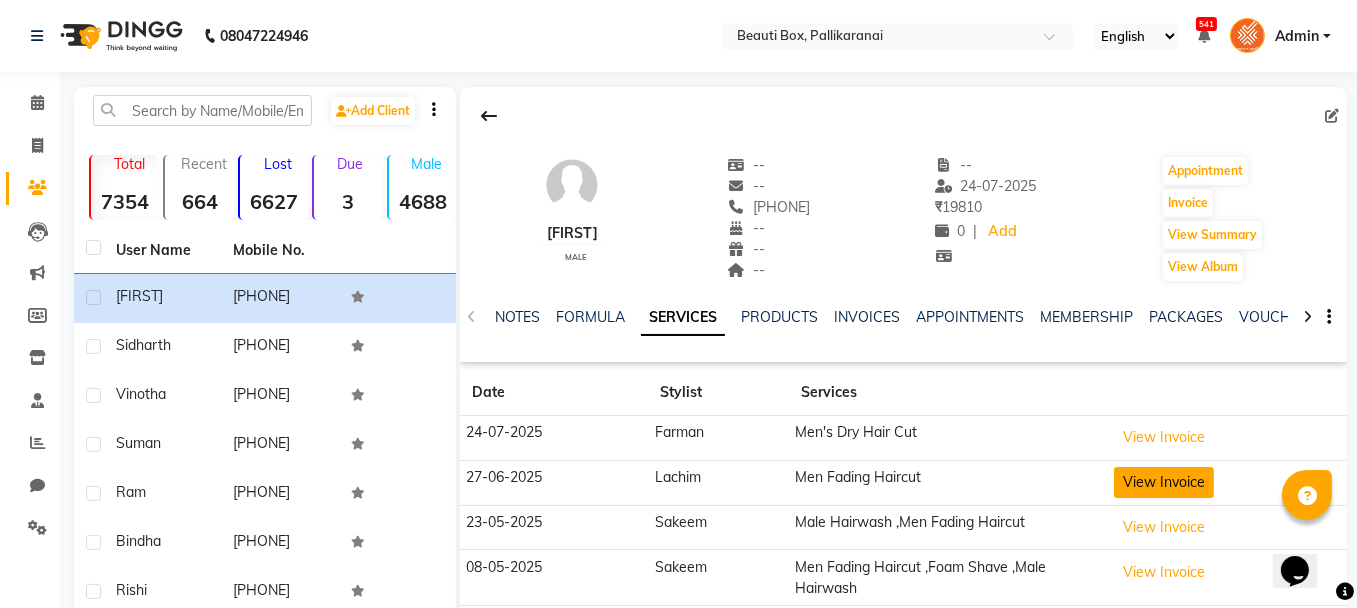 click on "View Invoice" 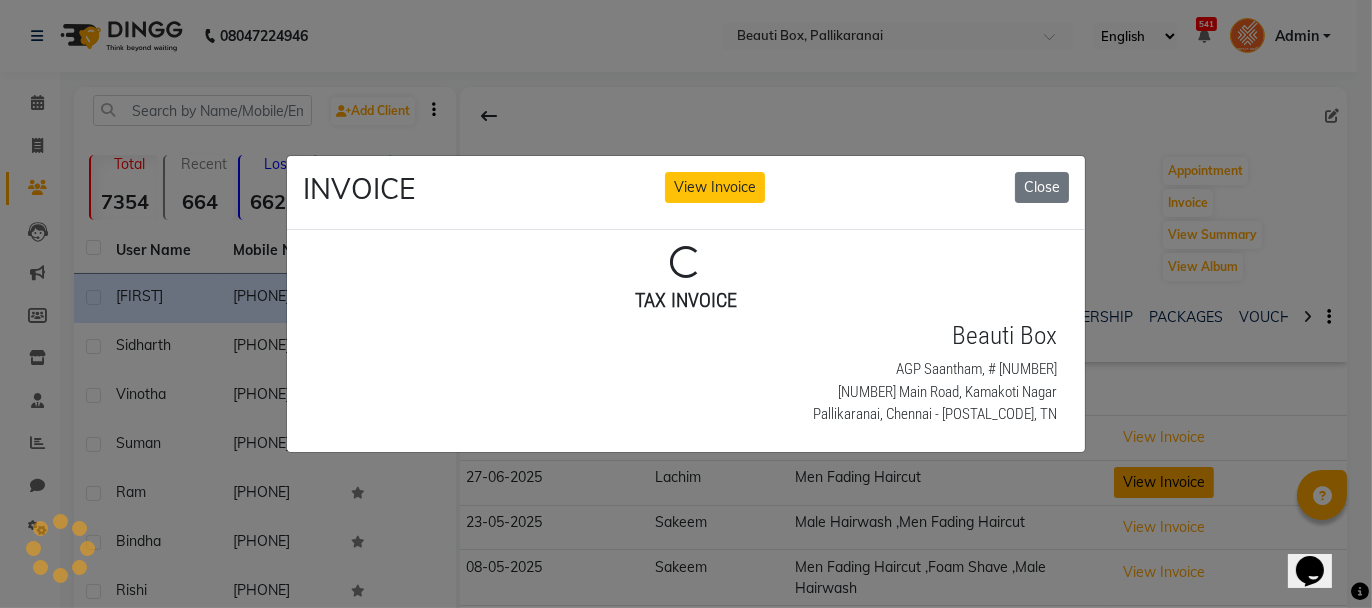 scroll, scrollTop: 0, scrollLeft: 0, axis: both 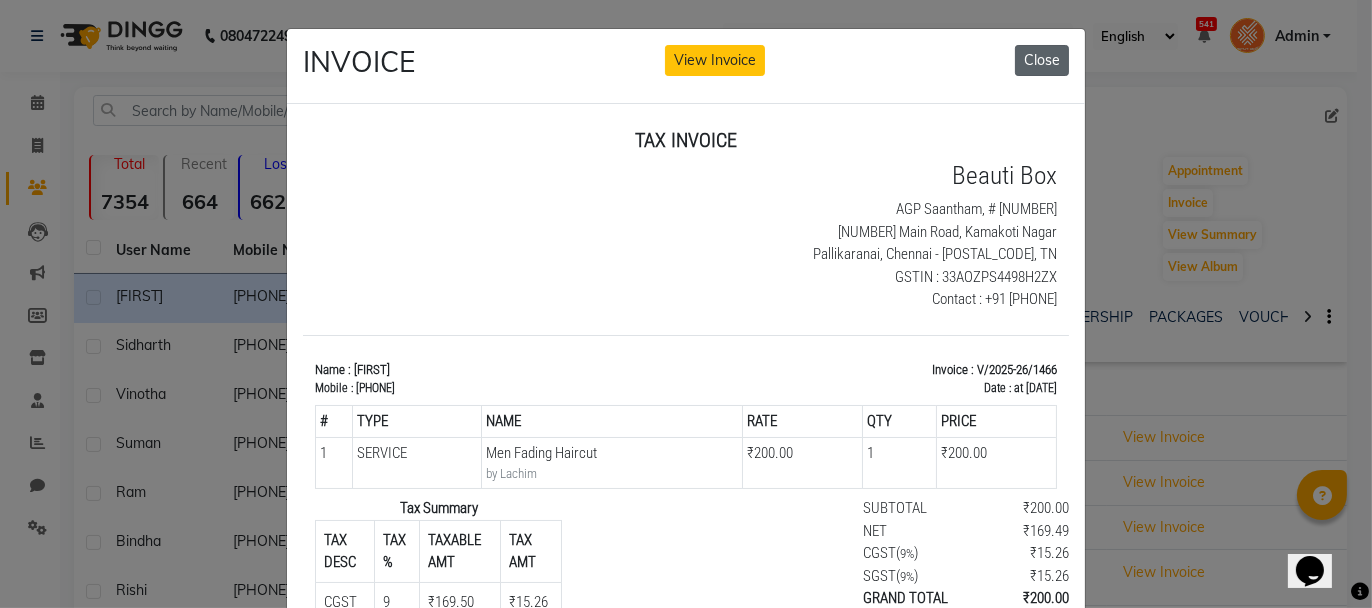 click on "Close" 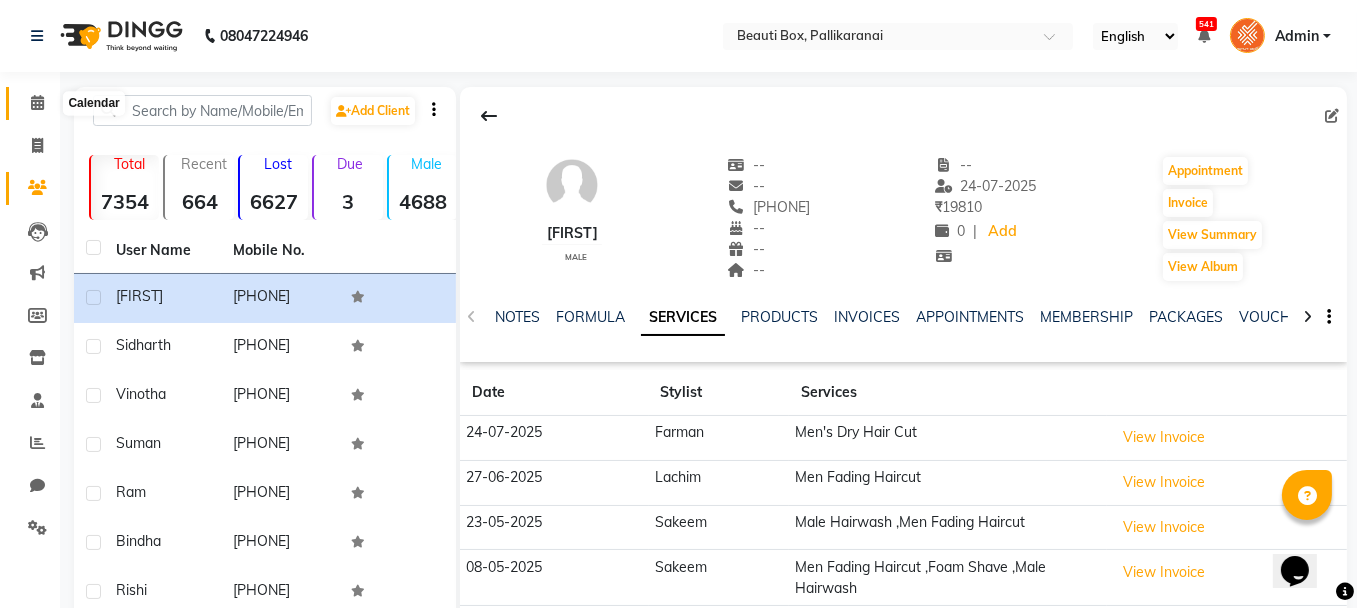 click 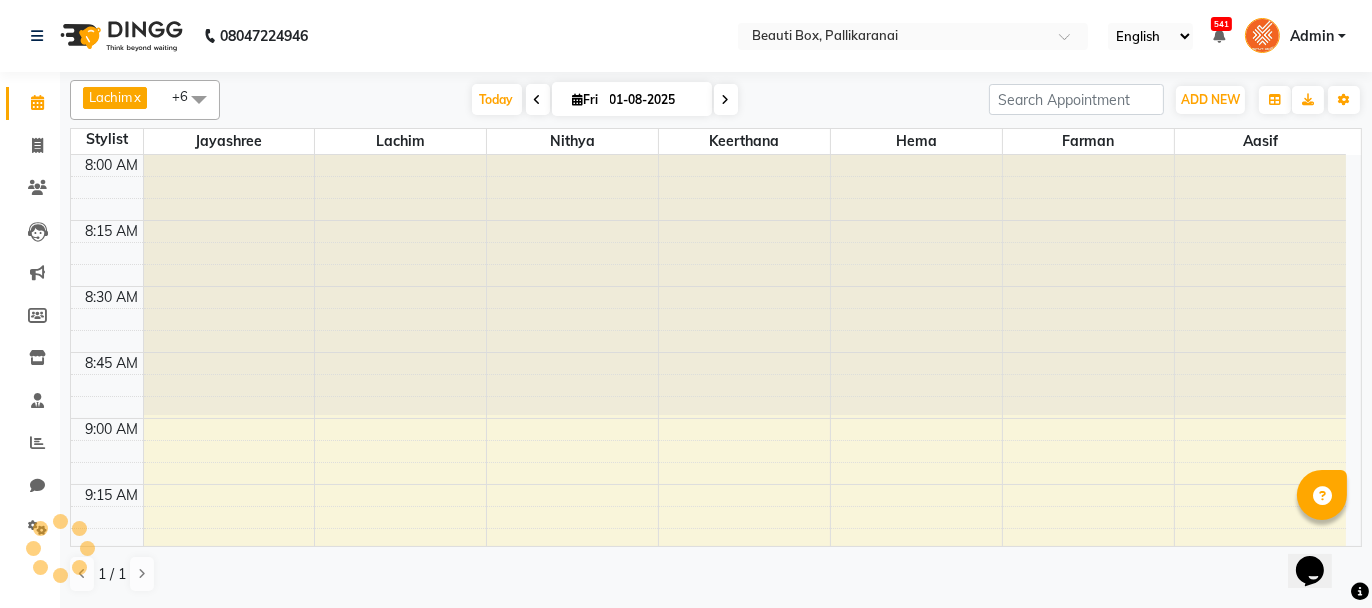 scroll, scrollTop: 0, scrollLeft: 0, axis: both 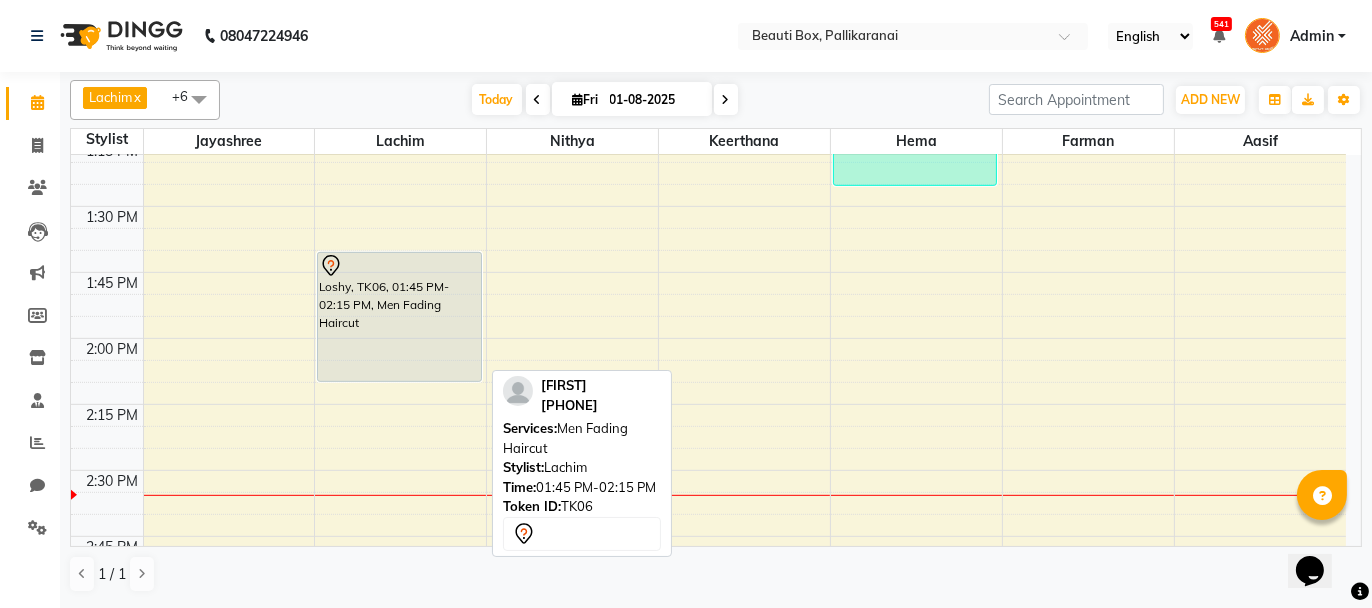 click on "Loshy, TK06, 01:45 PM-02:15 PM, Men Fading Haircut" at bounding box center (399, 317) 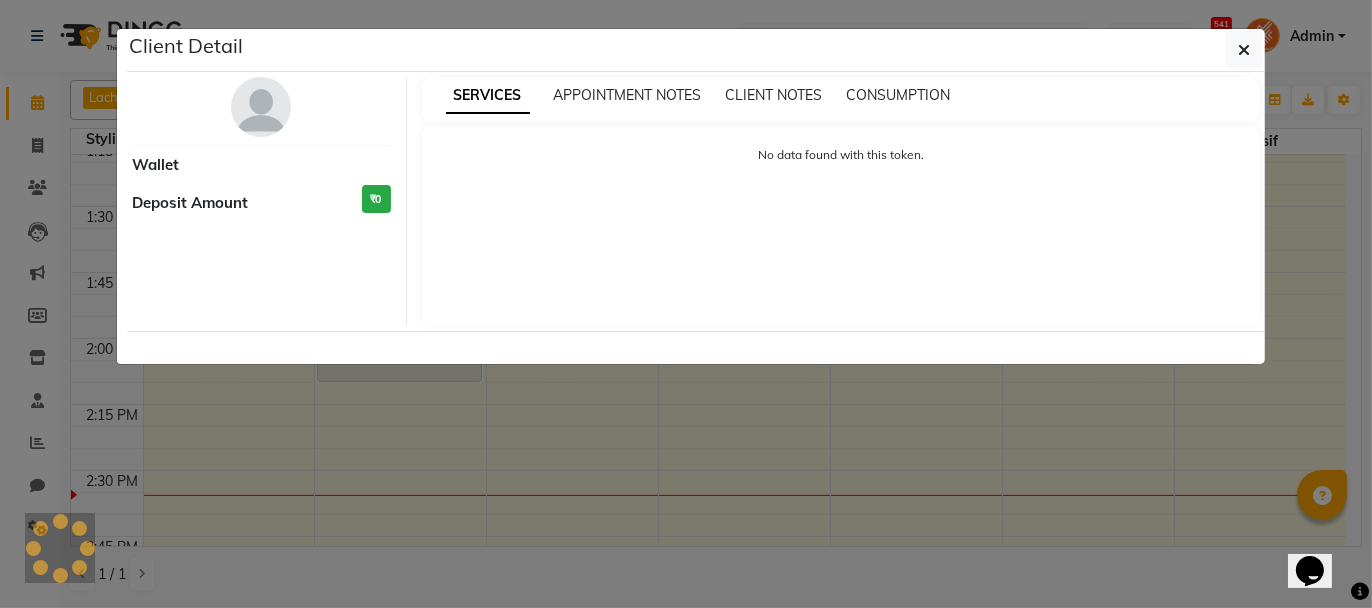 select on "7" 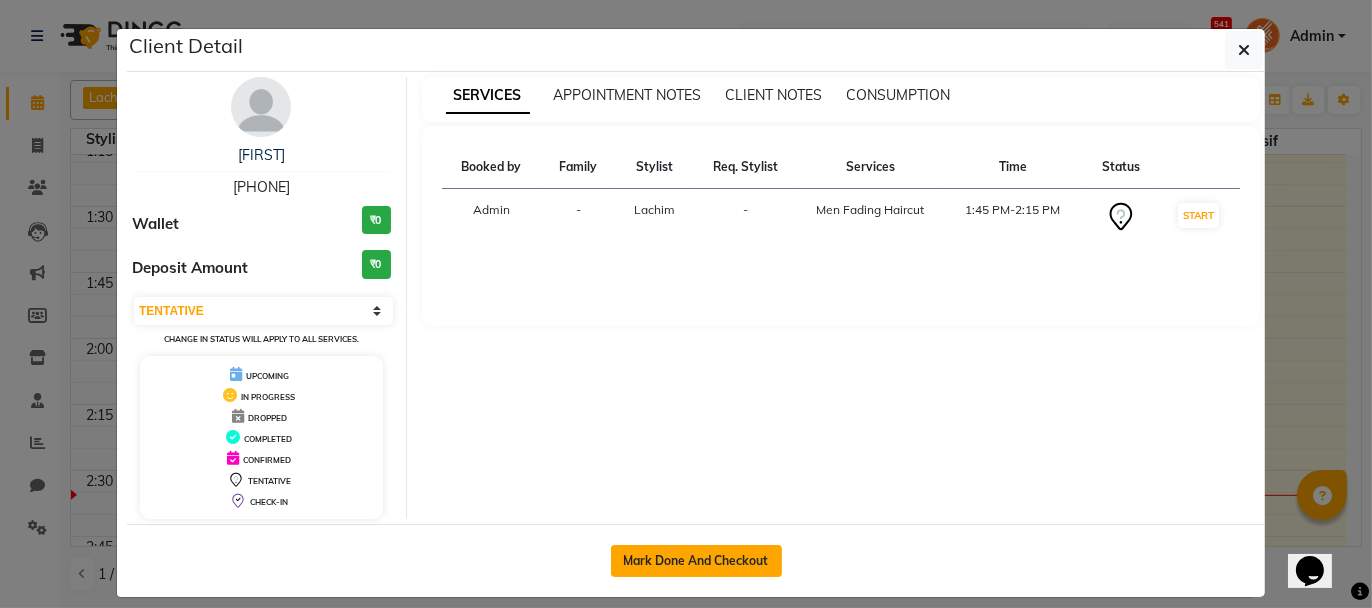 click on "Mark Done And Checkout" 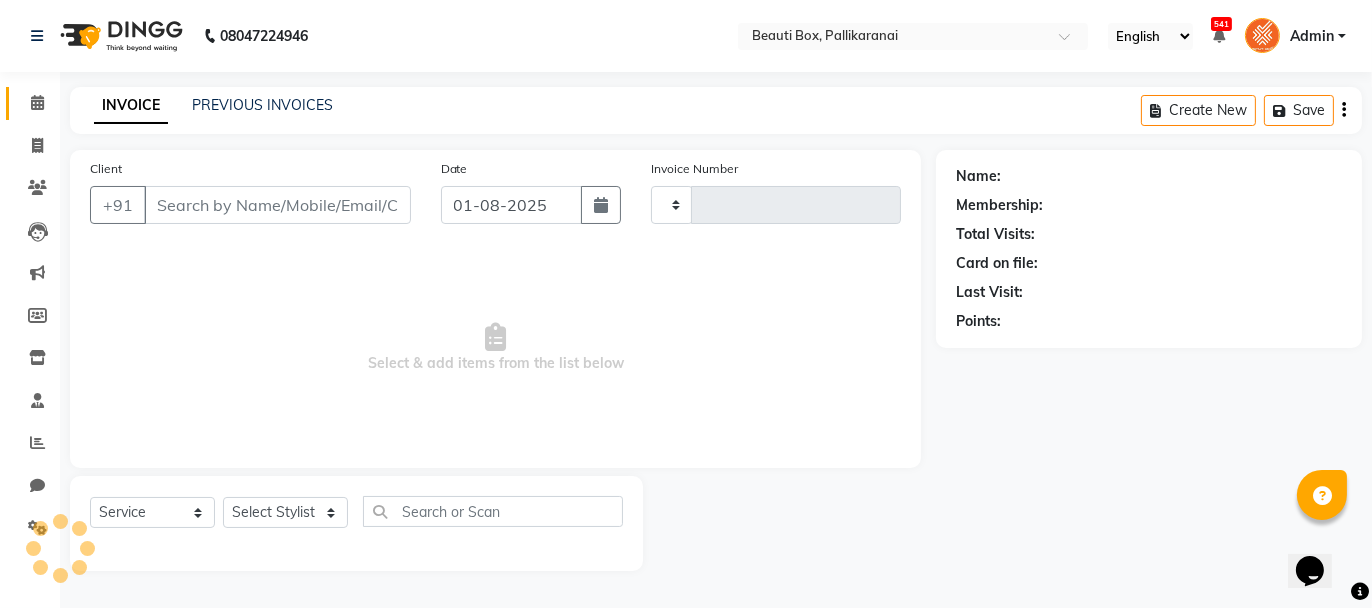 type on "1915" 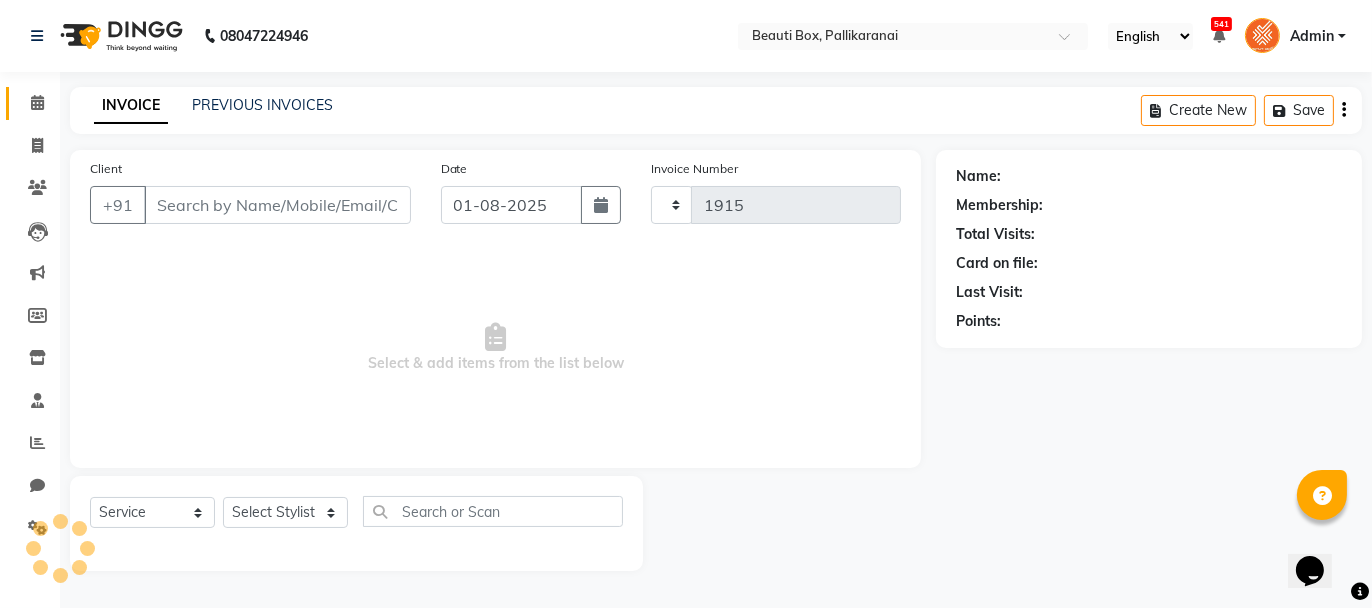 select on "11" 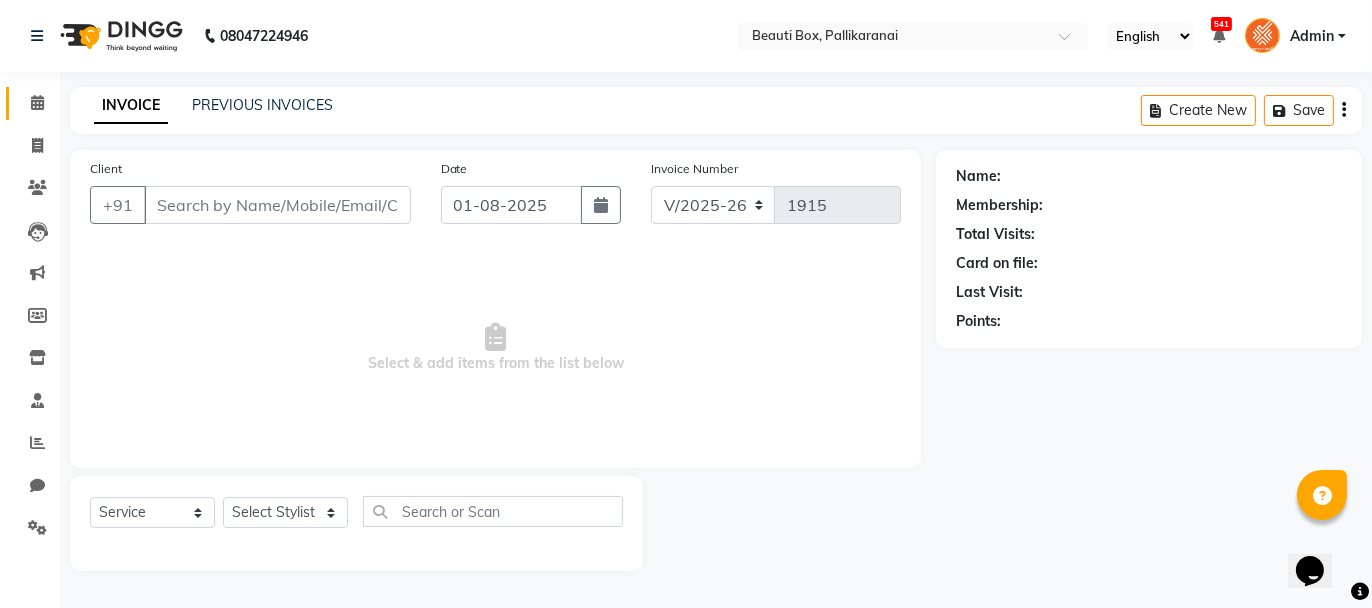 type on "[PHONE]" 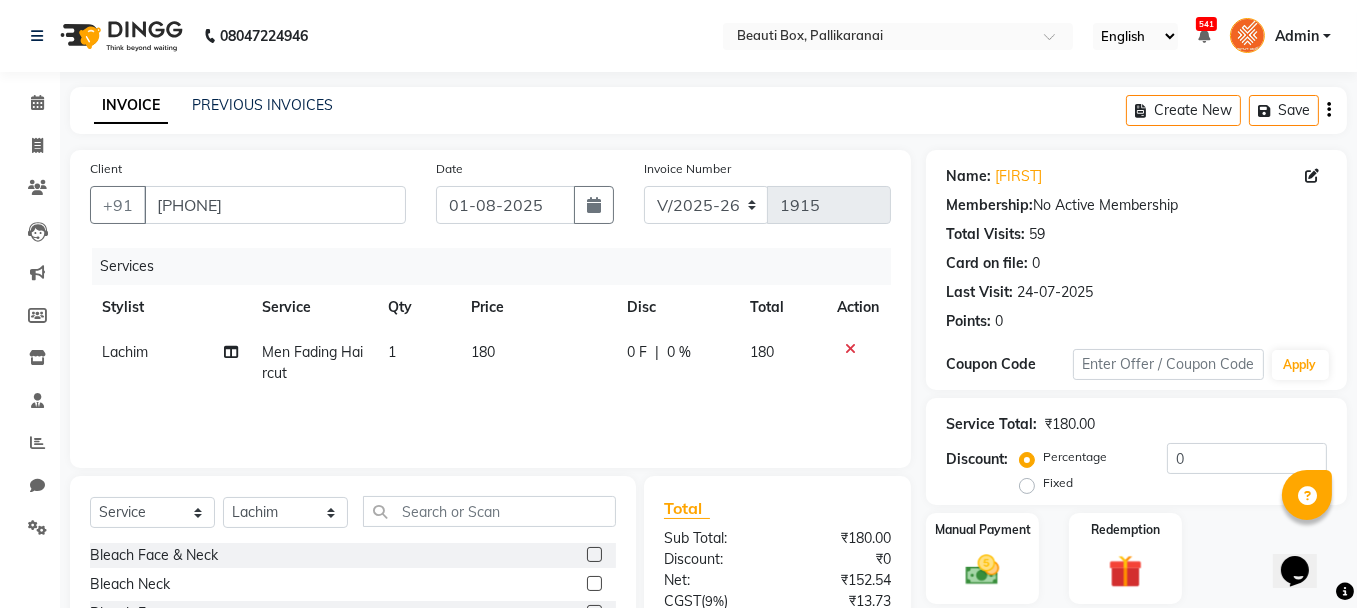 click on "180" 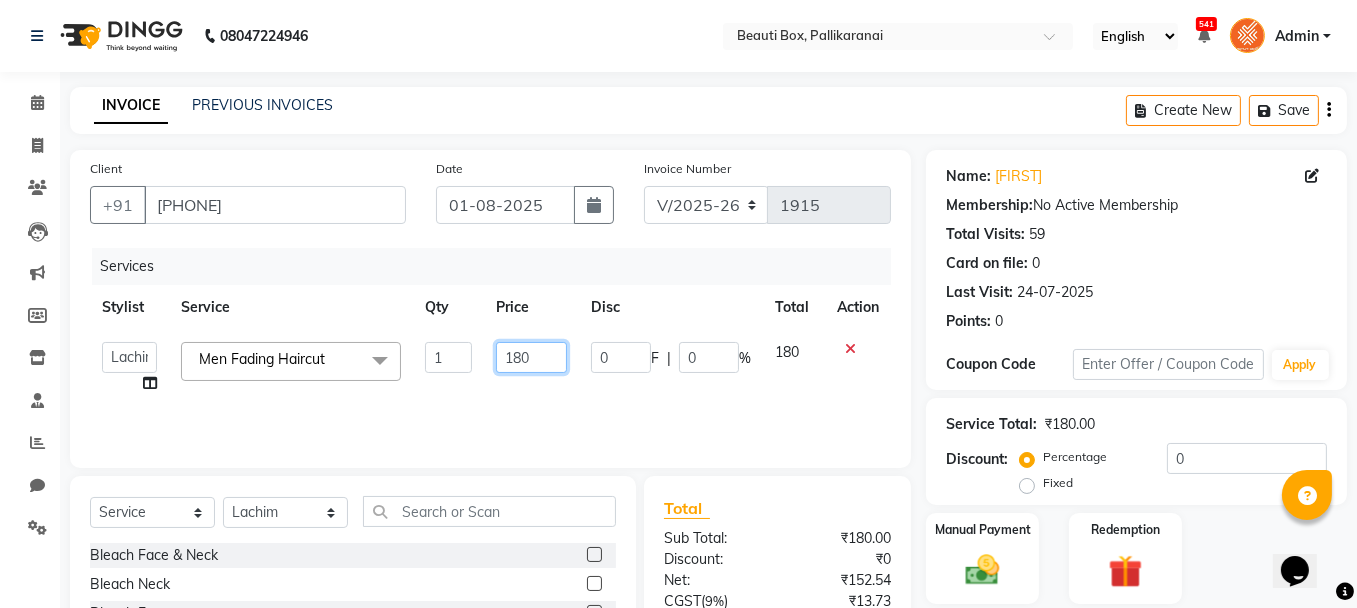 click on "180" 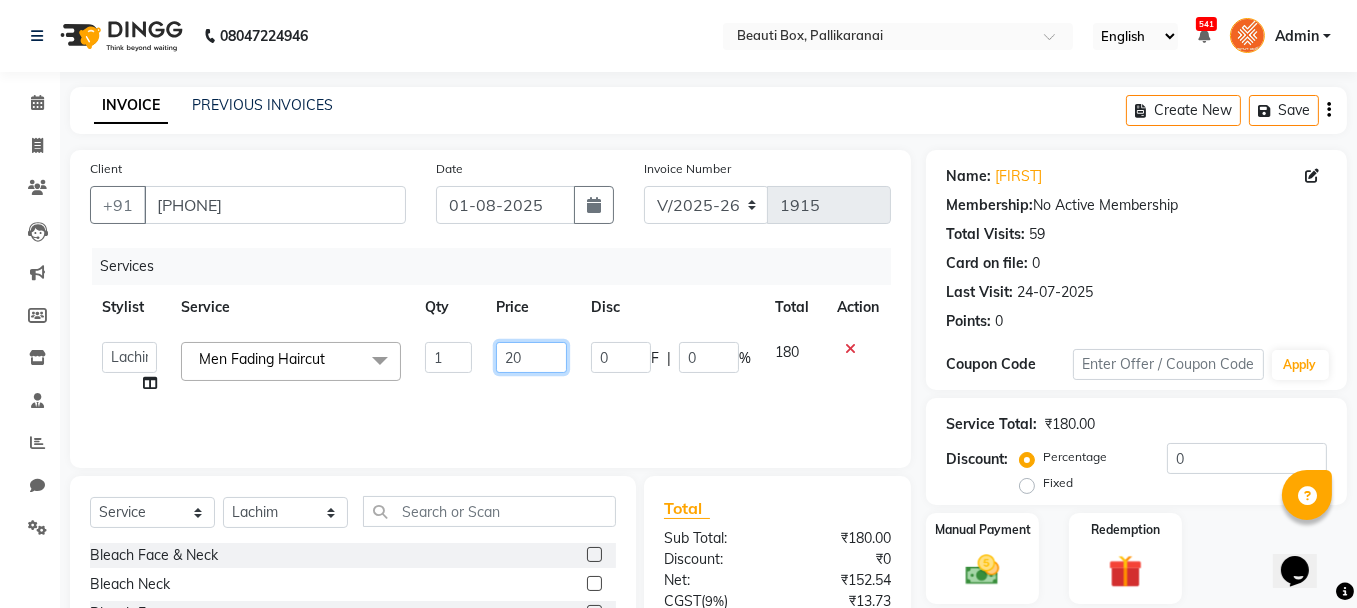 type on "200" 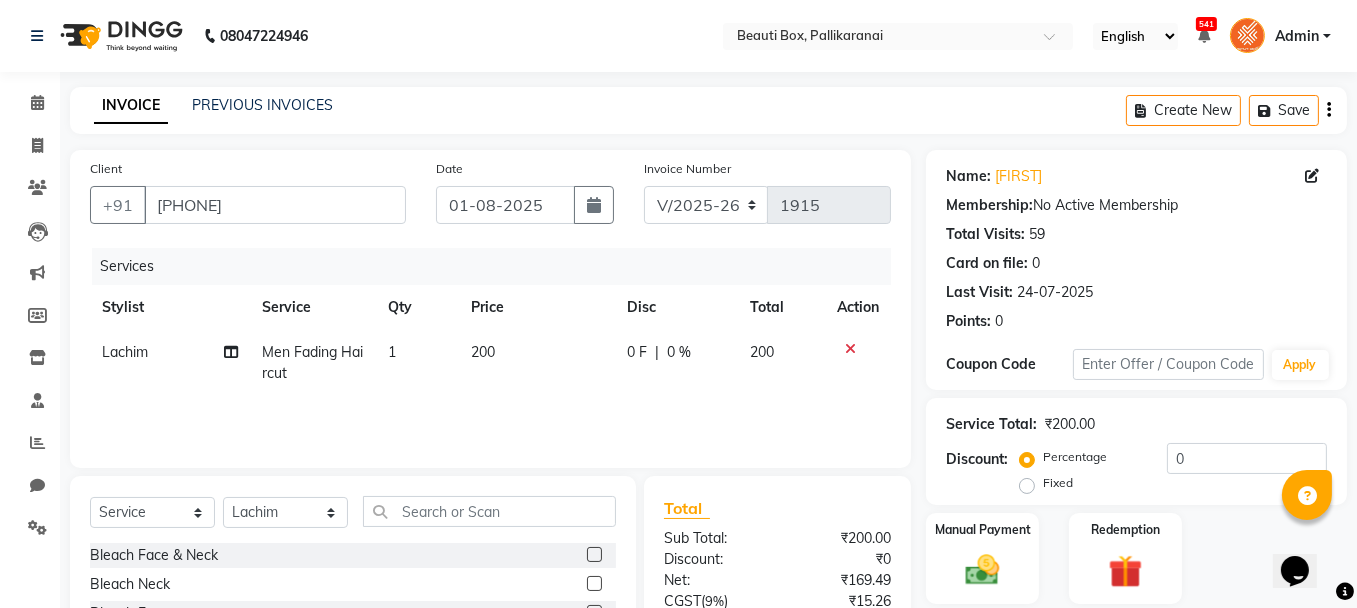 click on "200" 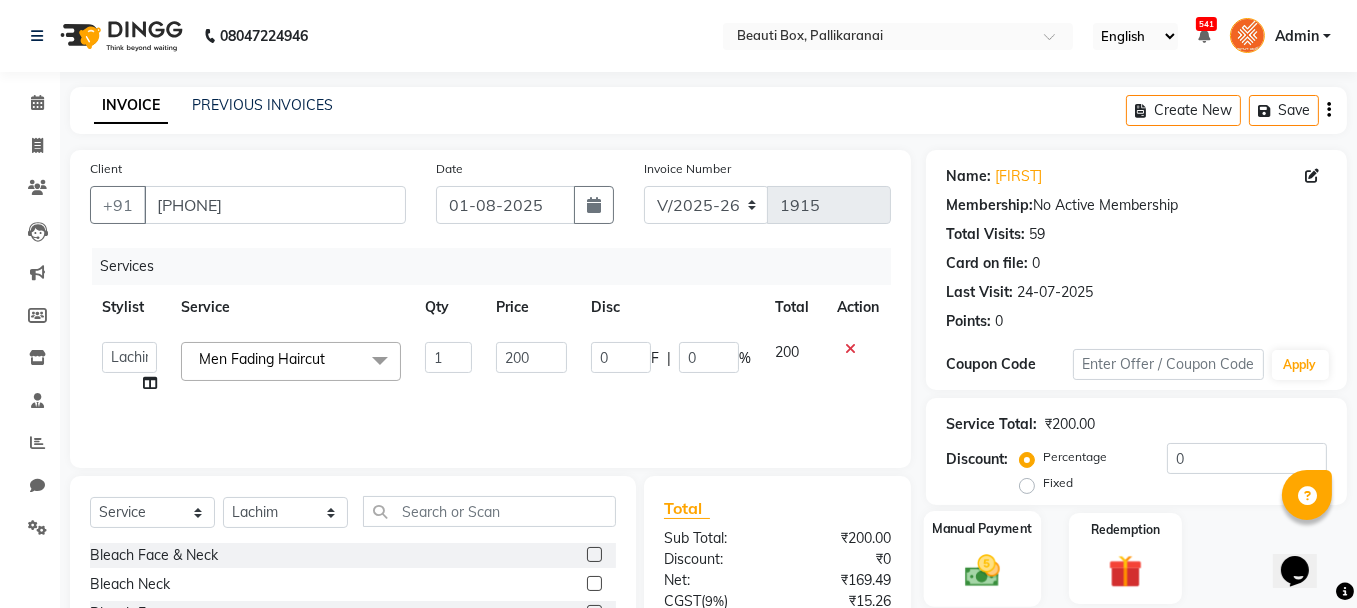 click 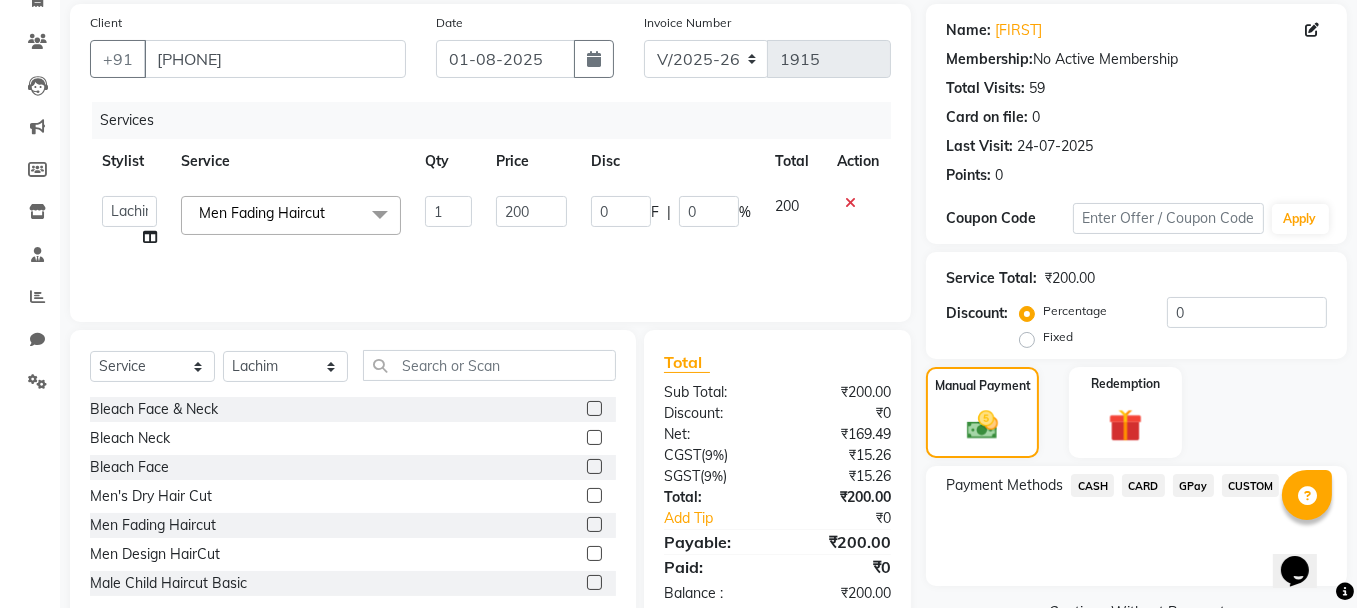 scroll, scrollTop: 194, scrollLeft: 0, axis: vertical 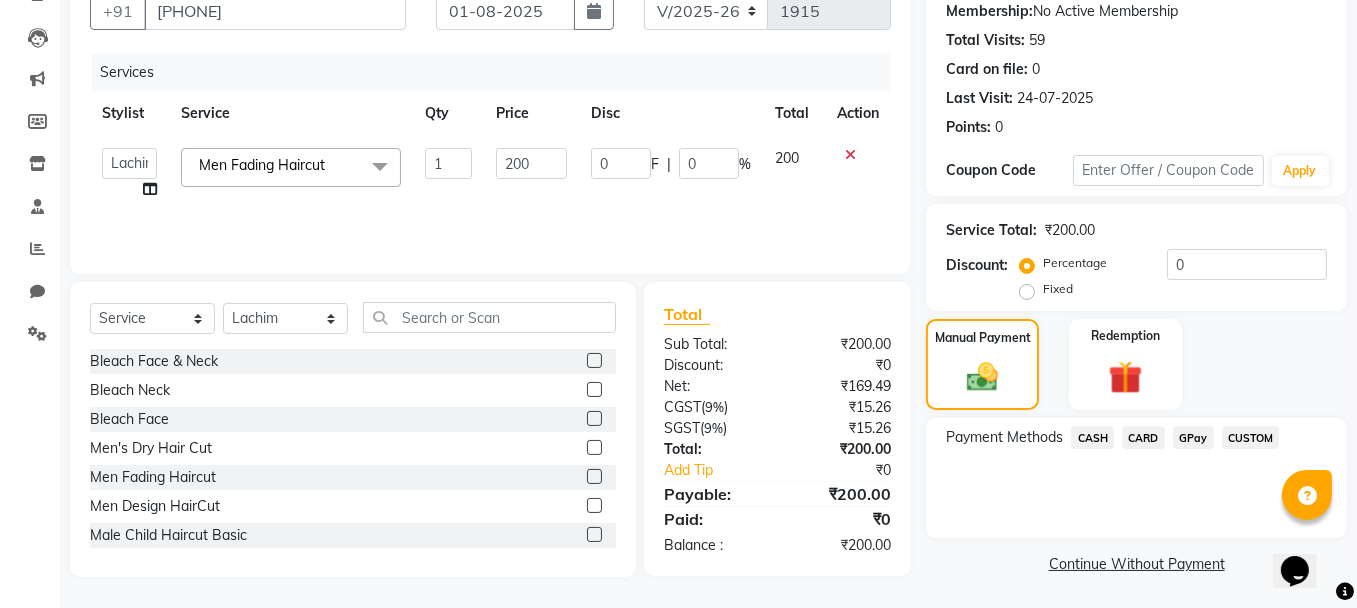 click on "GPay" 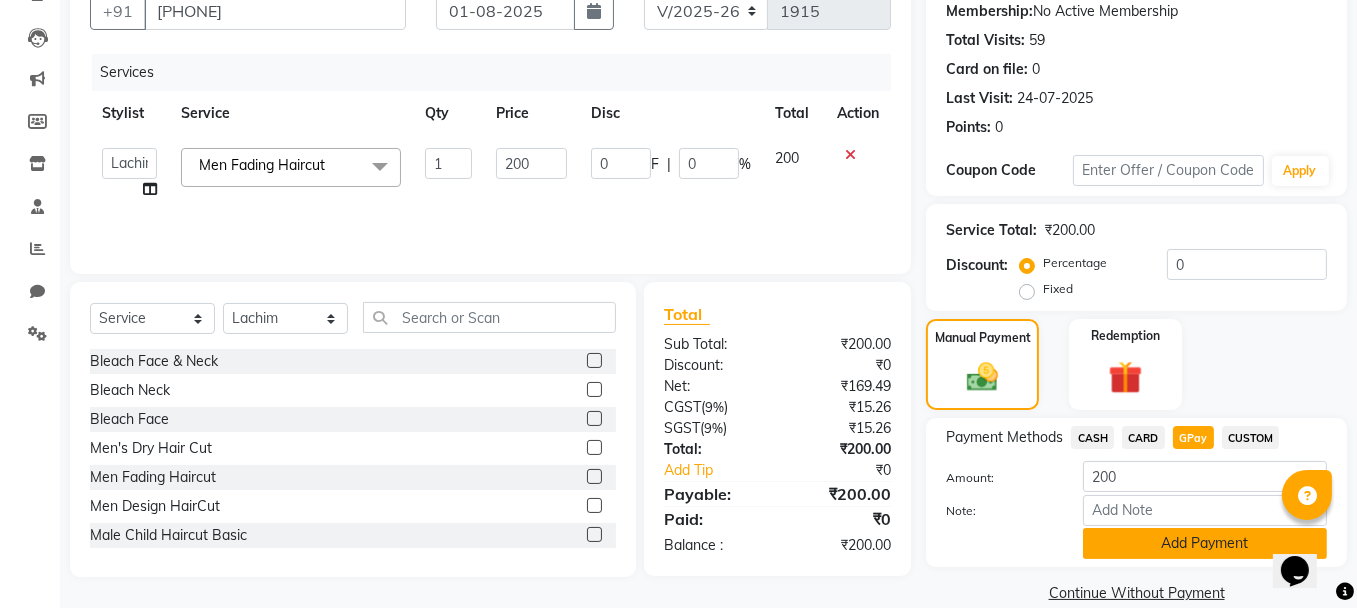 click on "Add Payment" 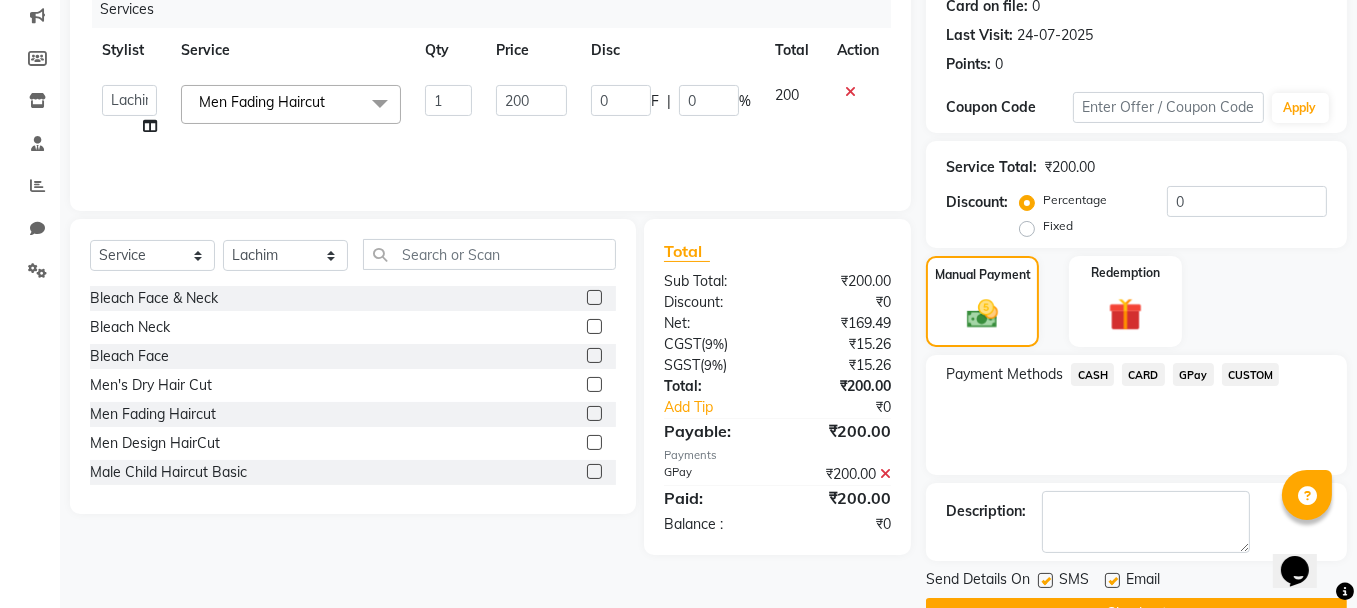 scroll, scrollTop: 305, scrollLeft: 0, axis: vertical 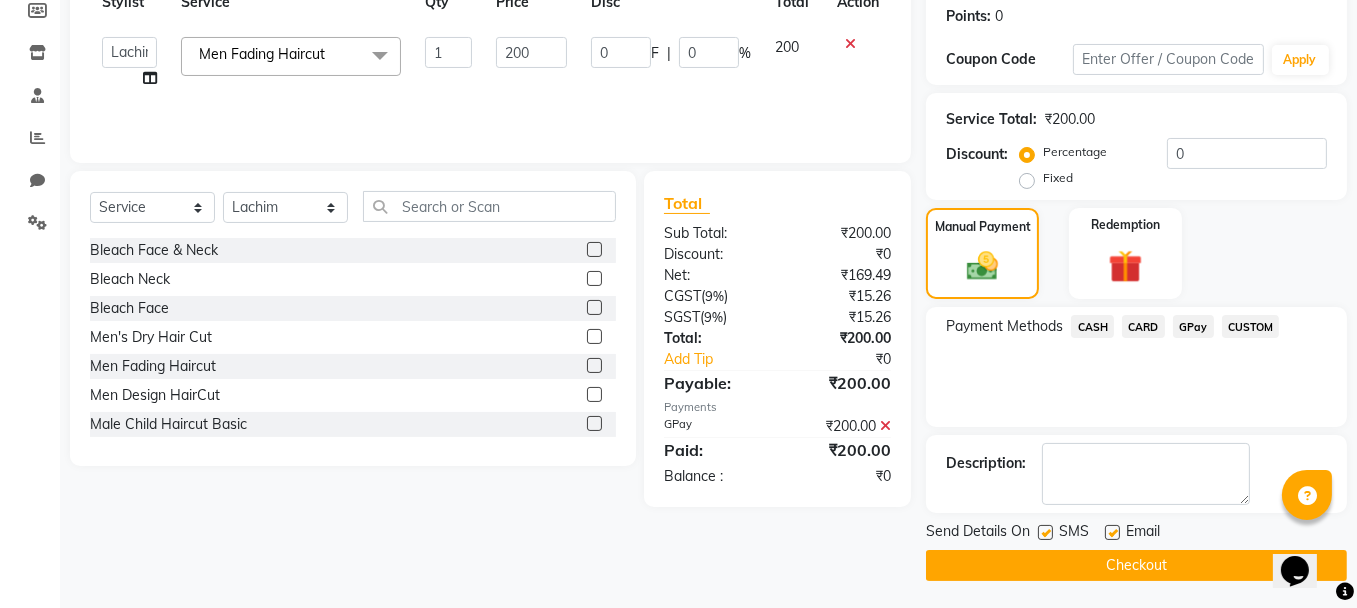click on "Checkout" 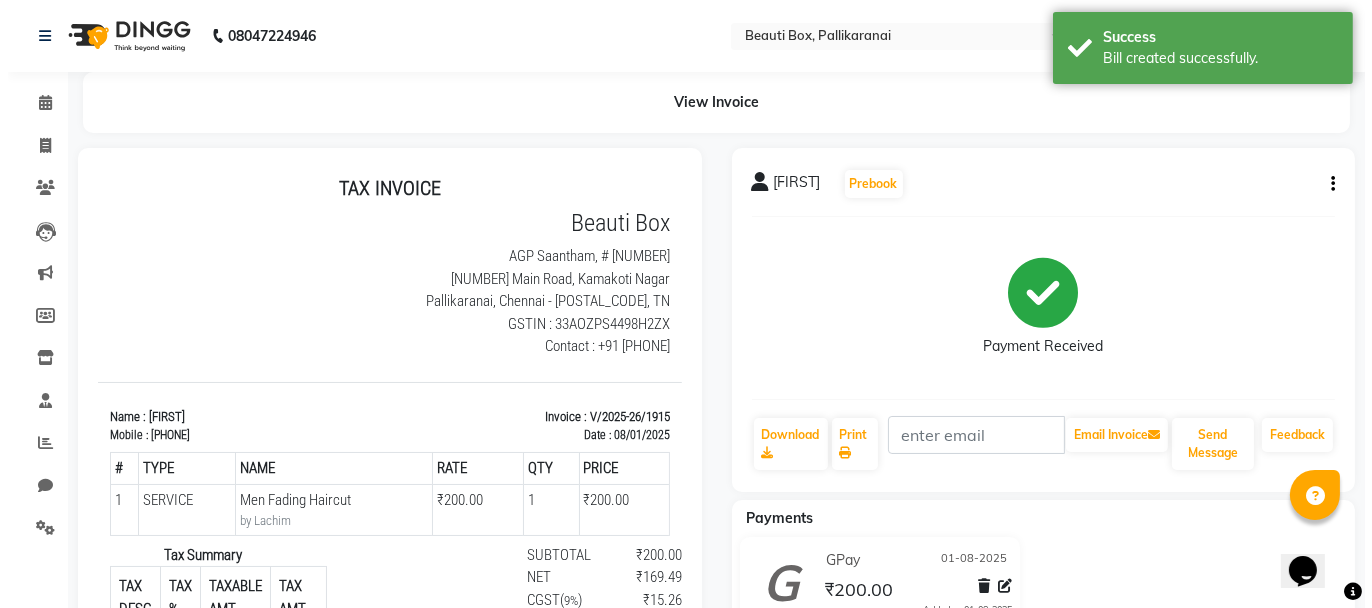 scroll, scrollTop: 0, scrollLeft: 0, axis: both 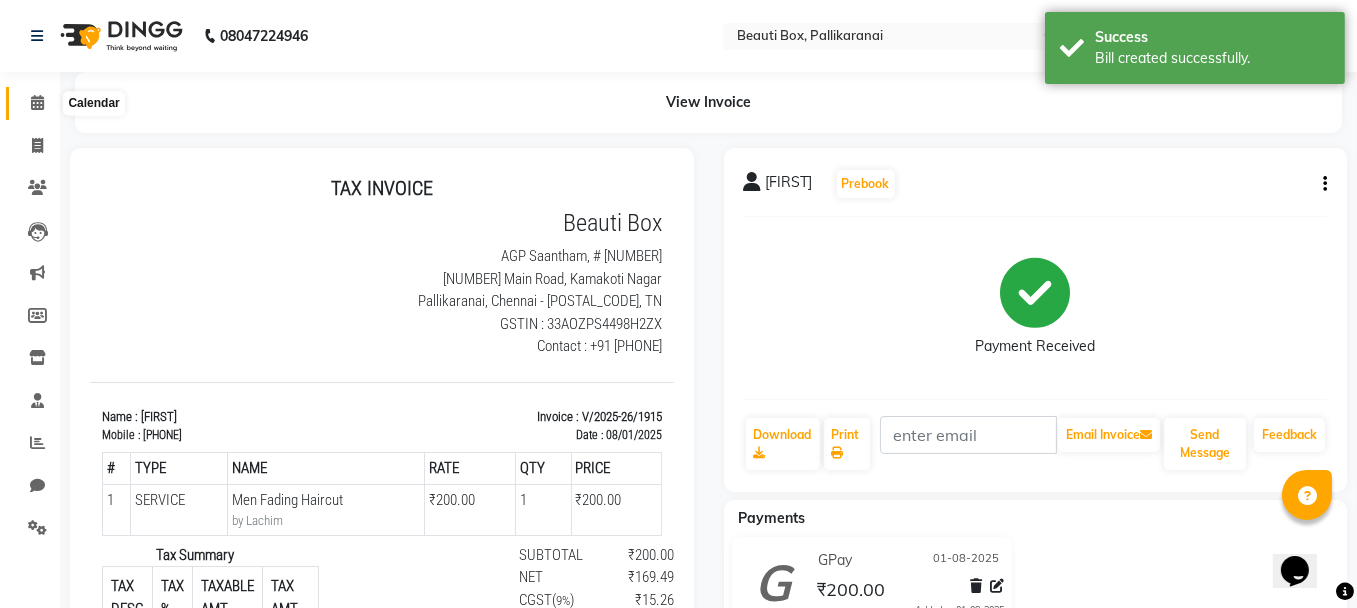 click 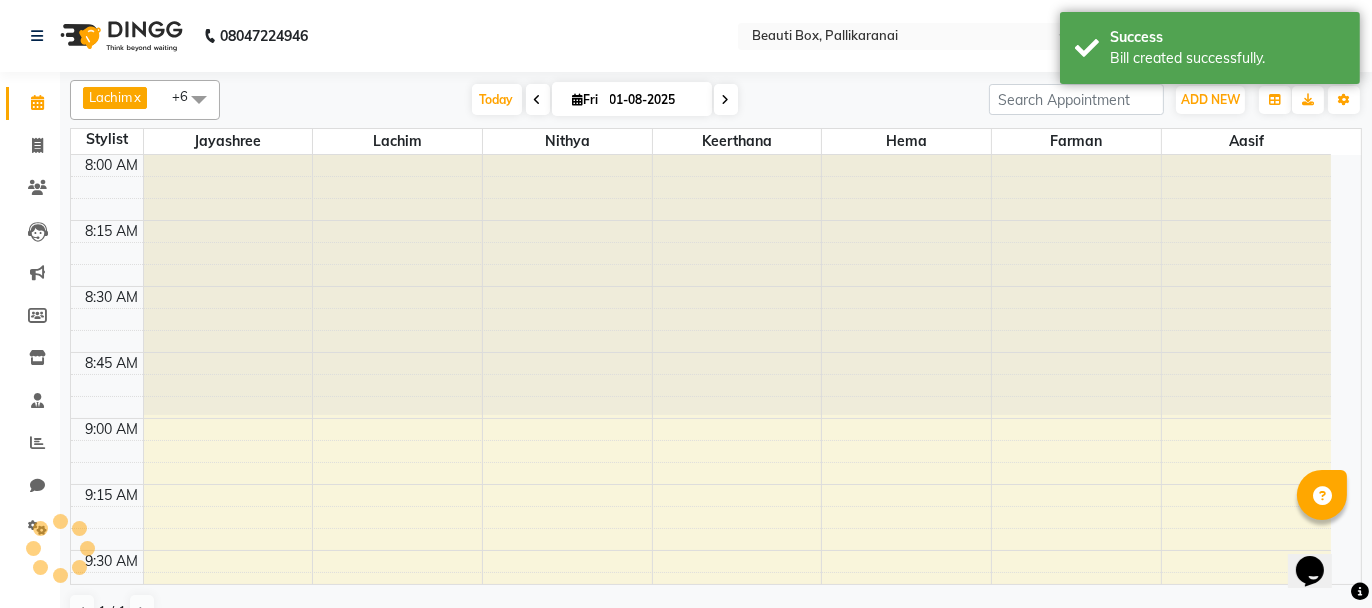 scroll, scrollTop: 0, scrollLeft: 0, axis: both 